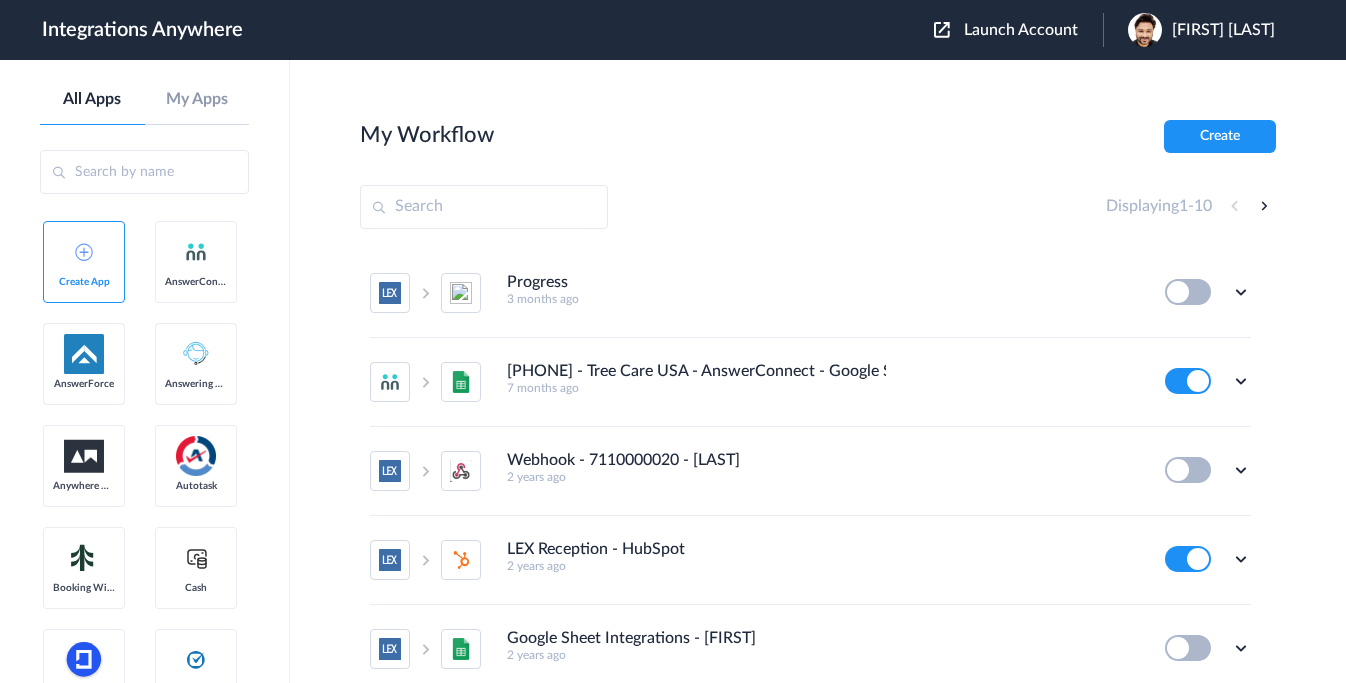 scroll, scrollTop: 0, scrollLeft: 0, axis: both 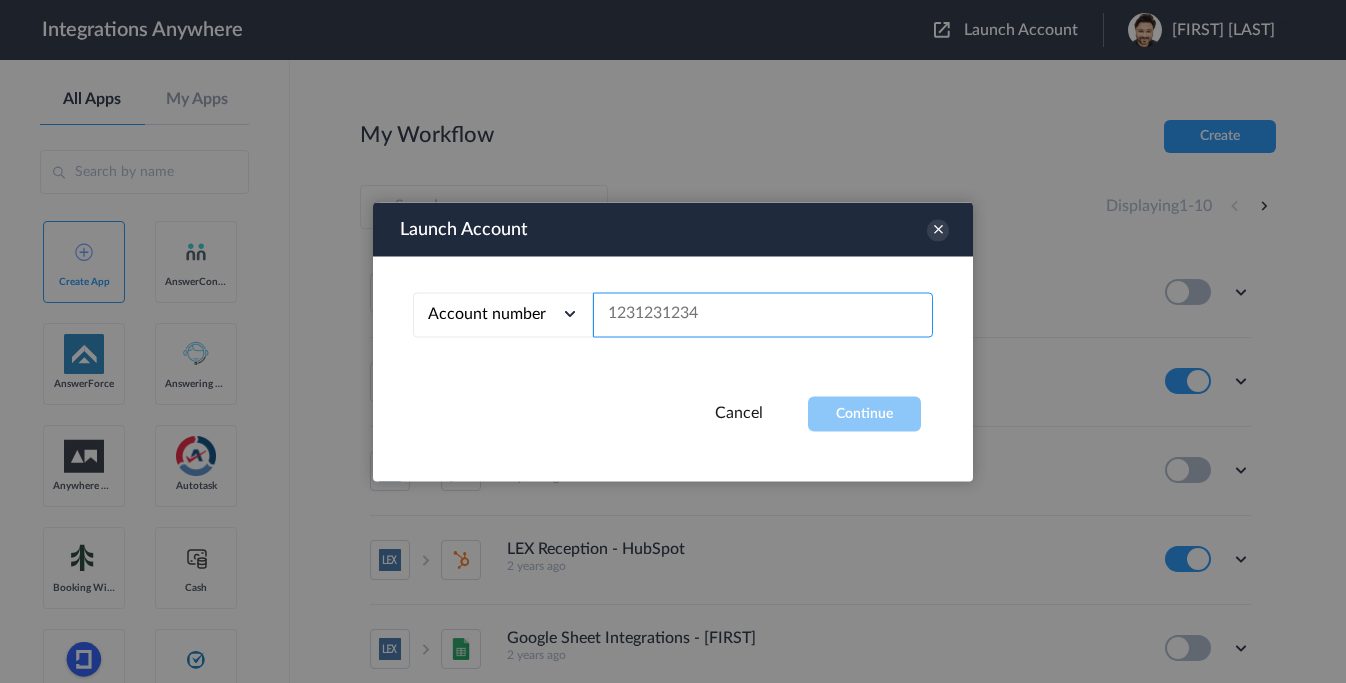 click at bounding box center (763, 314) 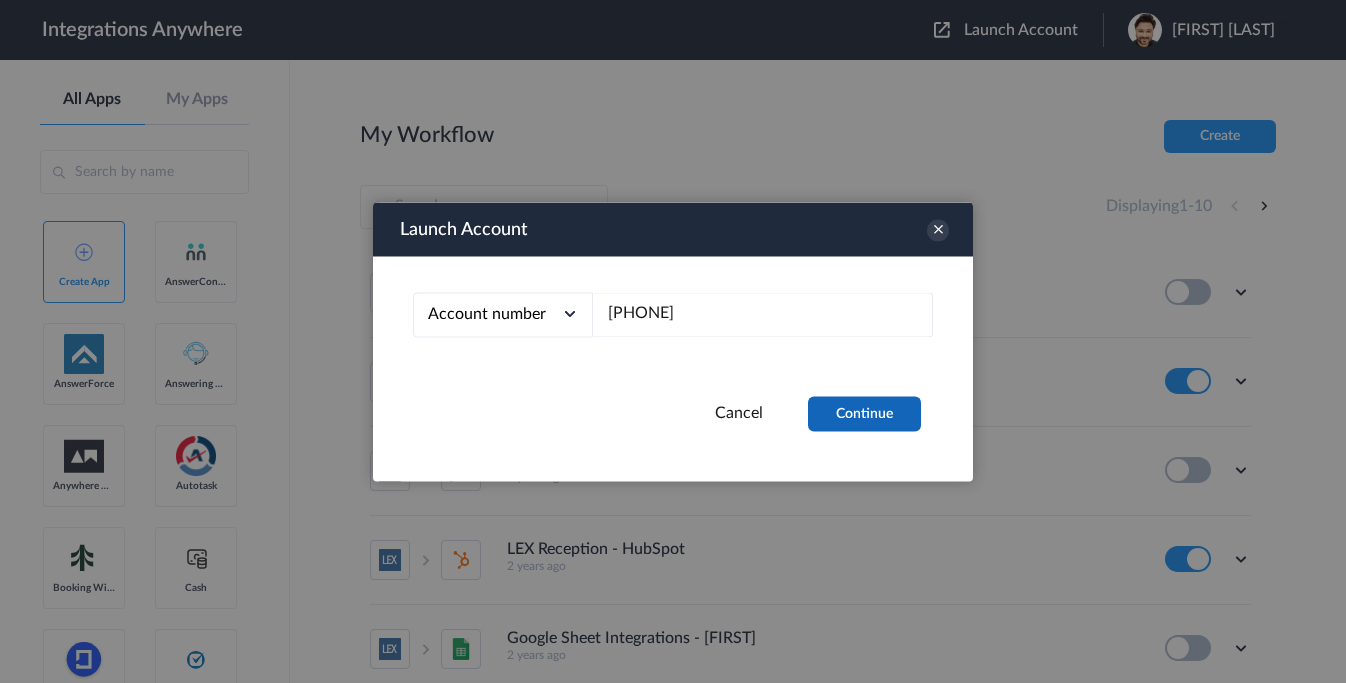 click on "Continue" at bounding box center (864, 413) 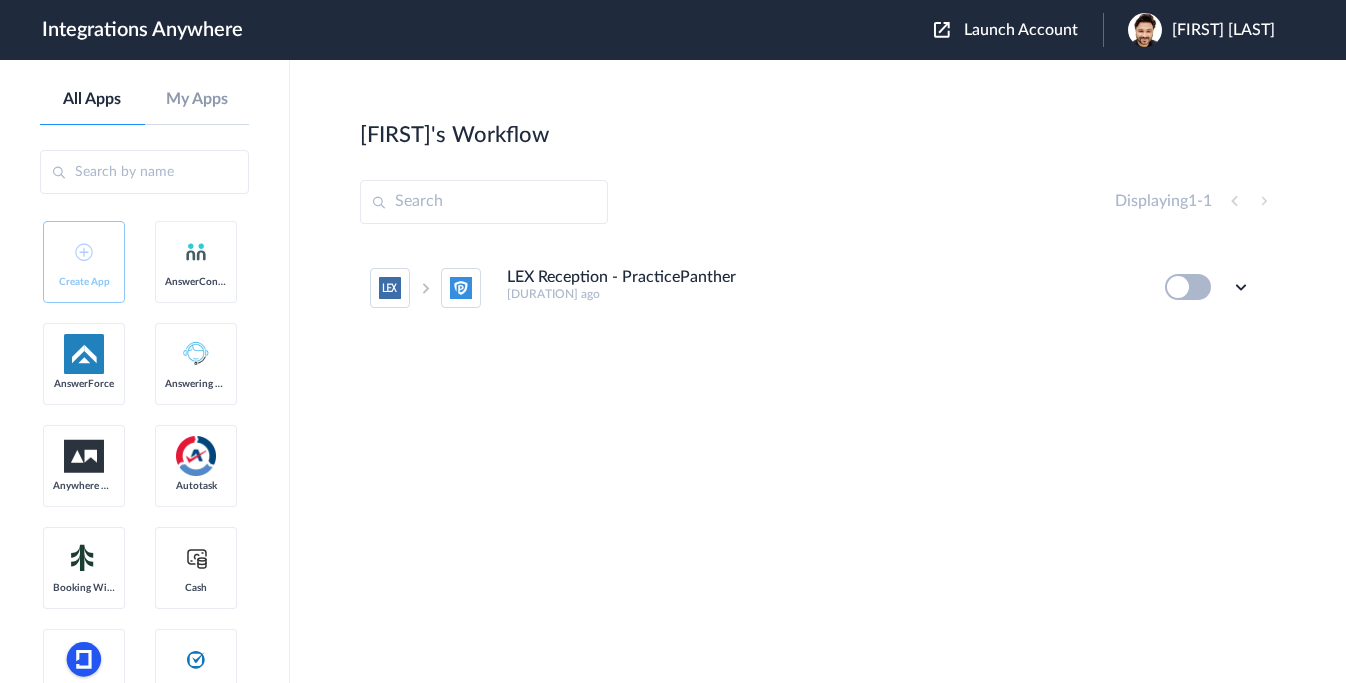 click at bounding box center [1188, 287] 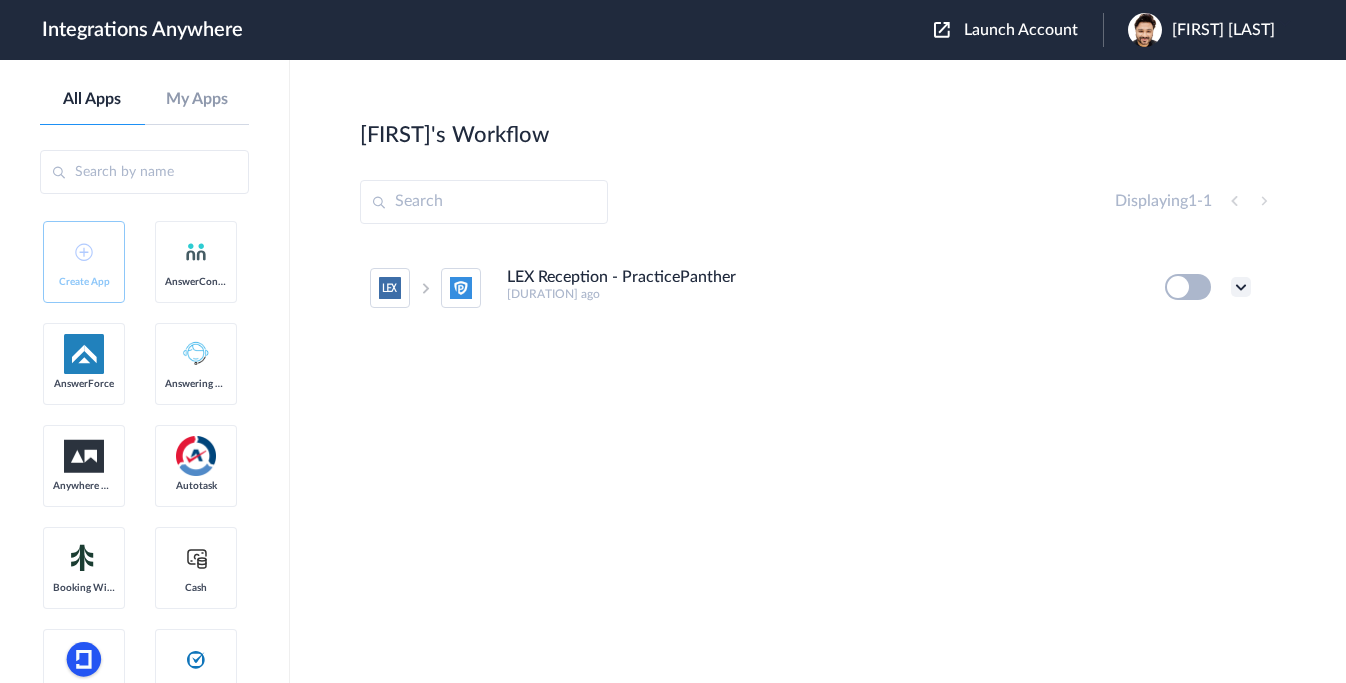 click at bounding box center [1241, 287] 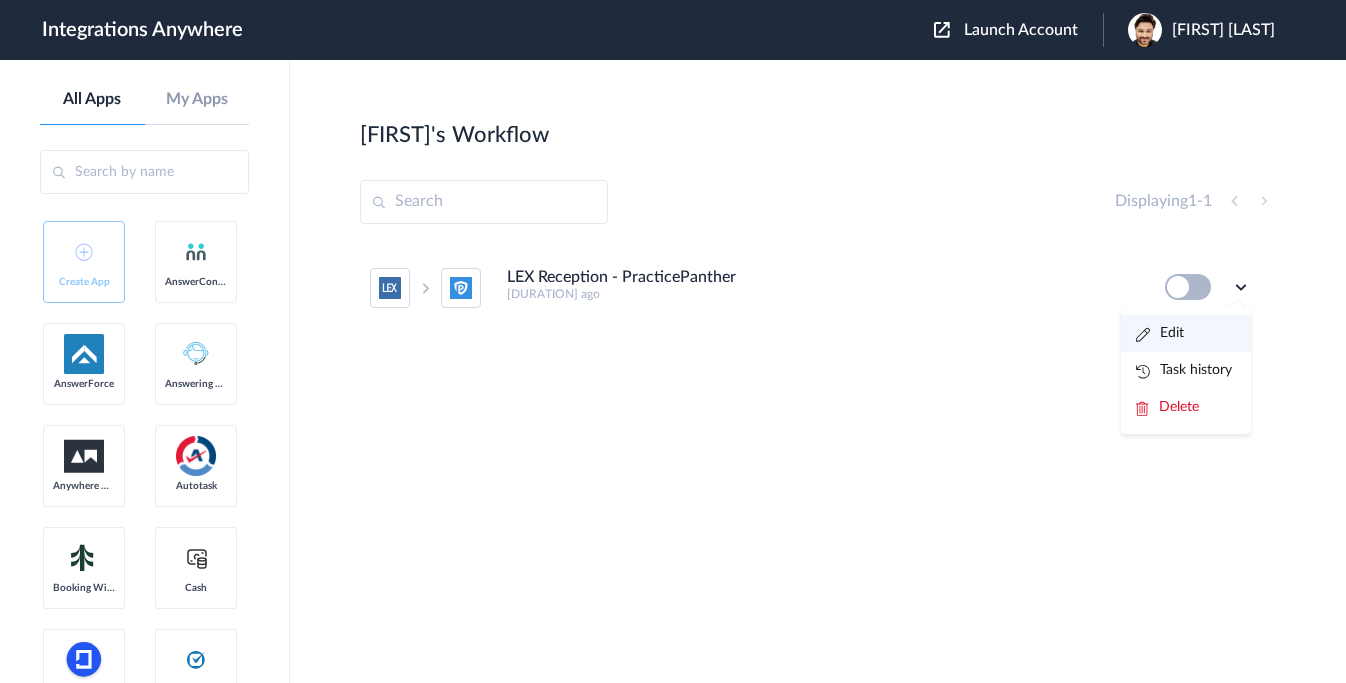 click on "Edit" at bounding box center [1160, 333] 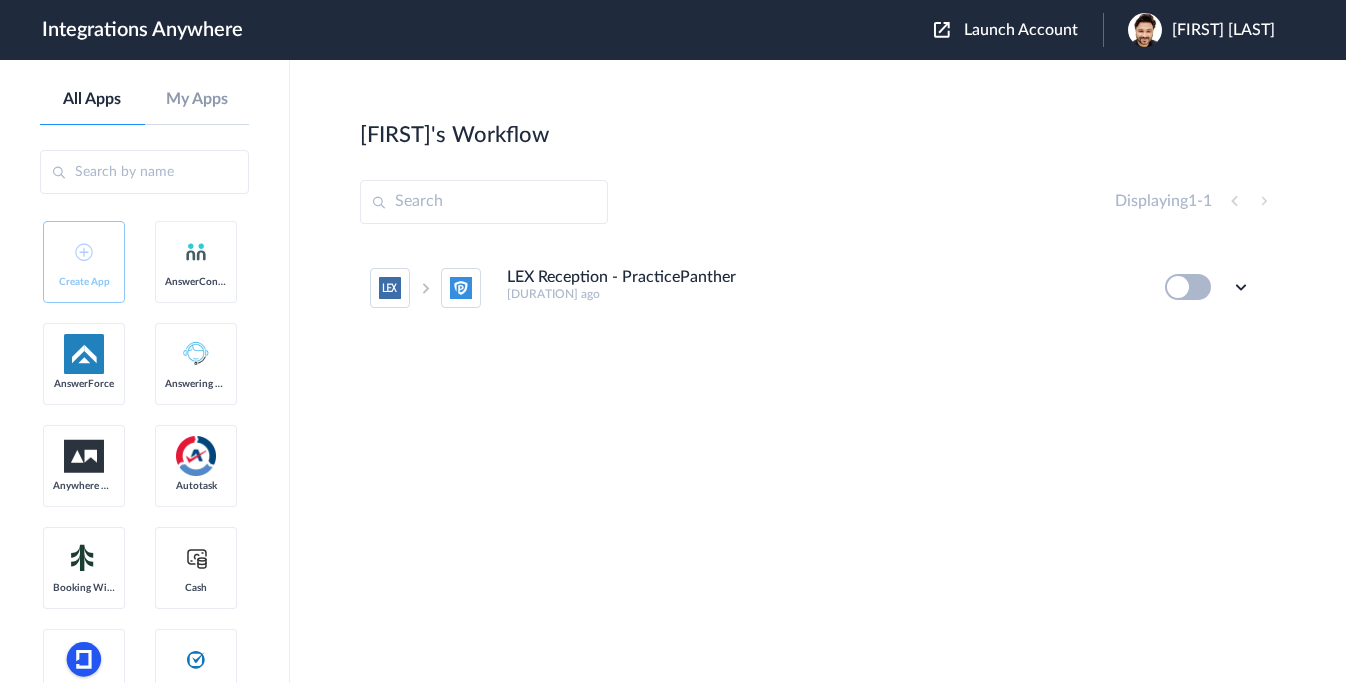 click on "Launch Account" at bounding box center [1021, 30] 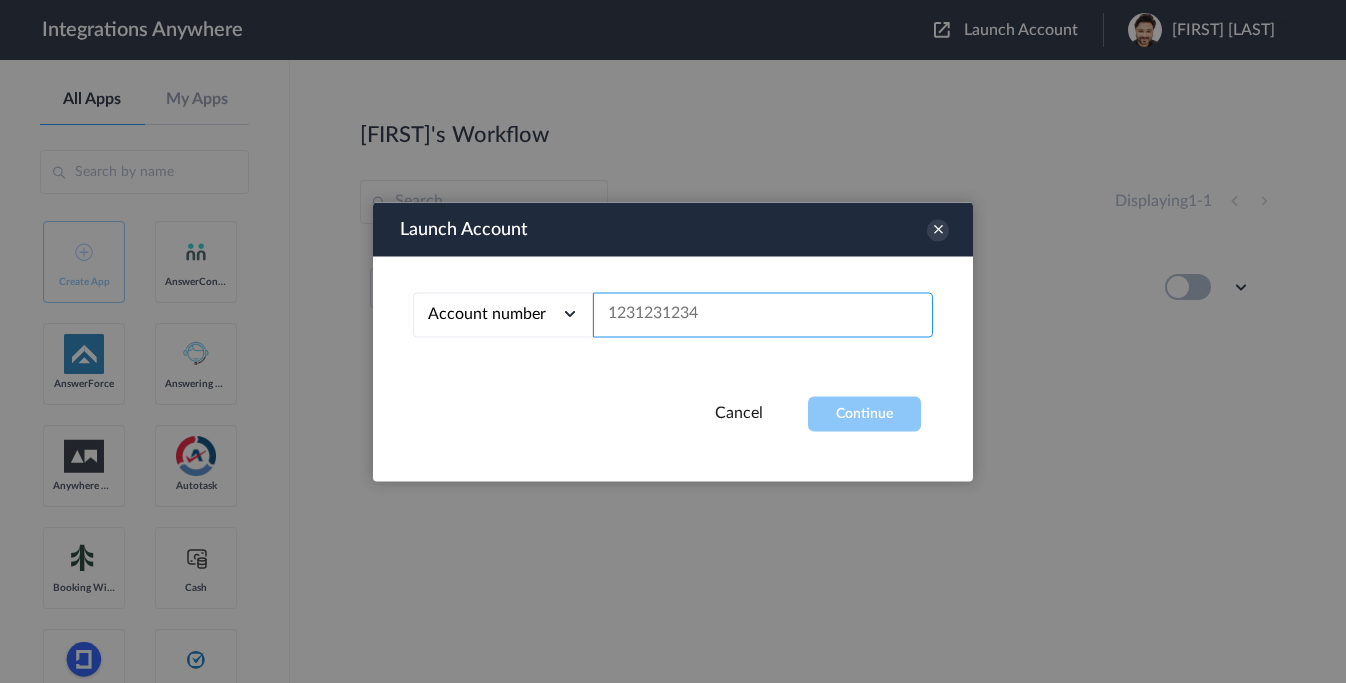 click at bounding box center [763, 314] 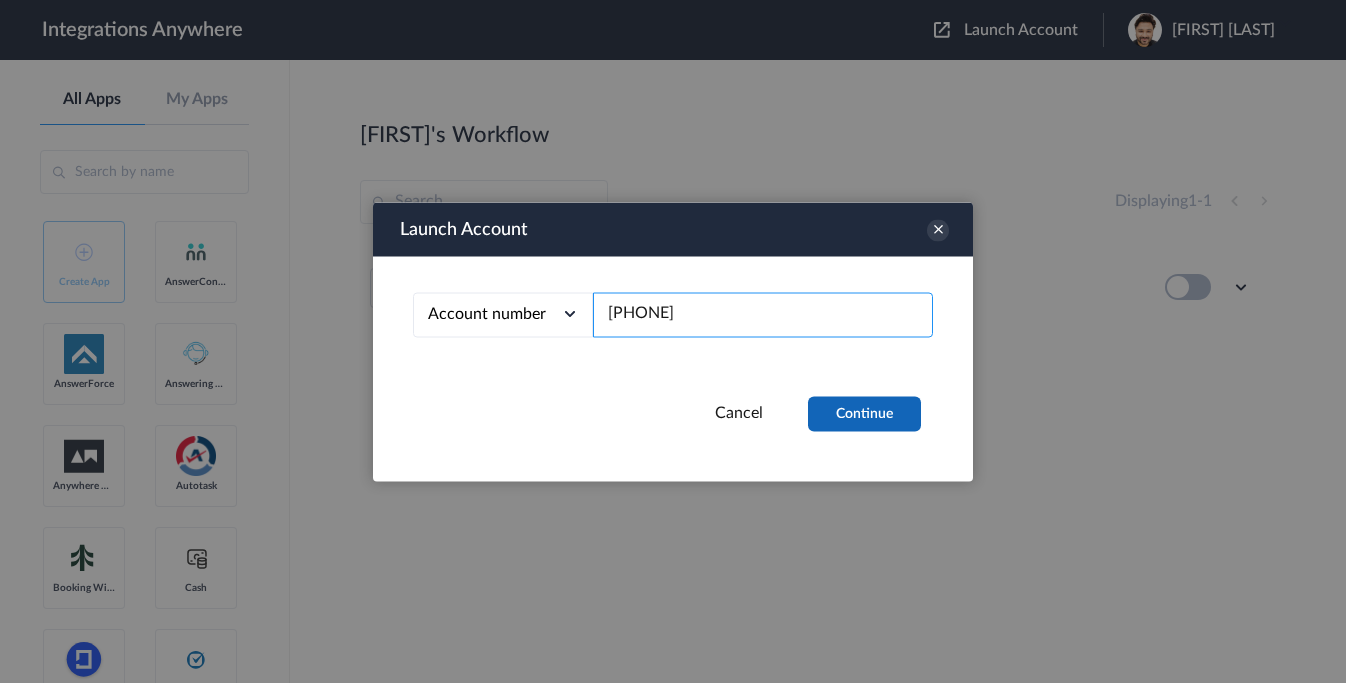 type on "[PHONE]" 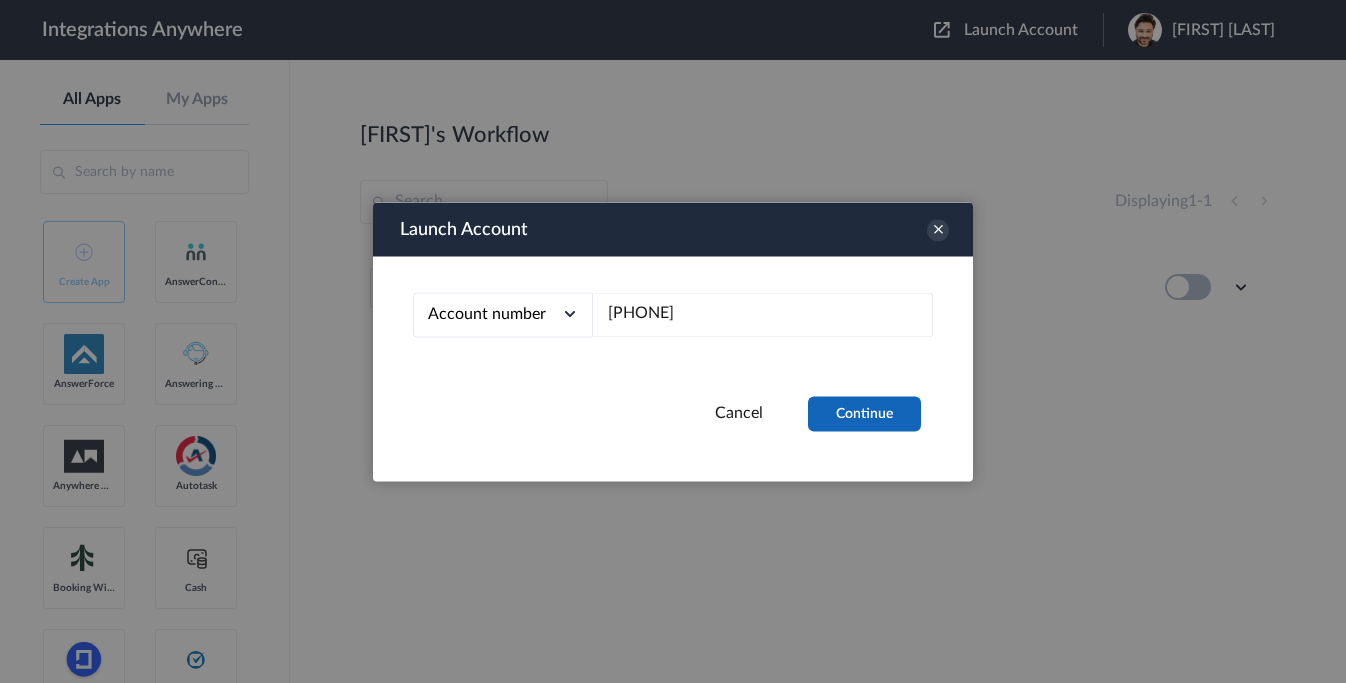click on "Continue" at bounding box center [864, 413] 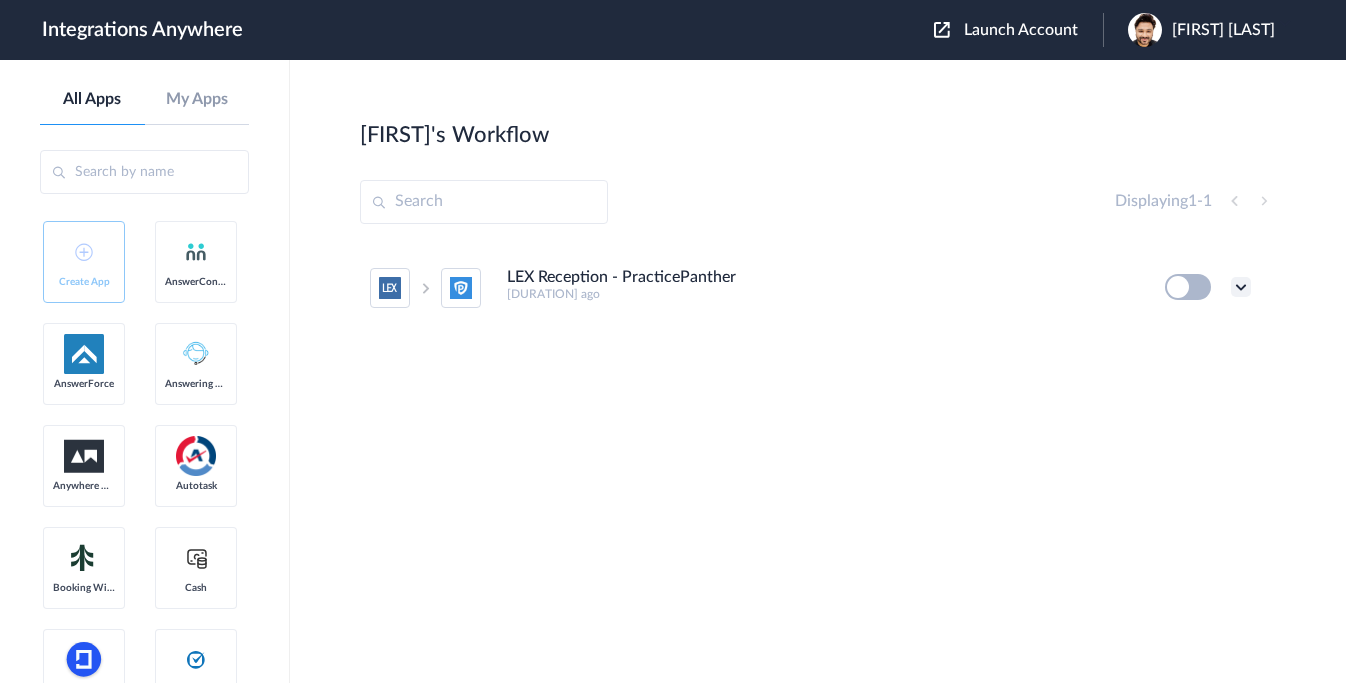 click at bounding box center (1241, 287) 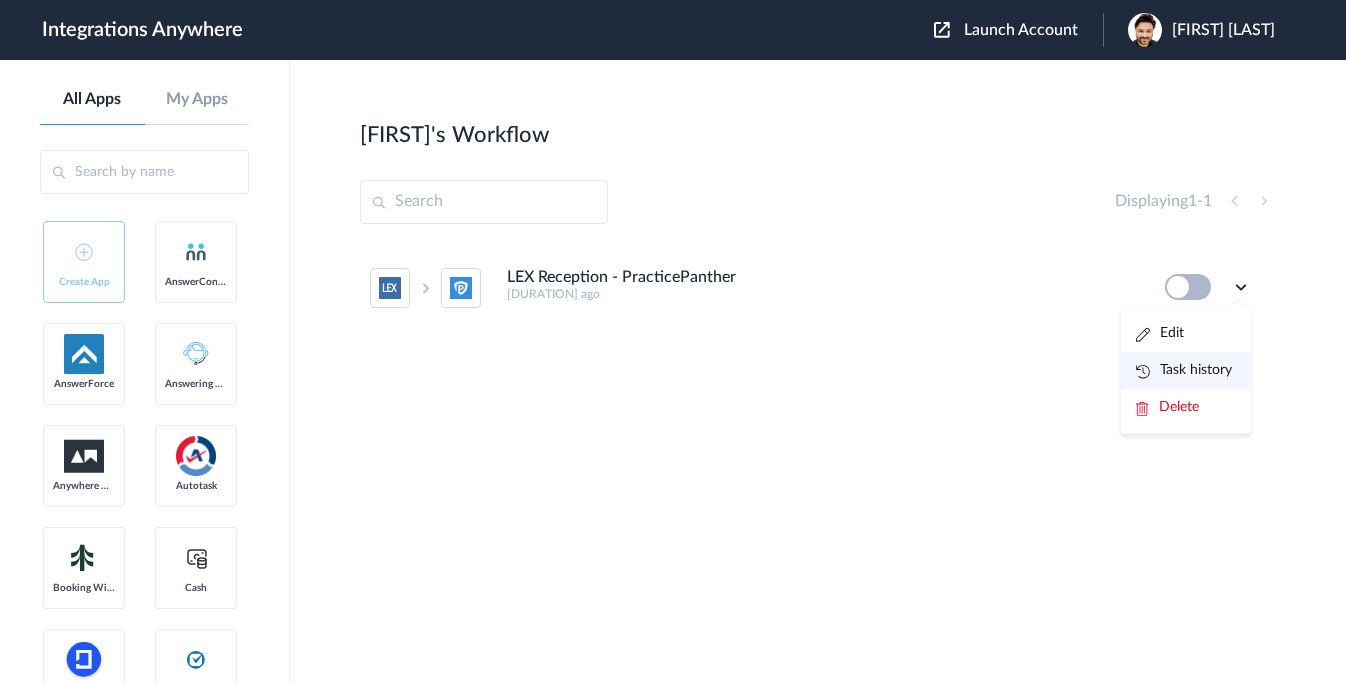 click on "Task history" at bounding box center [1184, 370] 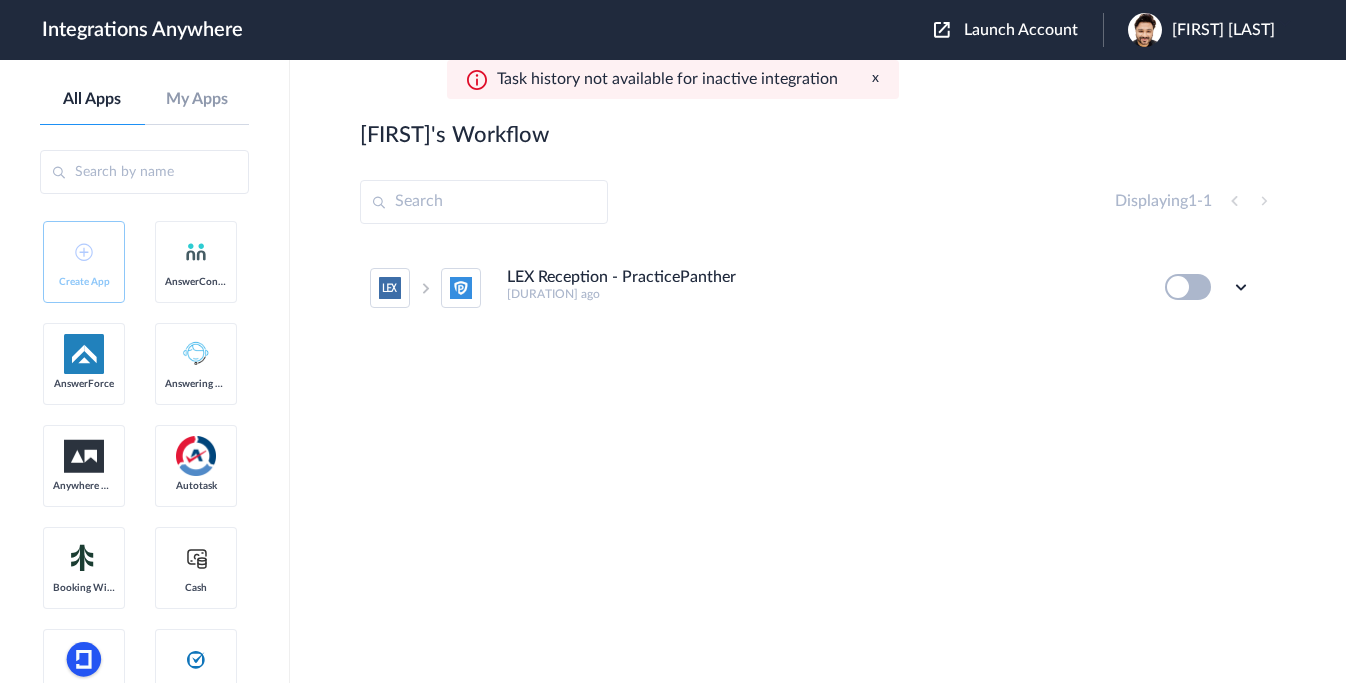 click at bounding box center (1188, 287) 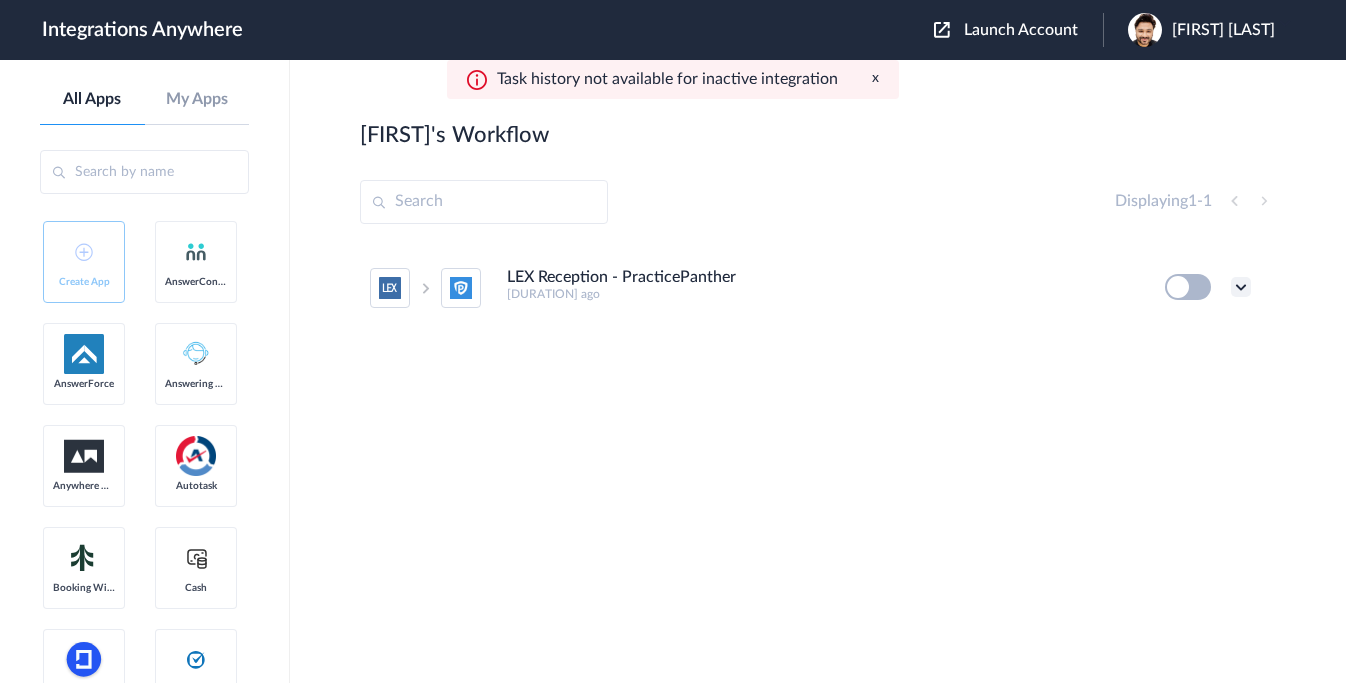 click at bounding box center (1241, 287) 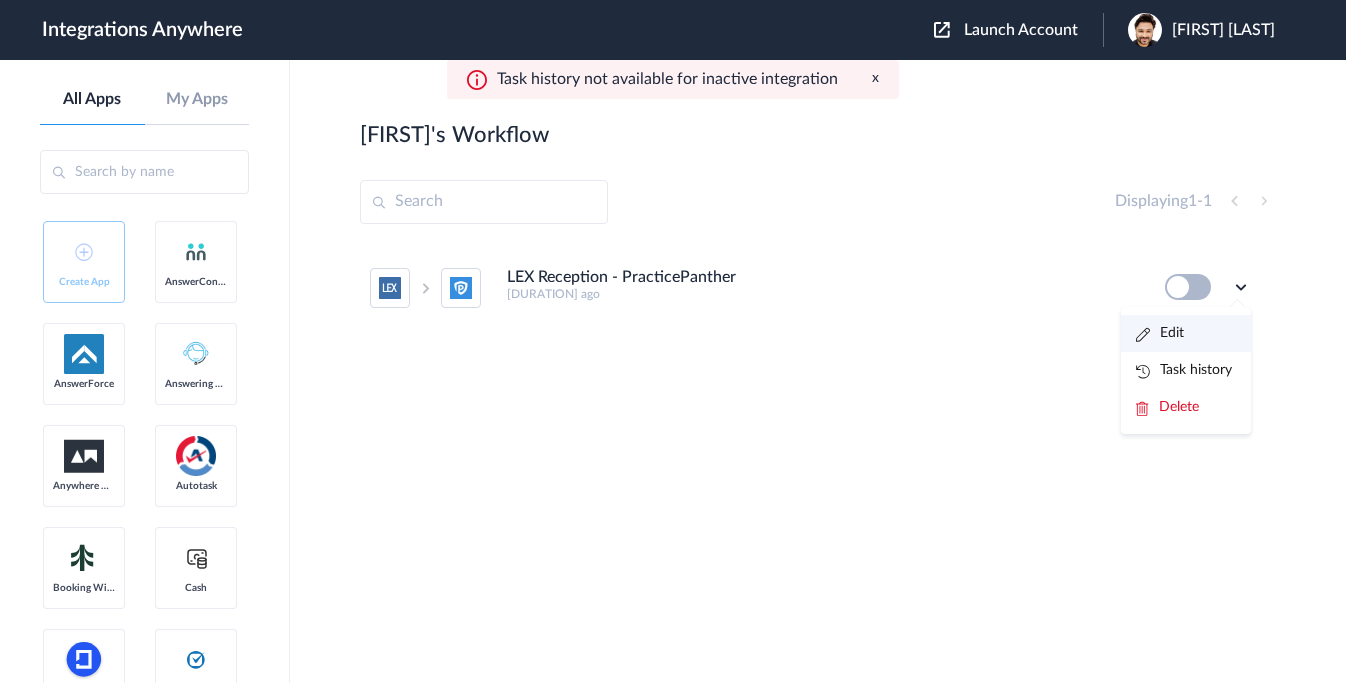 click on "Edit" at bounding box center [1160, 333] 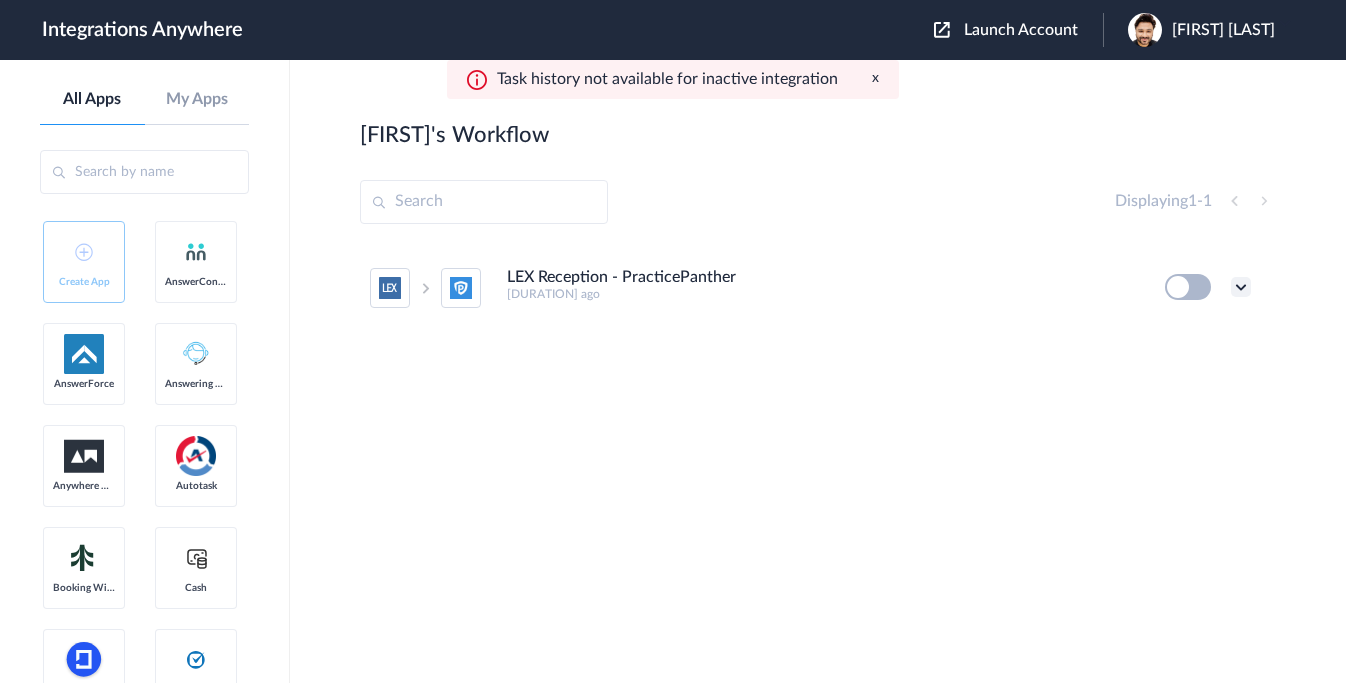 click at bounding box center [1241, 287] 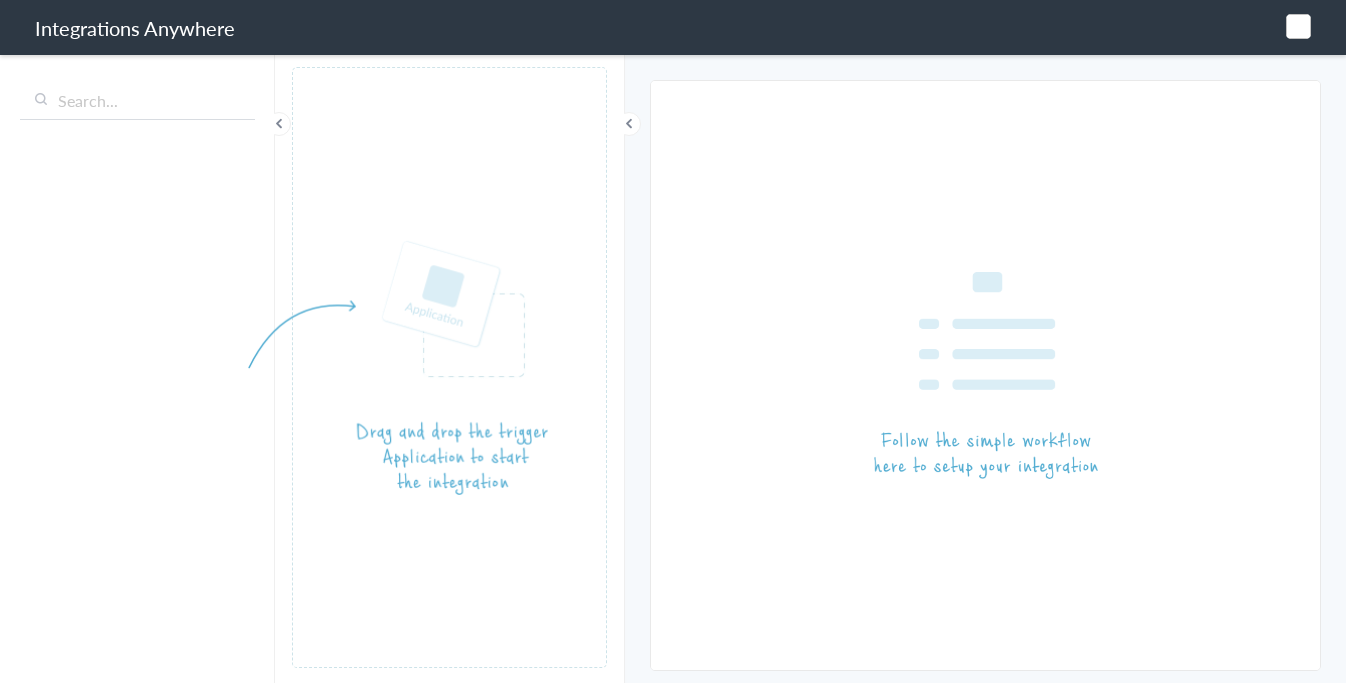 scroll, scrollTop: 0, scrollLeft: 0, axis: both 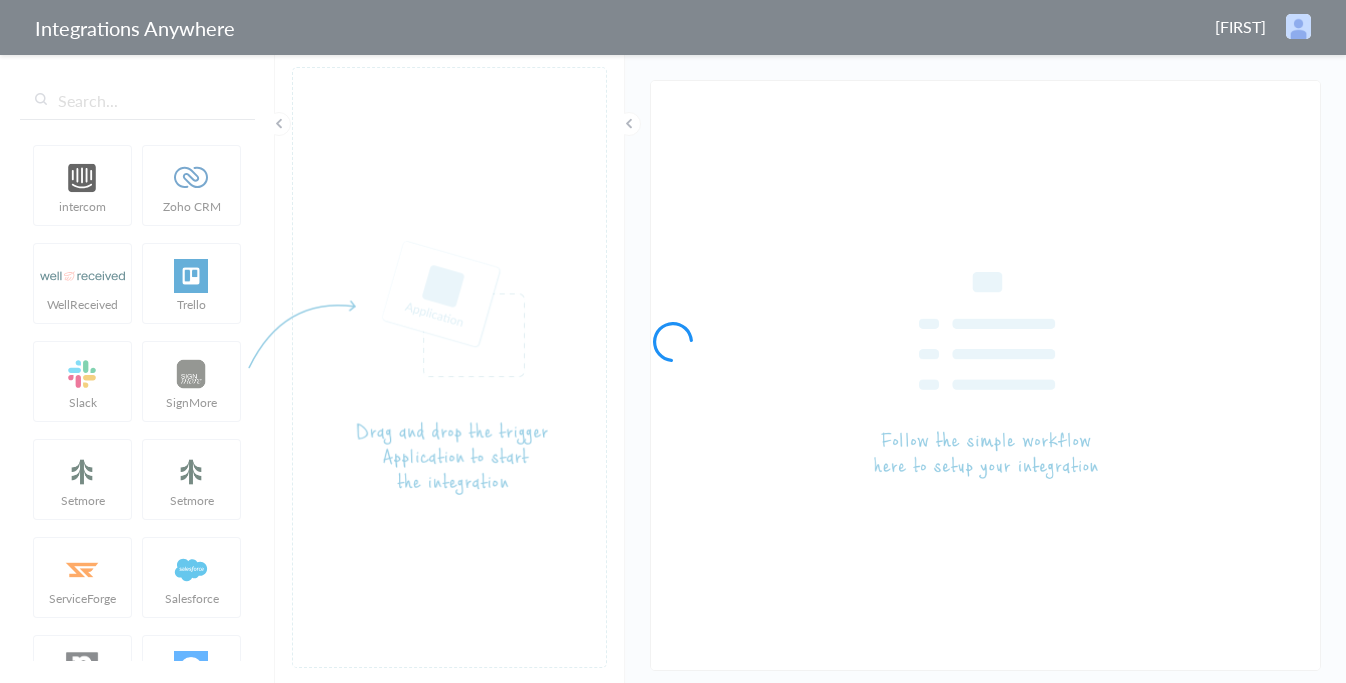 type on "LEX Reception - PracticePanther" 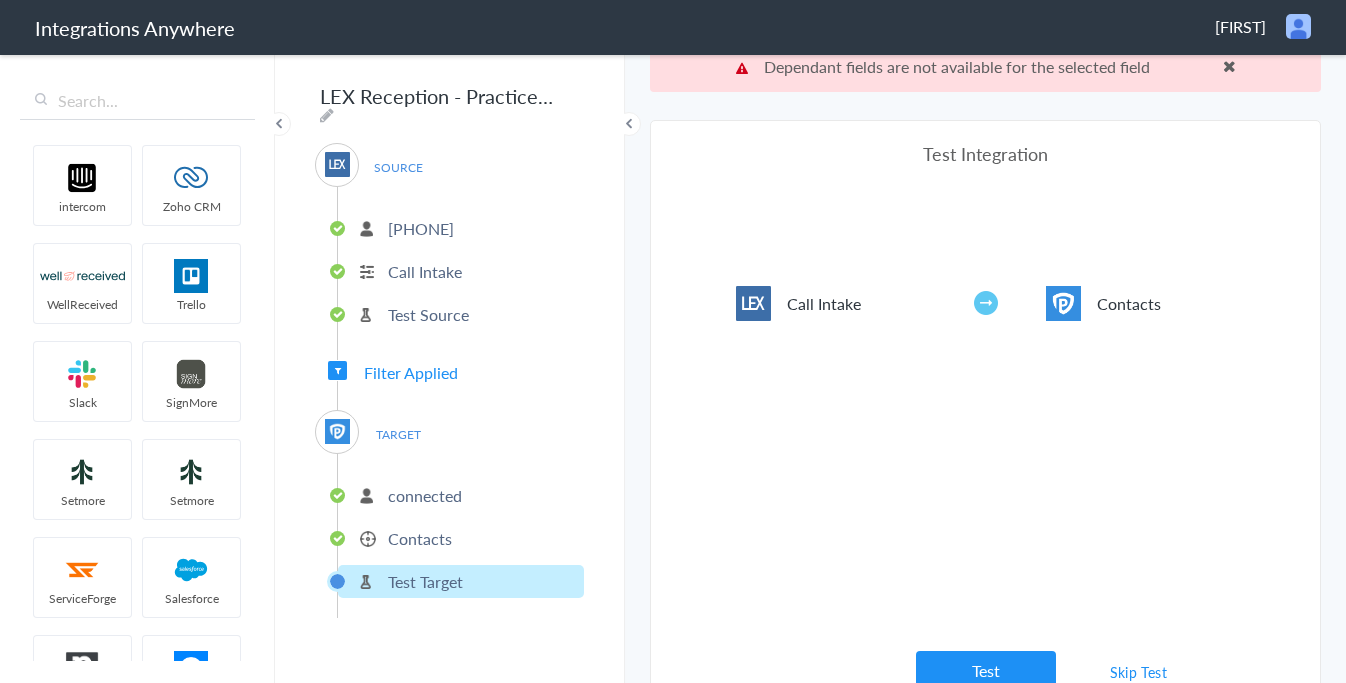 scroll, scrollTop: 51, scrollLeft: 0, axis: vertical 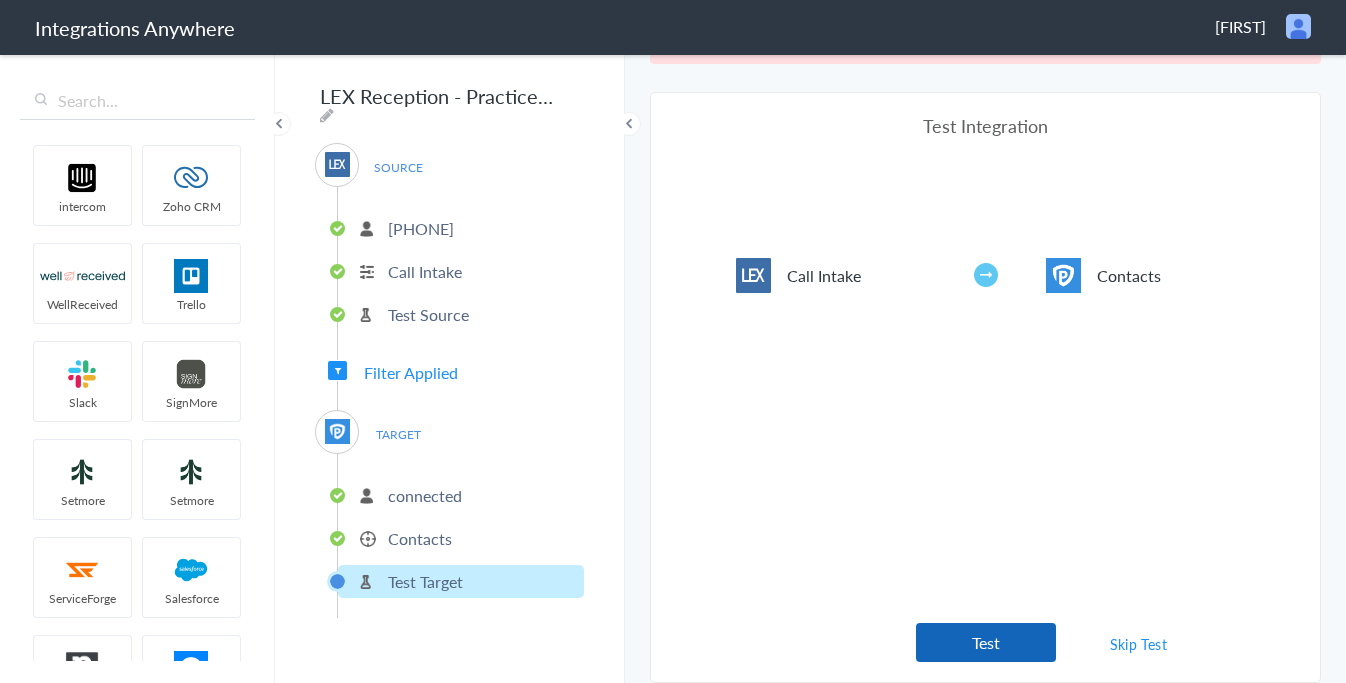 click on "Test" at bounding box center [986, 642] 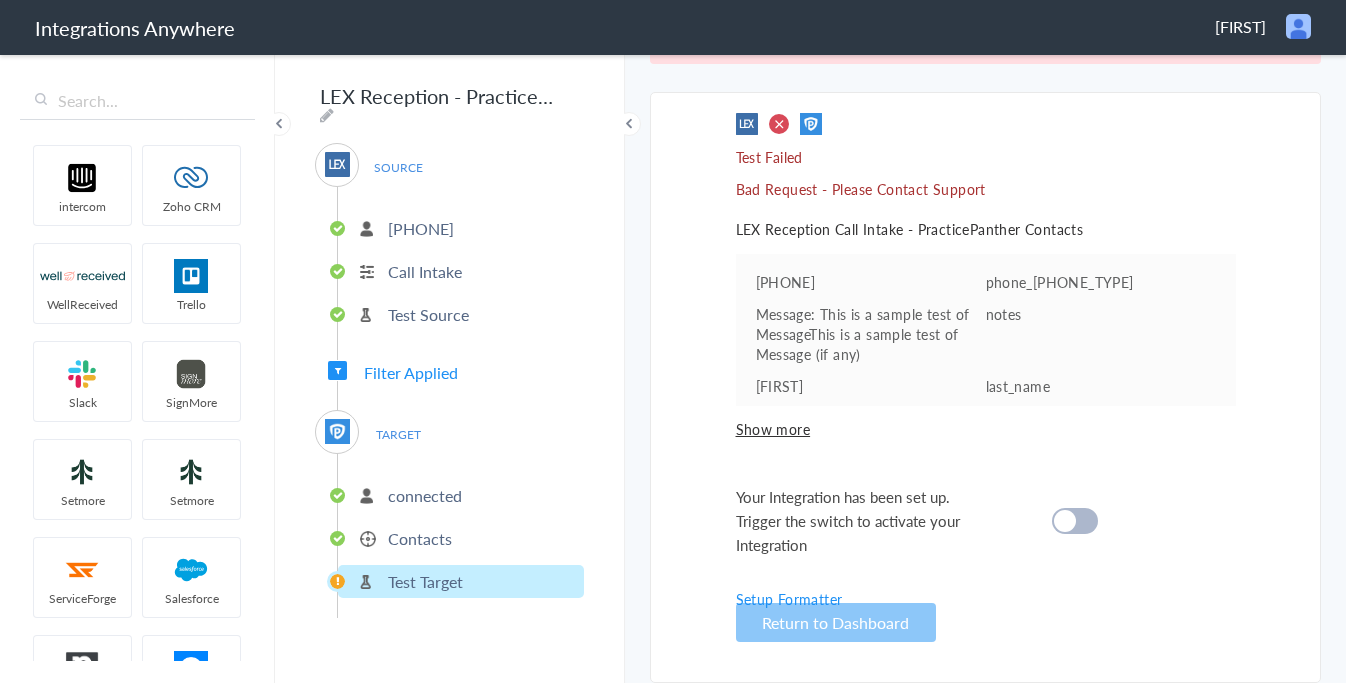 click at bounding box center (1065, 521) 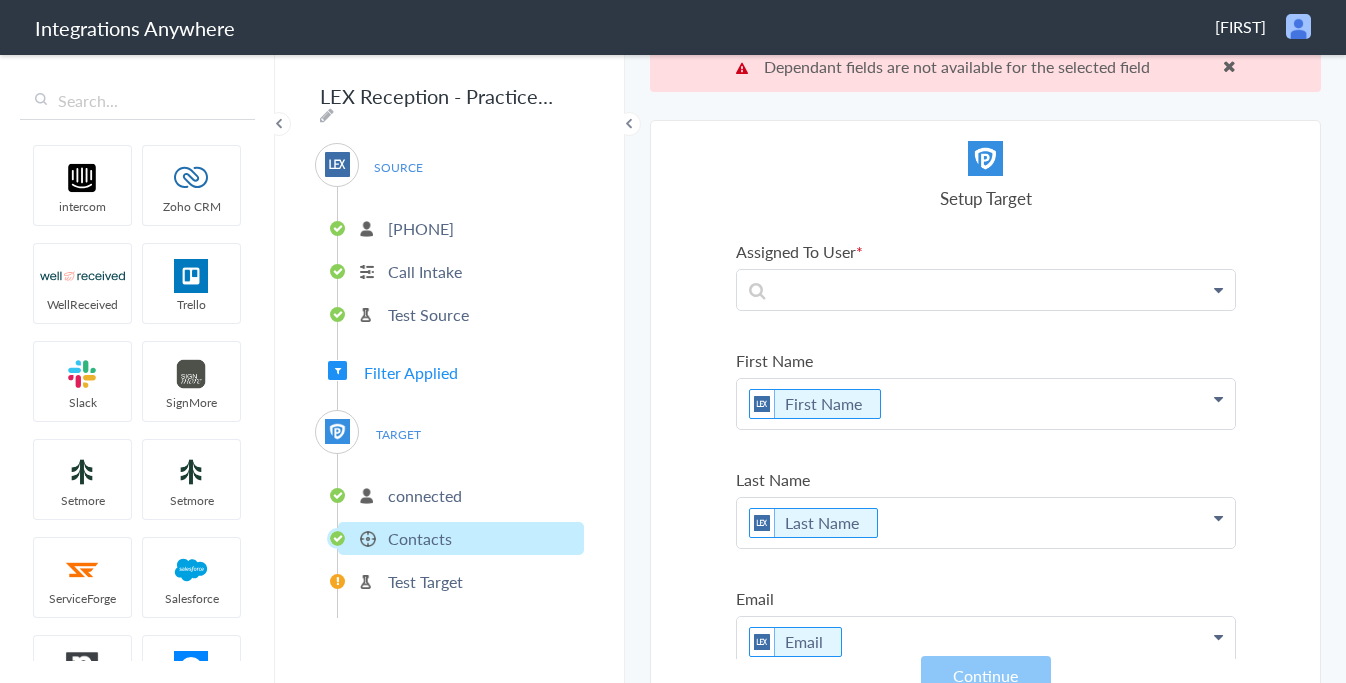 scroll, scrollTop: 0, scrollLeft: 0, axis: both 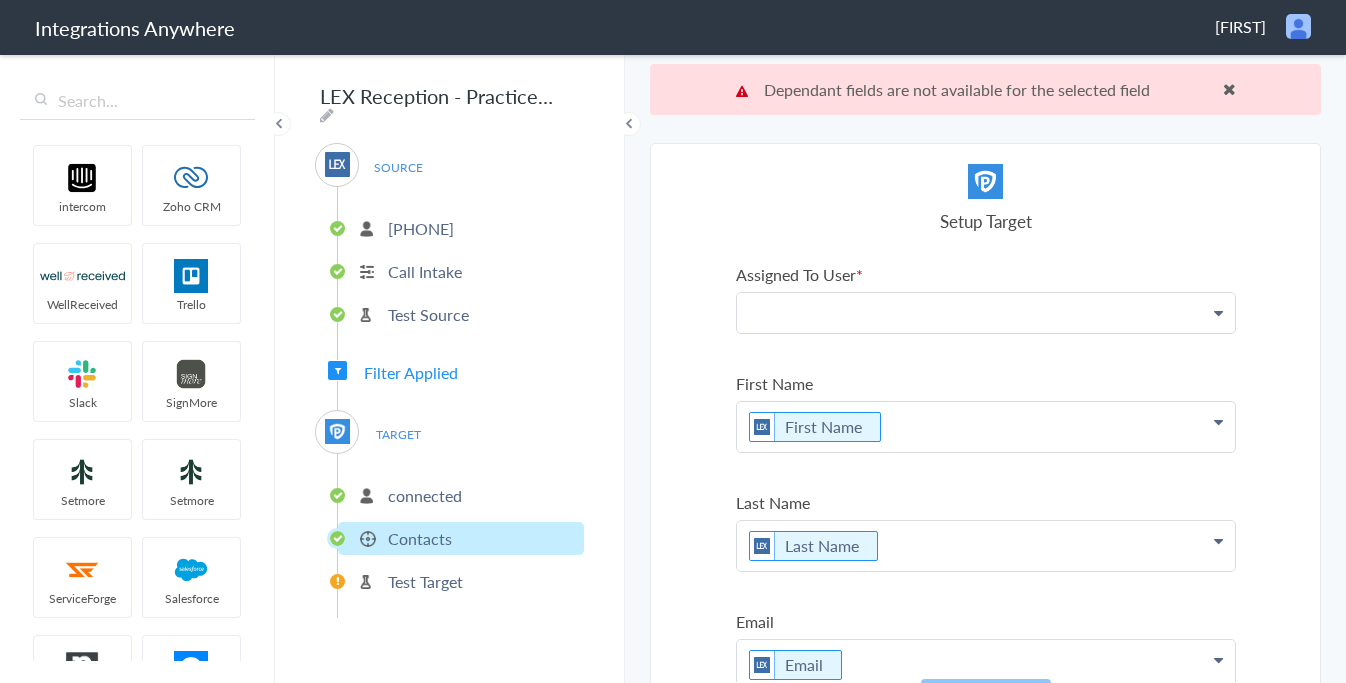 click at bounding box center (986, 312) 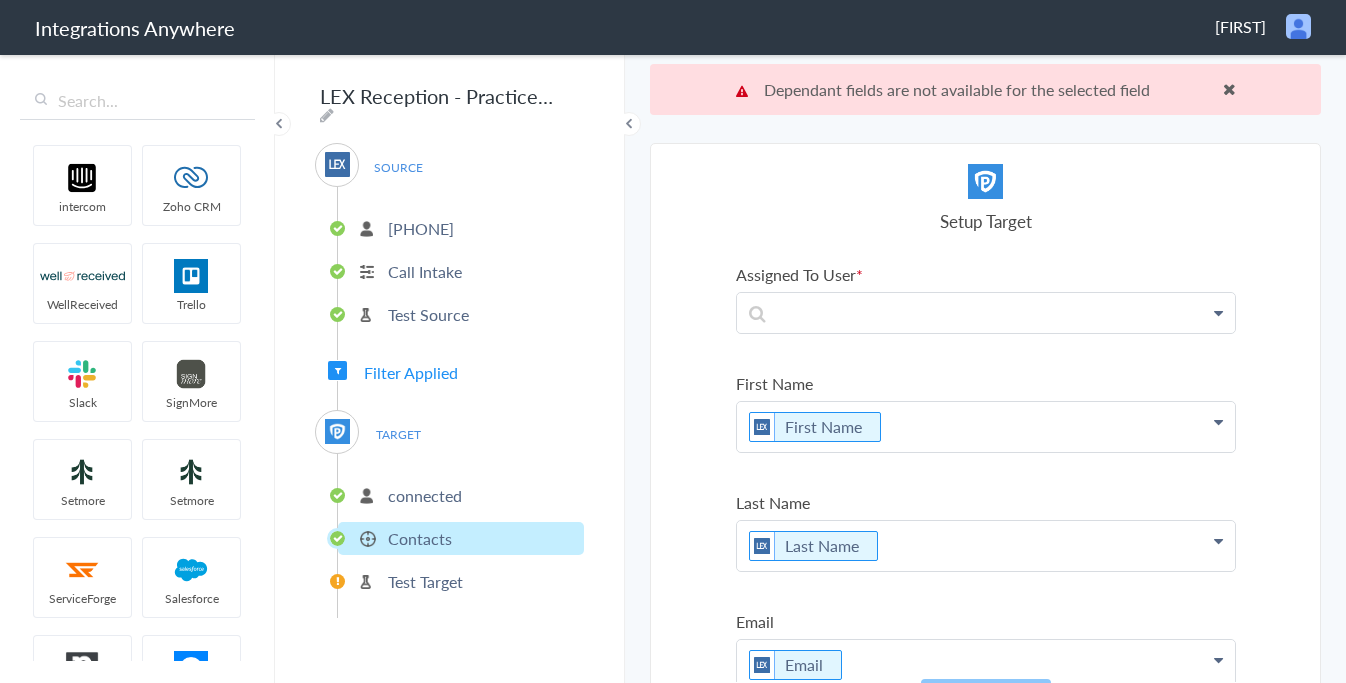 click at bounding box center (1218, 313) 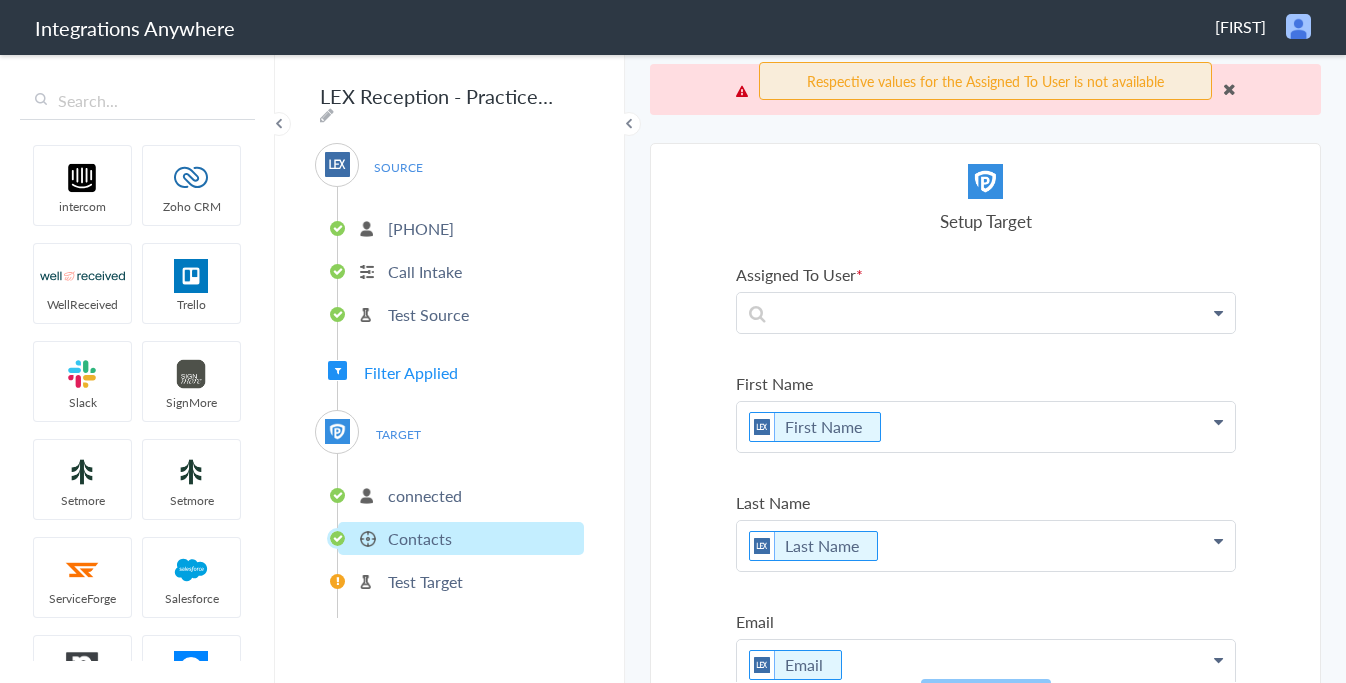 click at bounding box center [1218, 313] 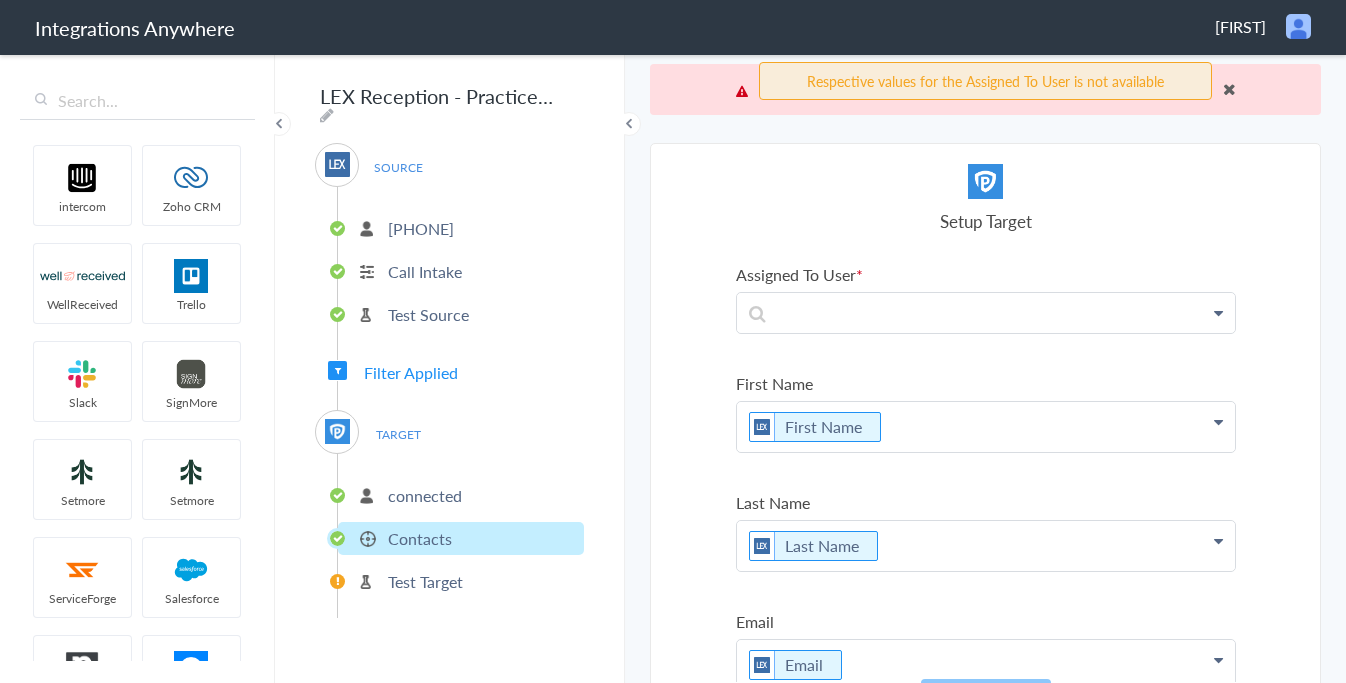 click at bounding box center [1218, 313] 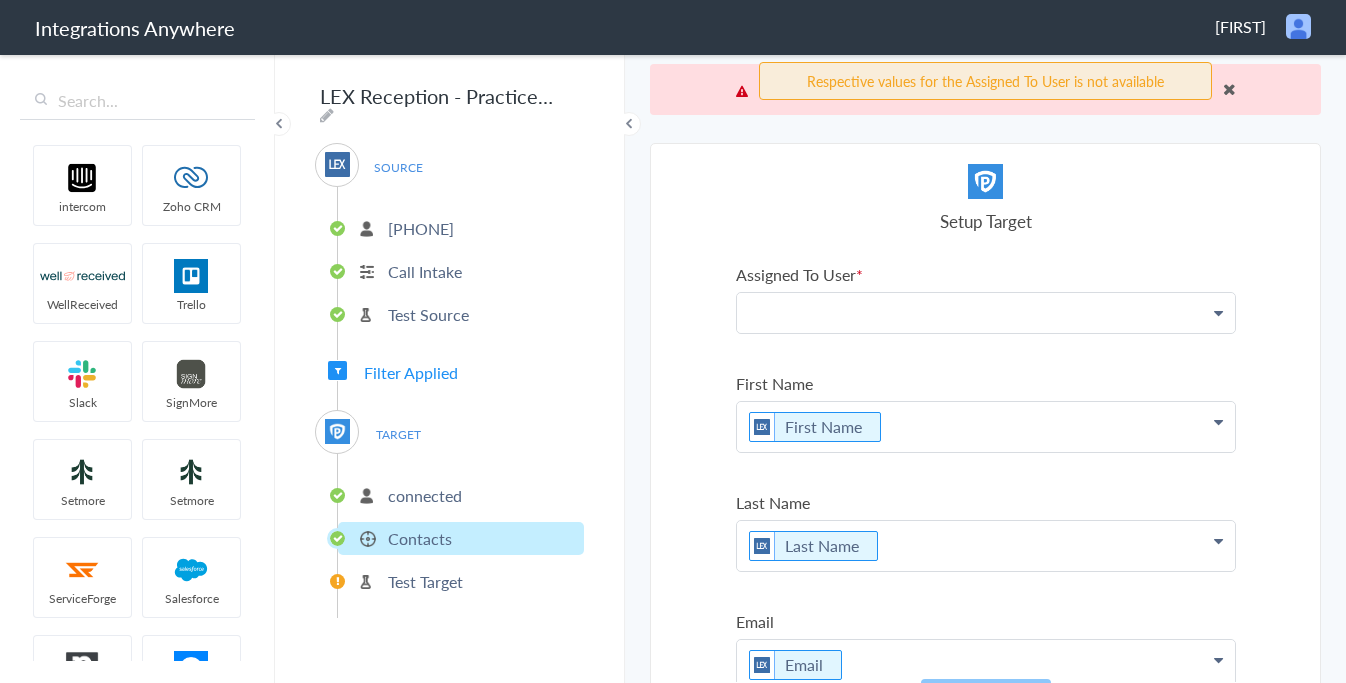 click at bounding box center [986, 312] 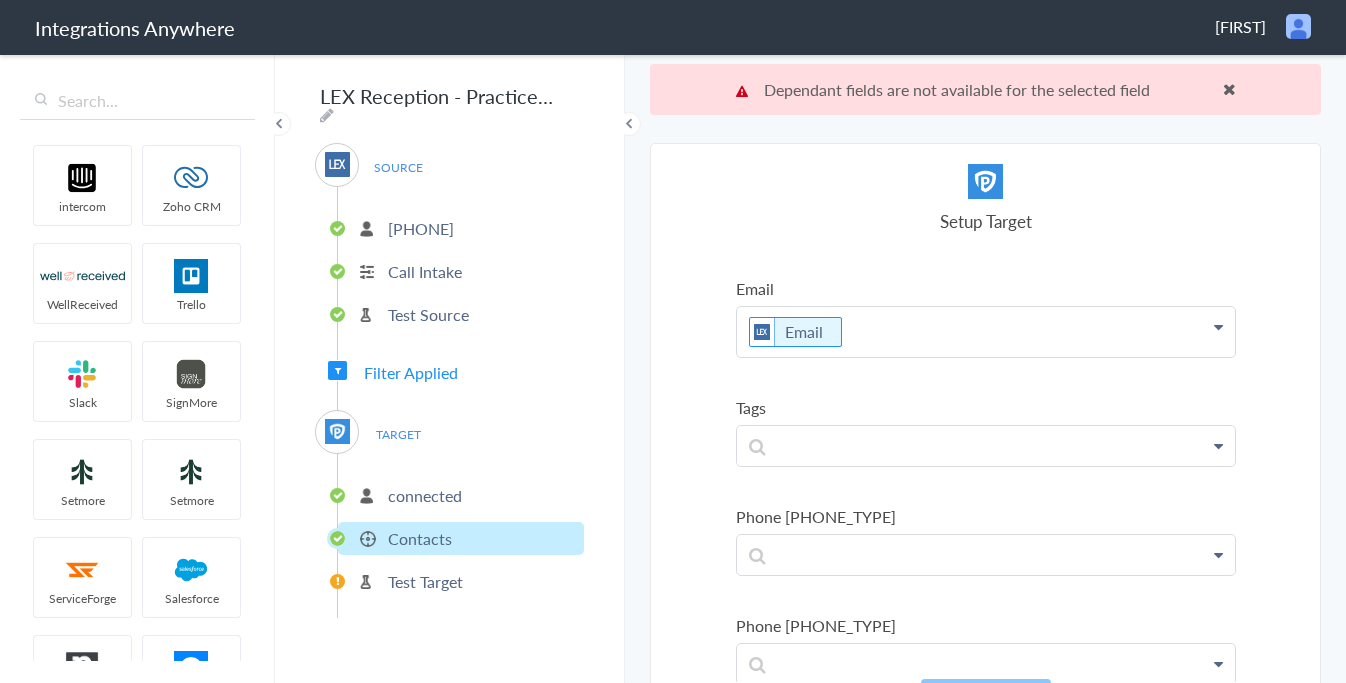 scroll, scrollTop: 0, scrollLeft: 0, axis: both 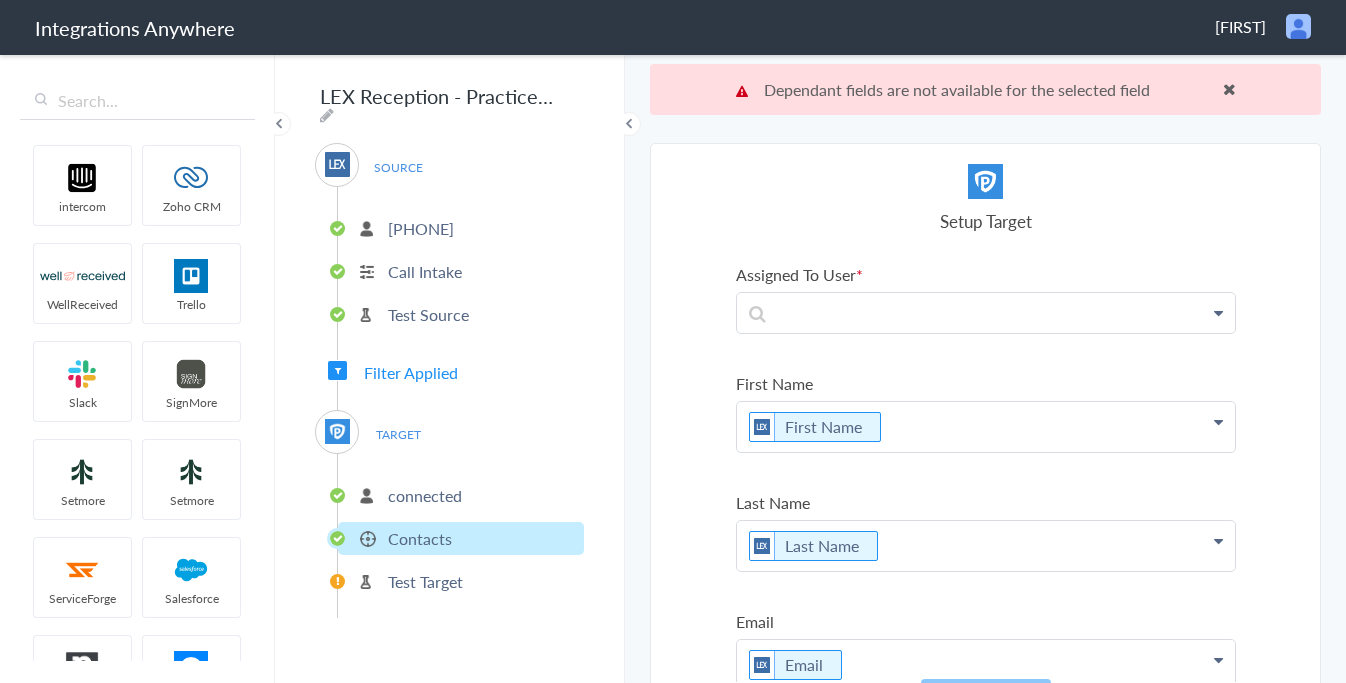 click at bounding box center (1218, 313) 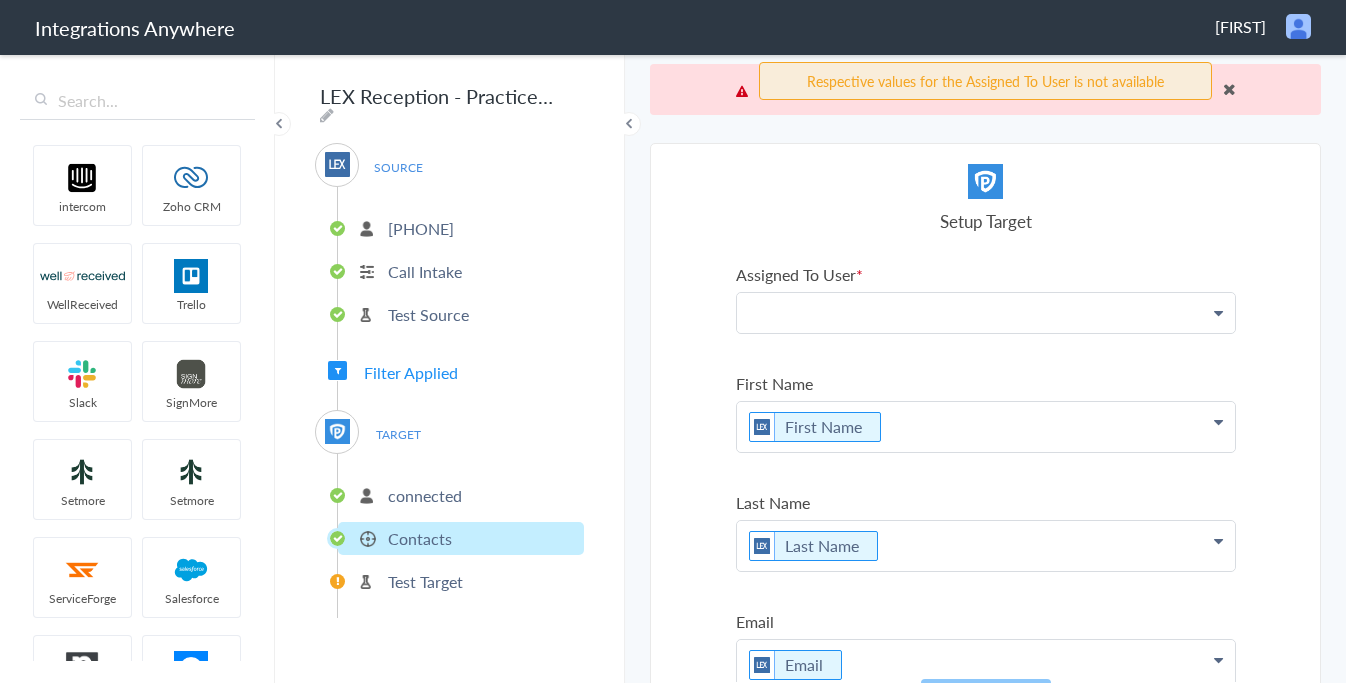 click at bounding box center (986, 312) 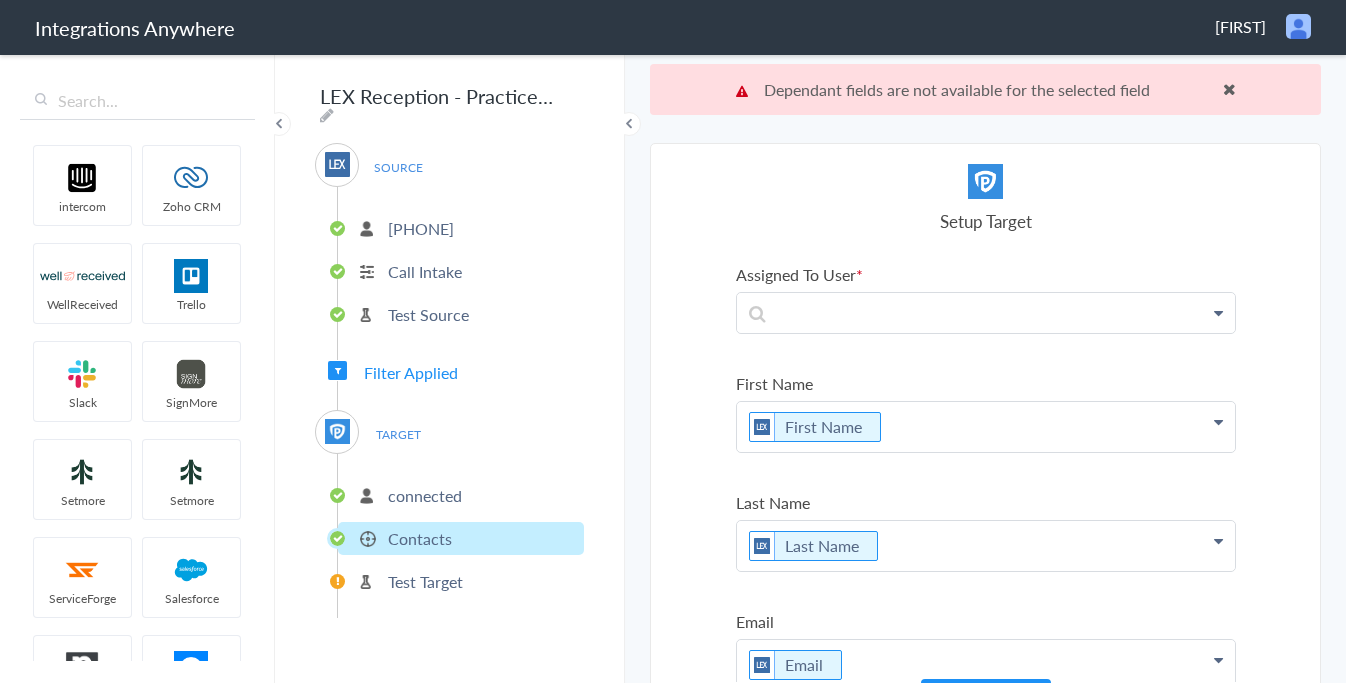 click on "Test Source" at bounding box center [428, 314] 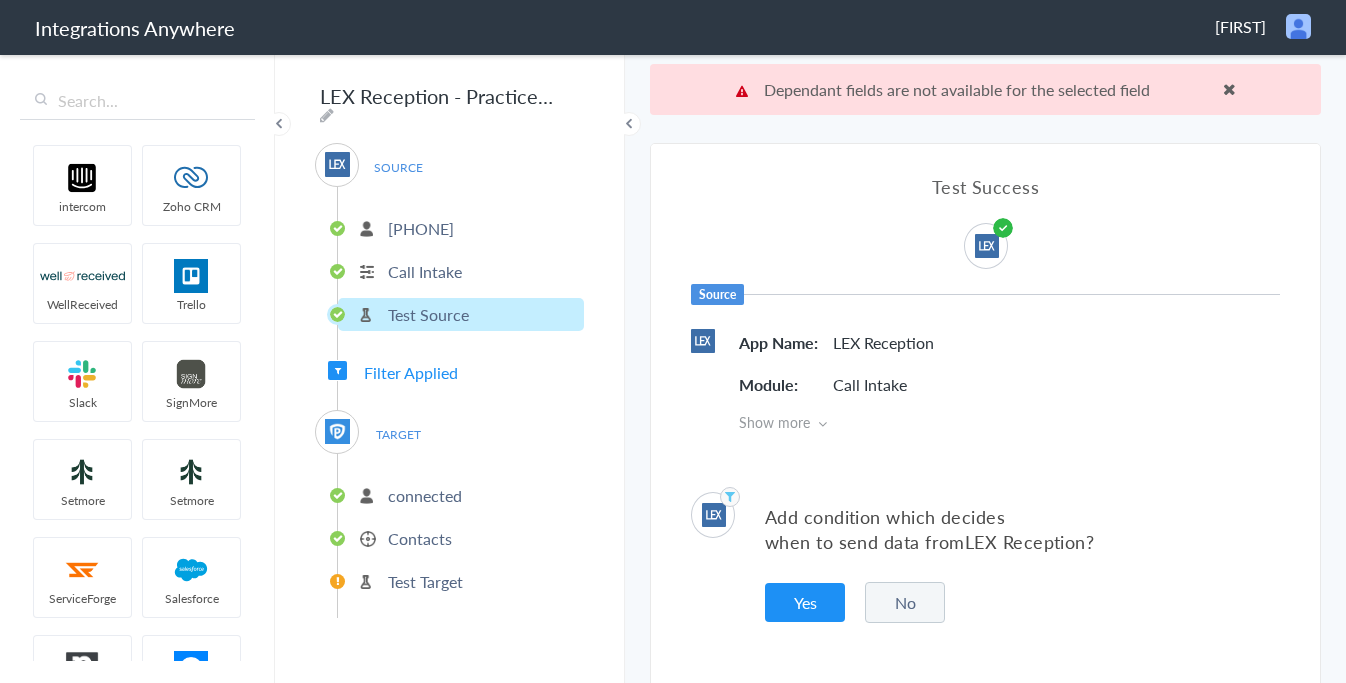 click on "Call Intake" at bounding box center [425, 271] 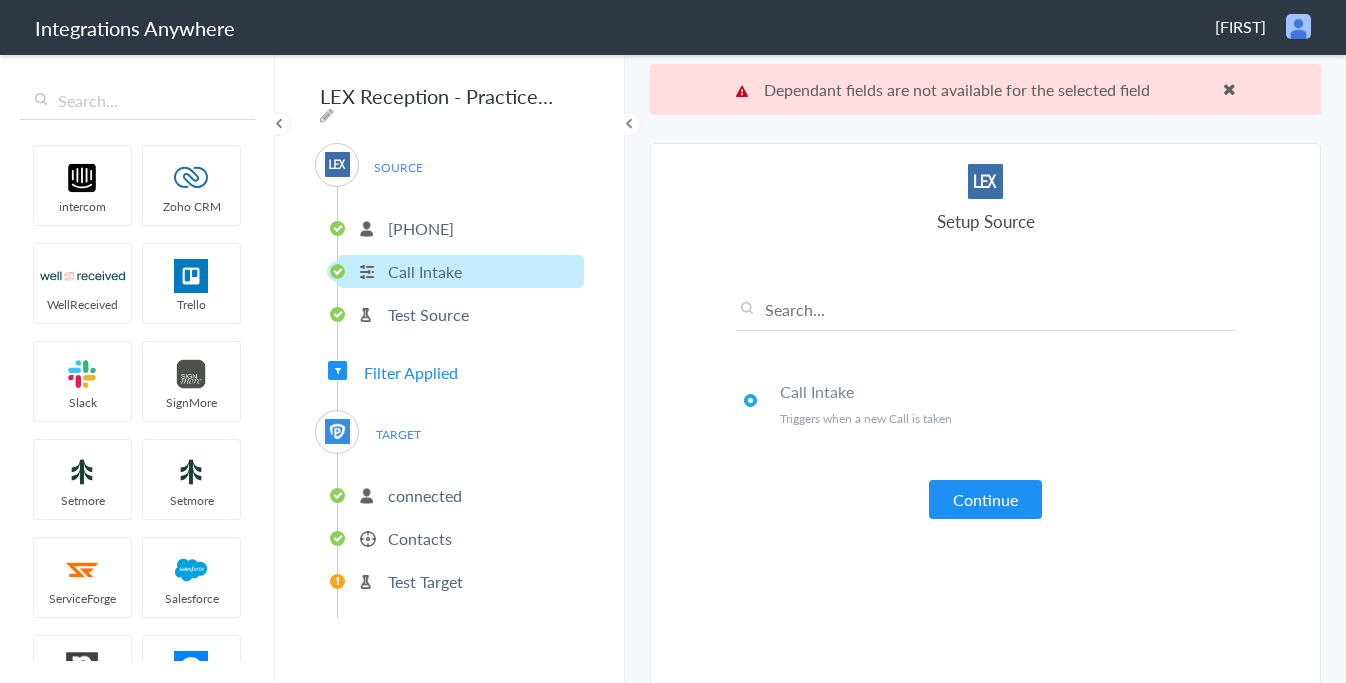 click on "3364441244" at bounding box center (421, 228) 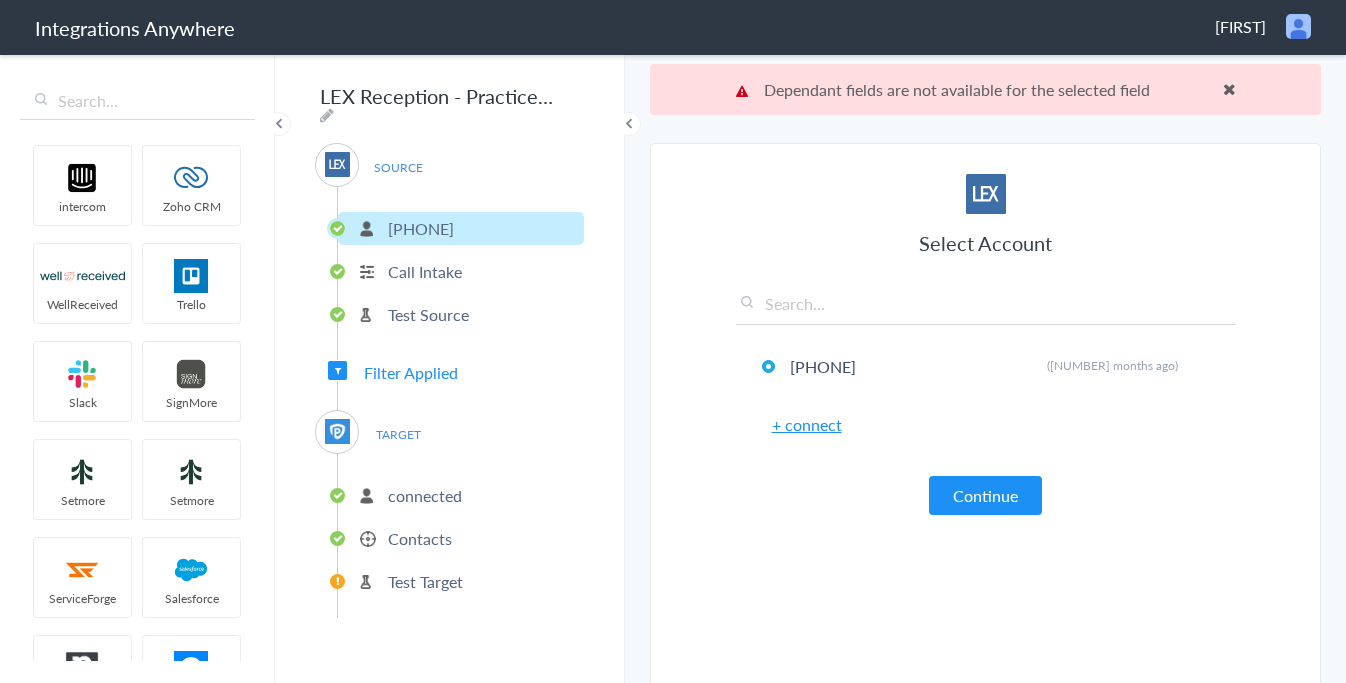 click on "Call Intake" at bounding box center (461, 271) 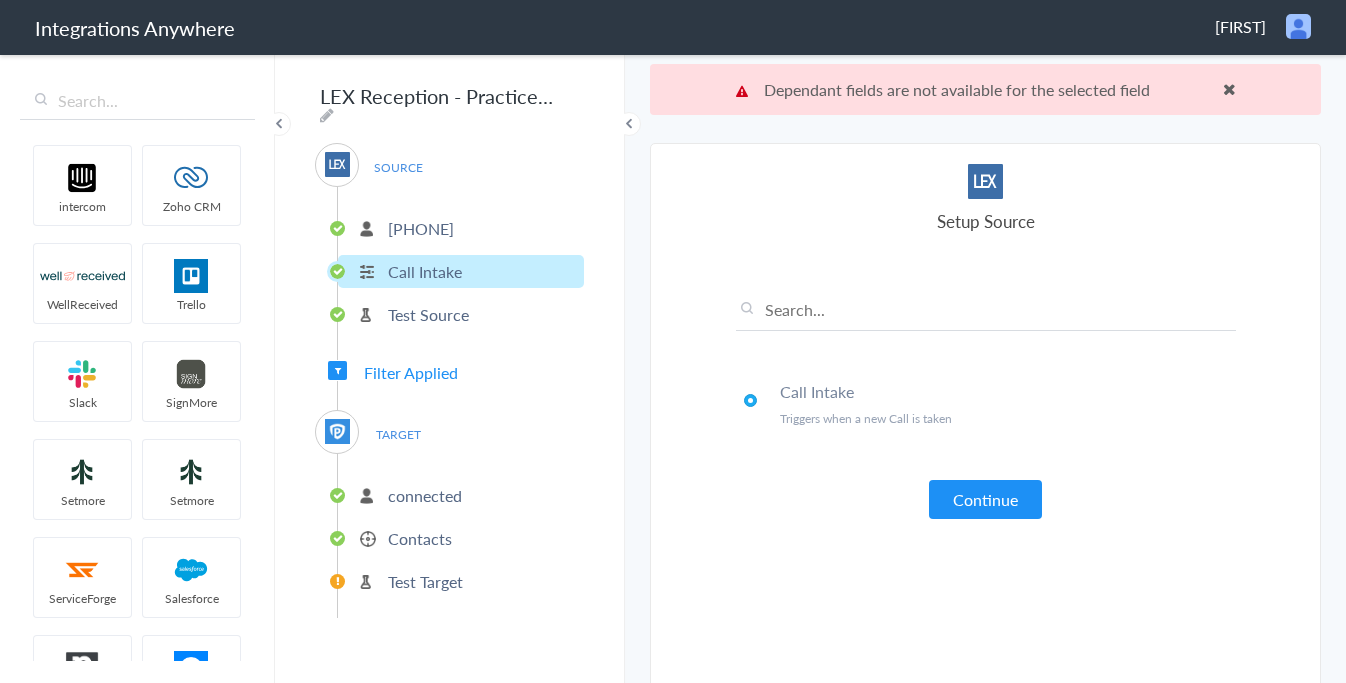 click on "Test Source" at bounding box center [428, 314] 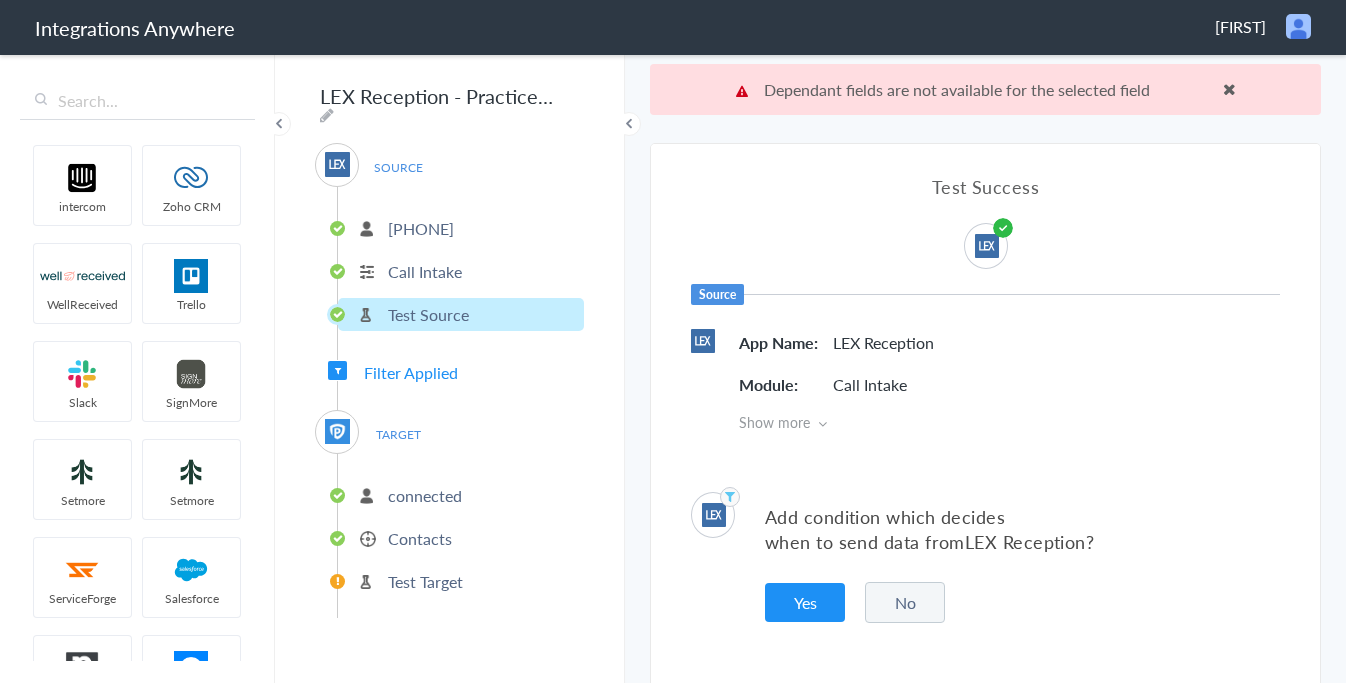 click at bounding box center [822, 424] 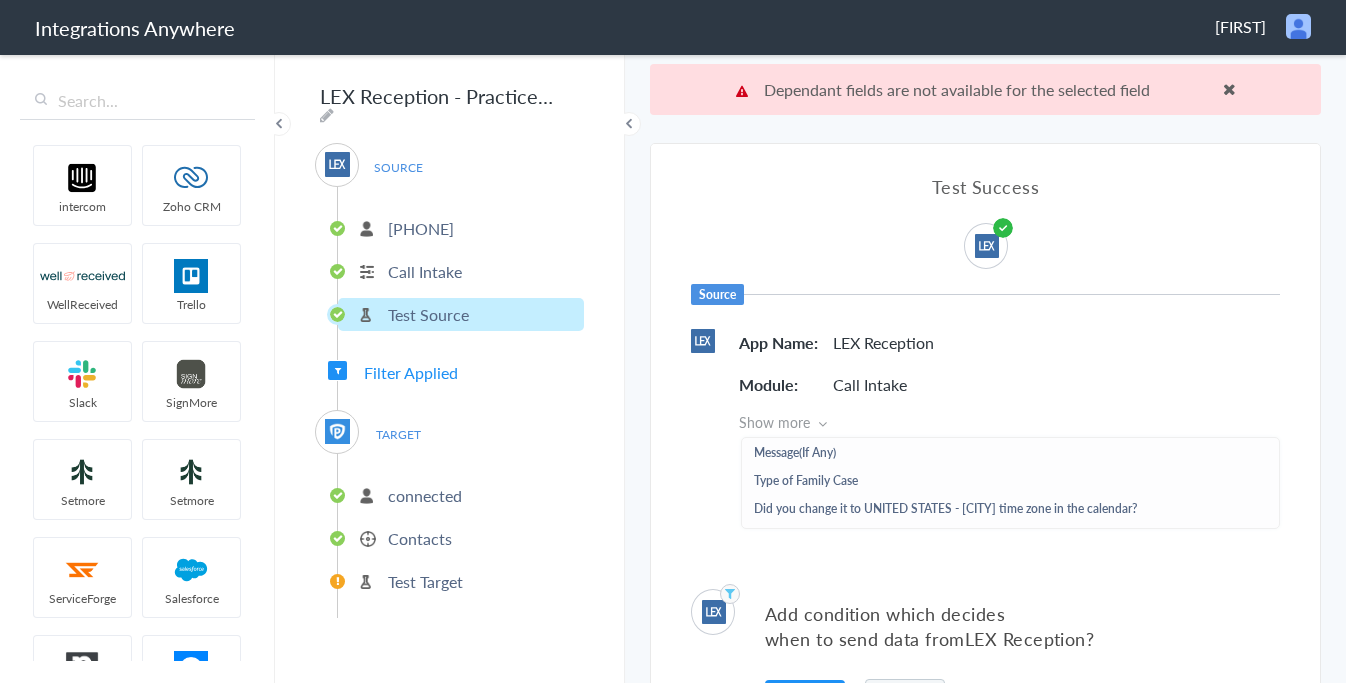 scroll, scrollTop: 665, scrollLeft: 0, axis: vertical 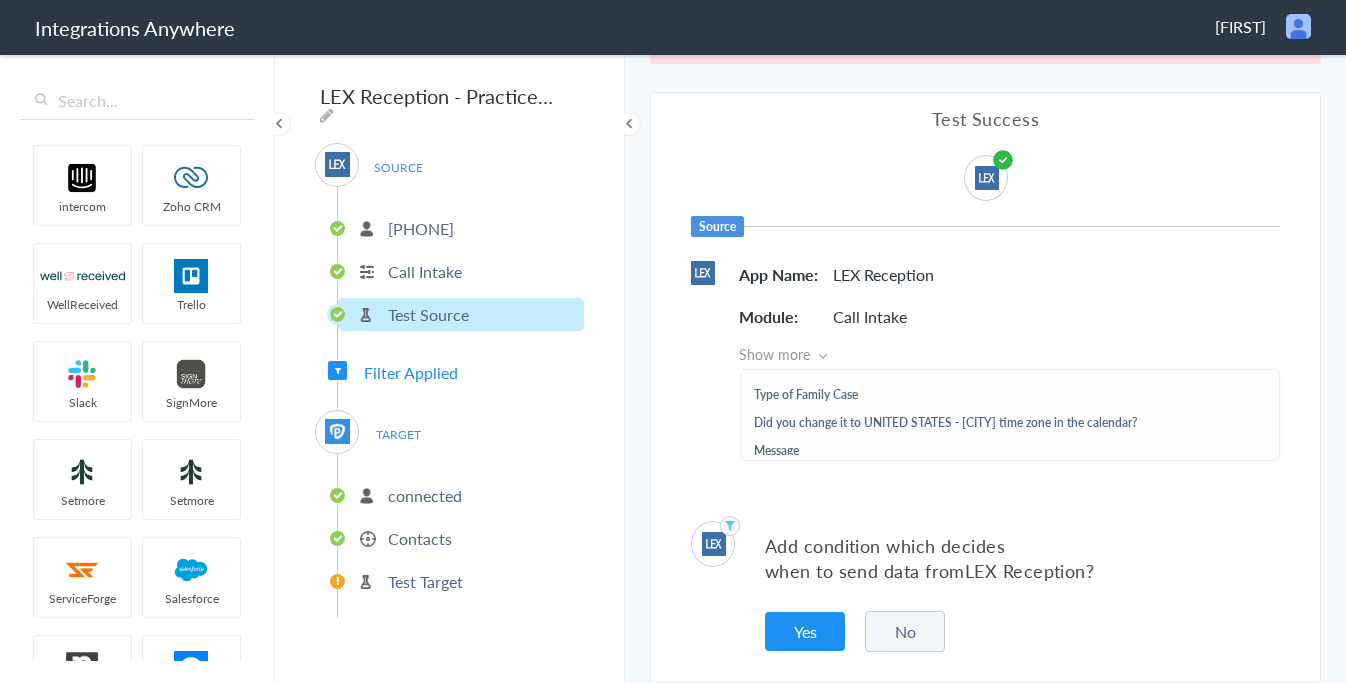 click on "No" at bounding box center [905, 631] 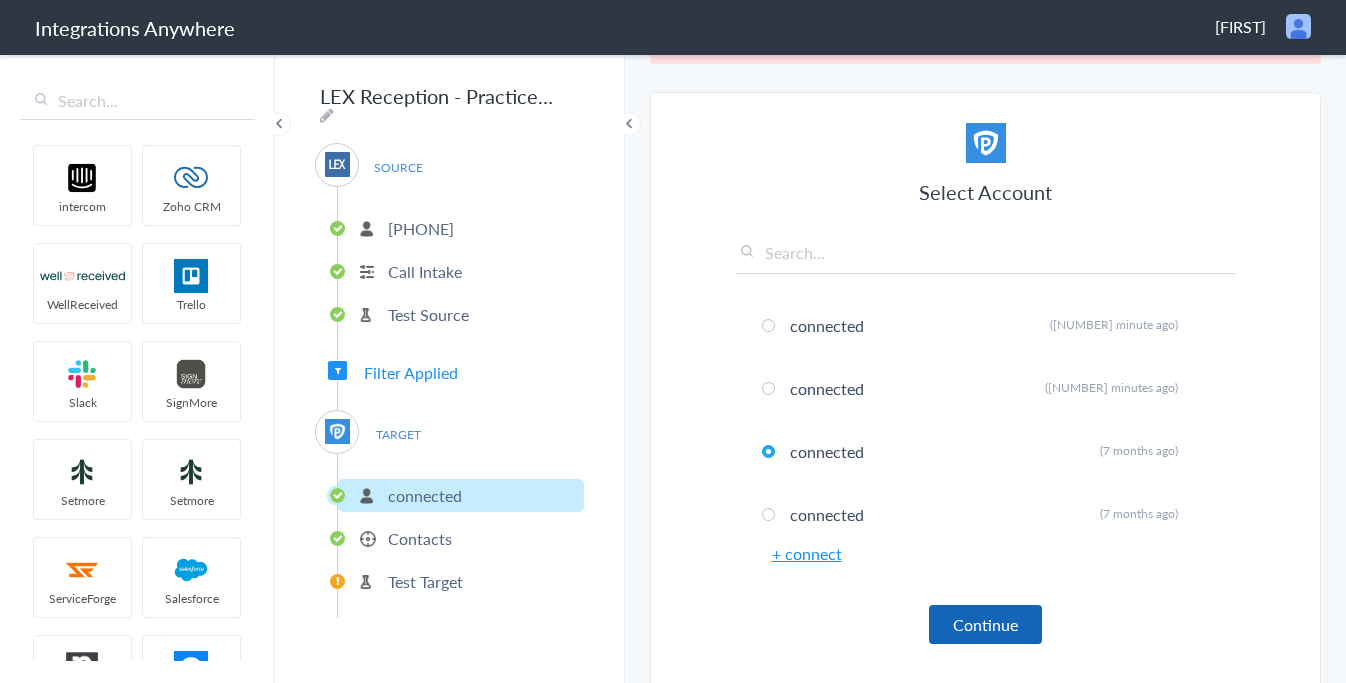 click on "Continue" at bounding box center (985, 624) 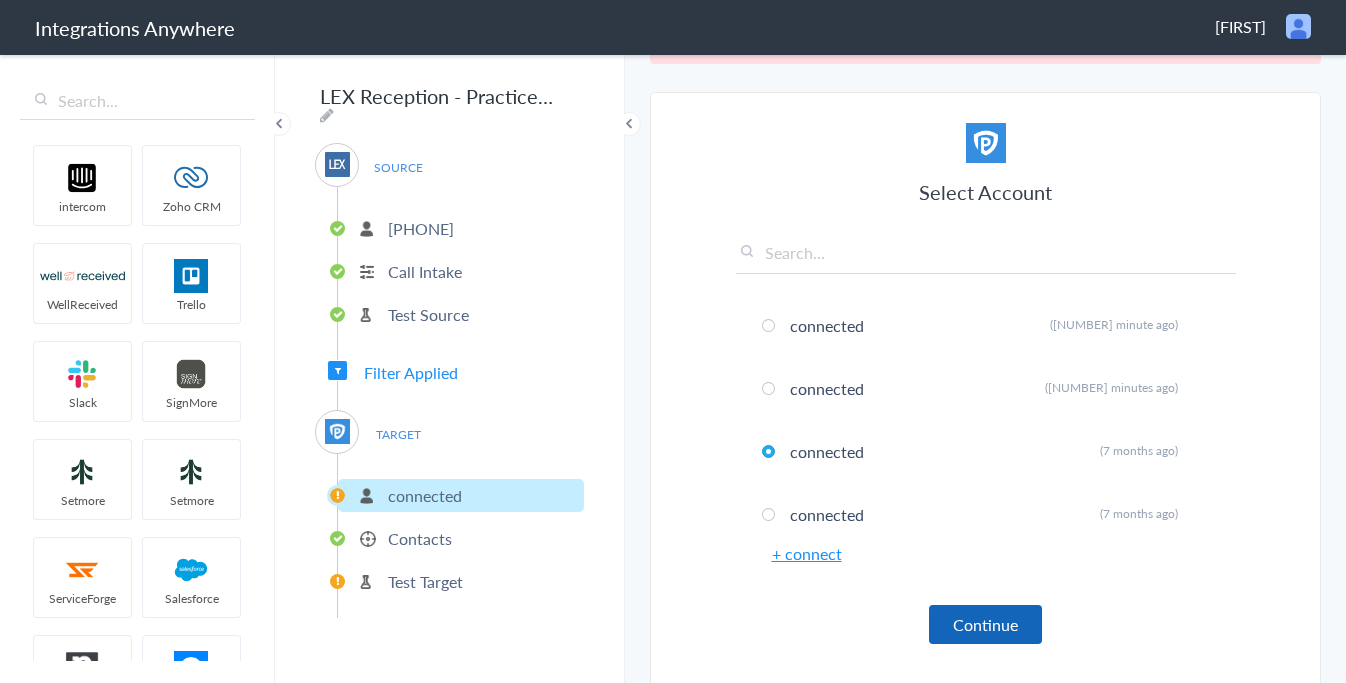 click on "Continue" at bounding box center (985, 624) 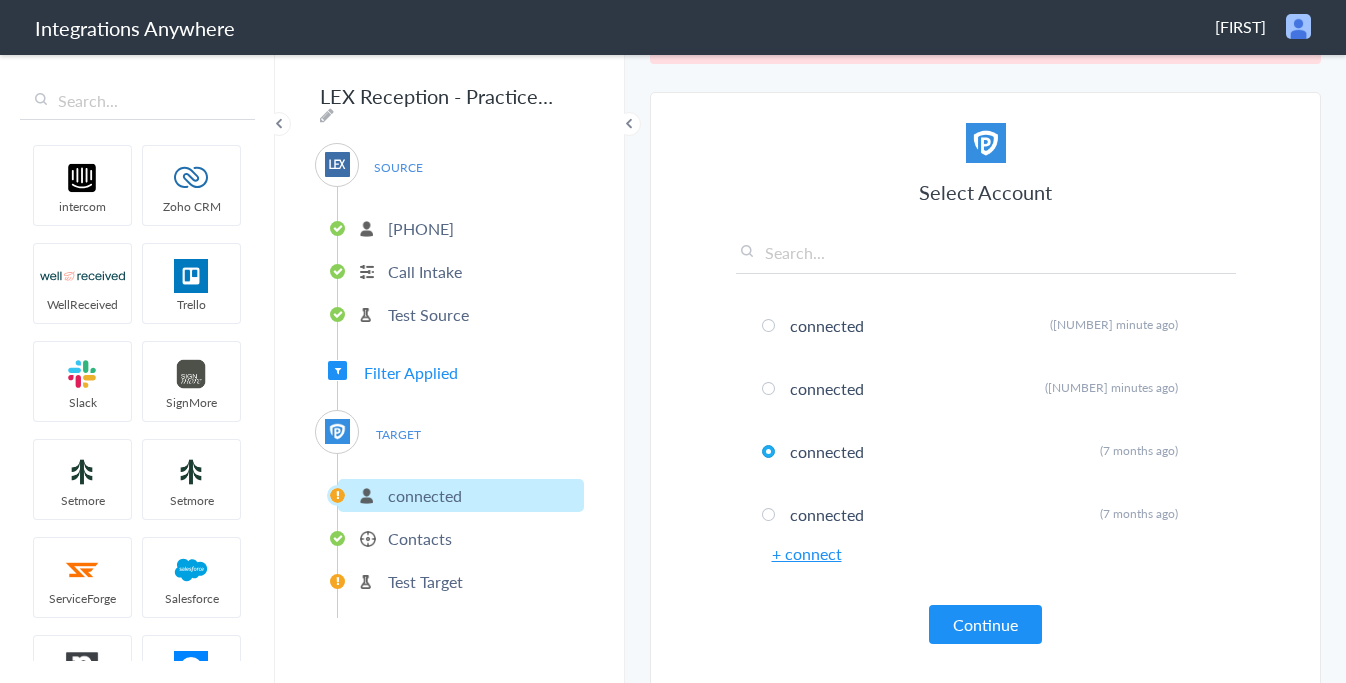 click on "Contacts" at bounding box center [420, 538] 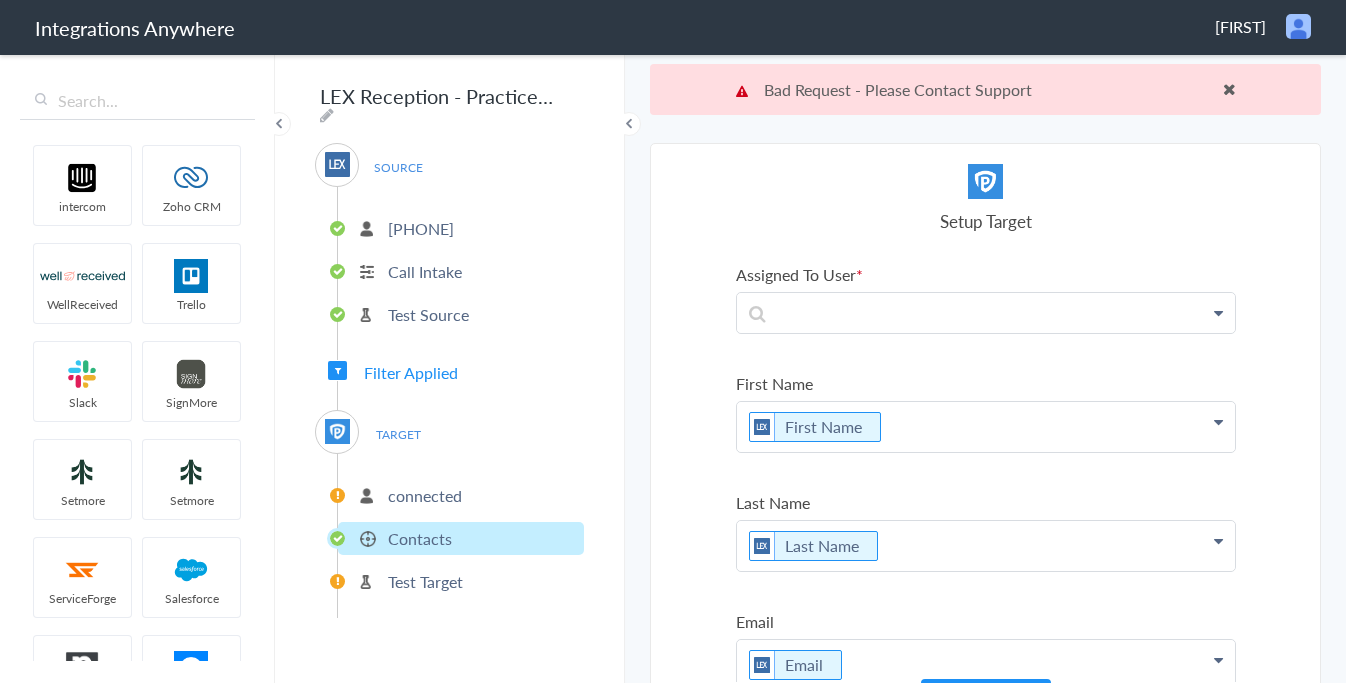 scroll, scrollTop: 0, scrollLeft: 0, axis: both 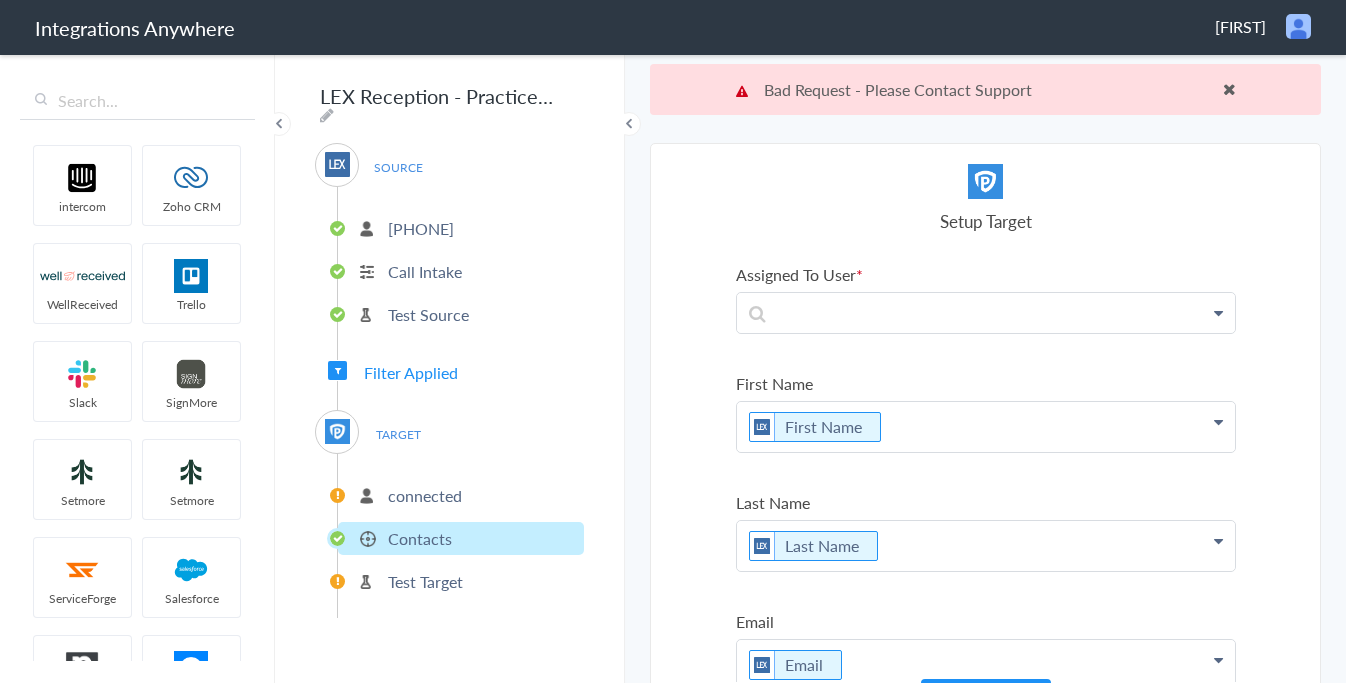 click at bounding box center [1229, 89] 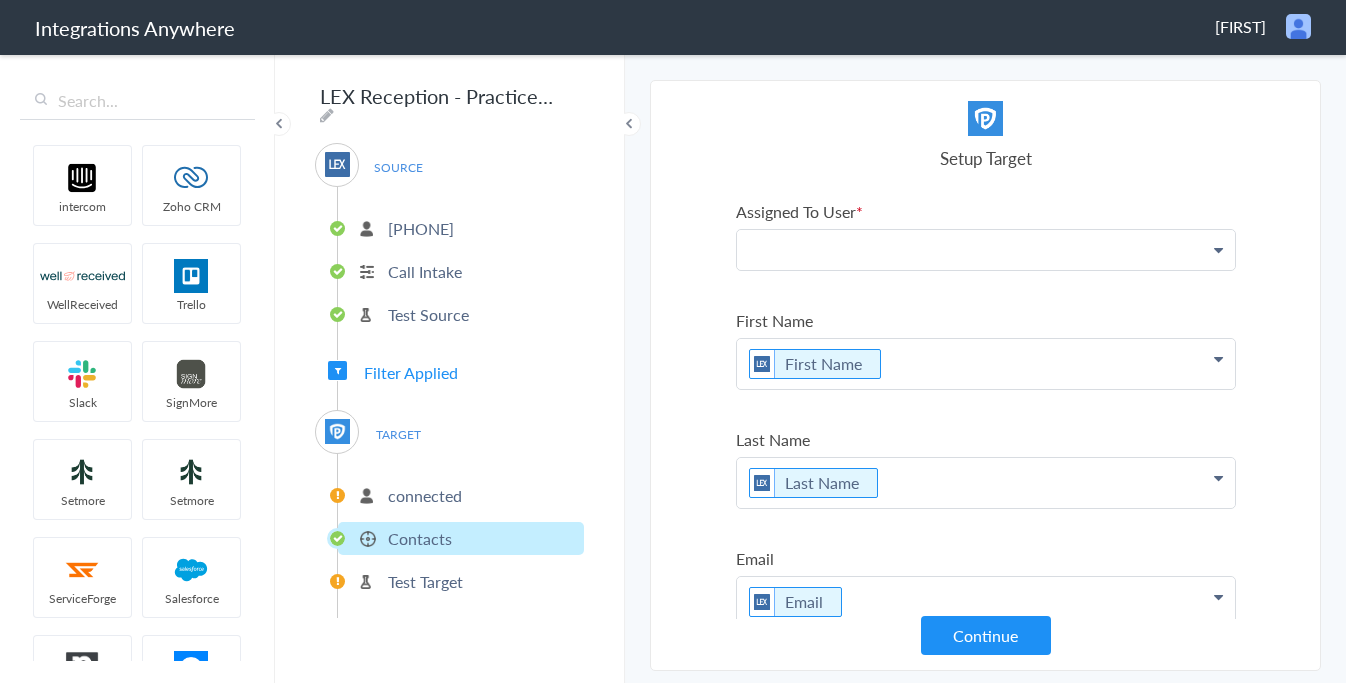 click at bounding box center [986, 249] 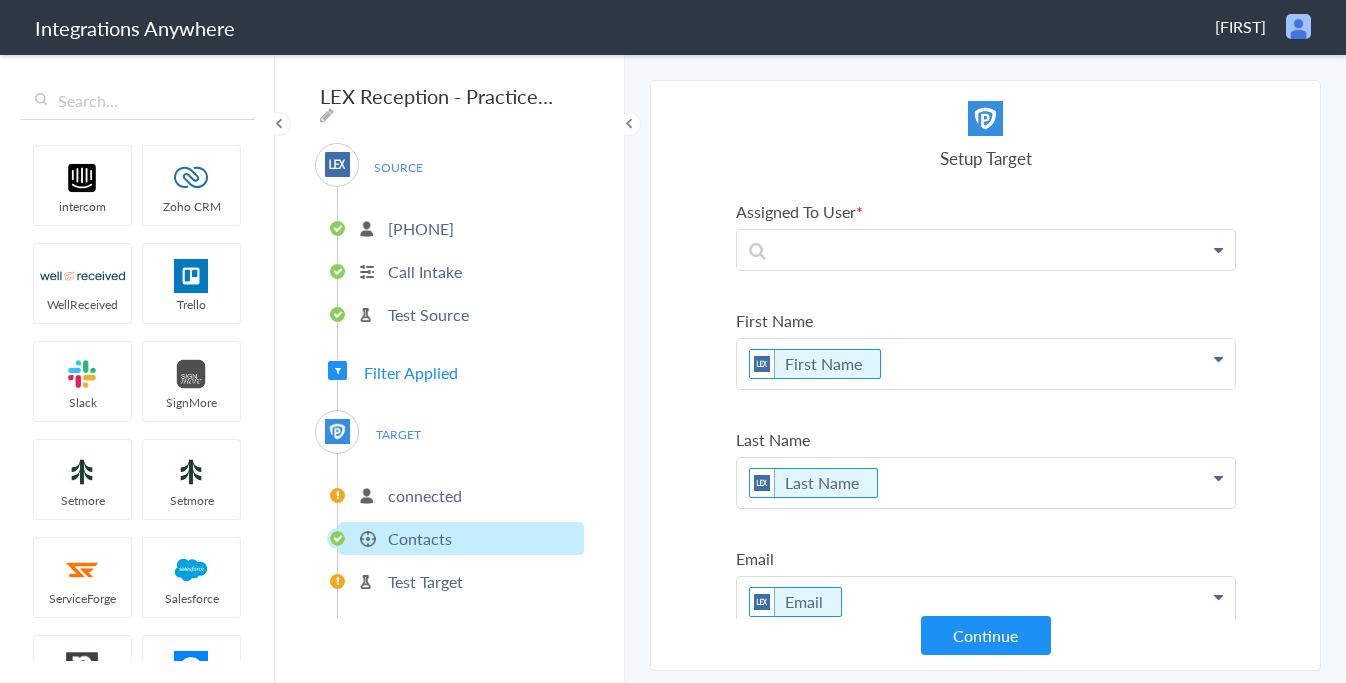 click on "connected" at bounding box center (425, 495) 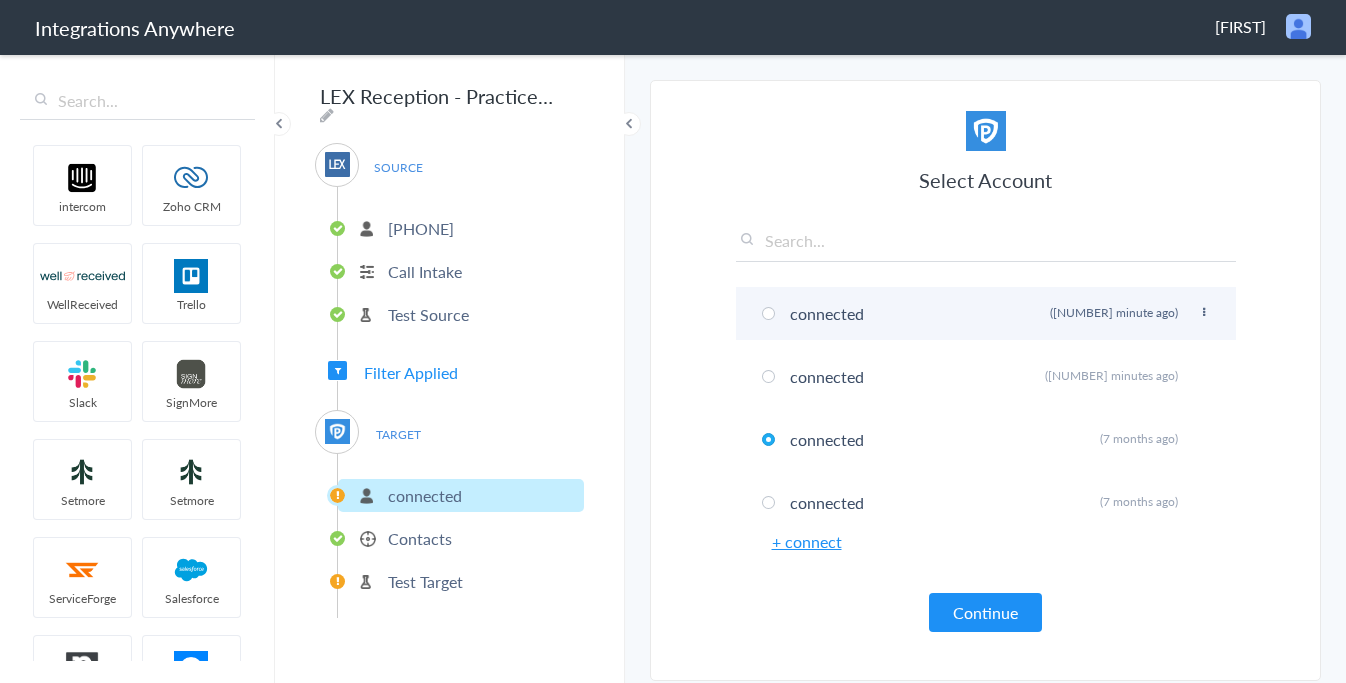 click on "connected       Rename   Delete   (a minute ago)" at bounding box center [986, 313] 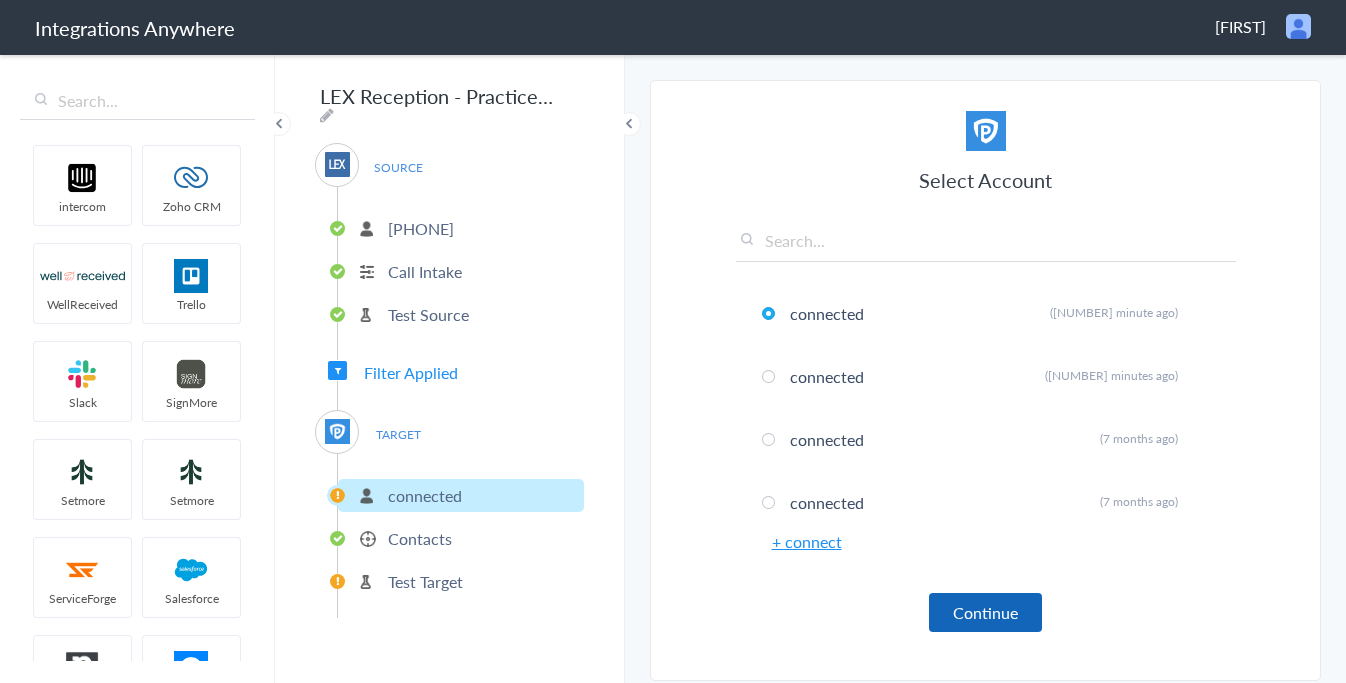 click on "Continue" at bounding box center (985, 612) 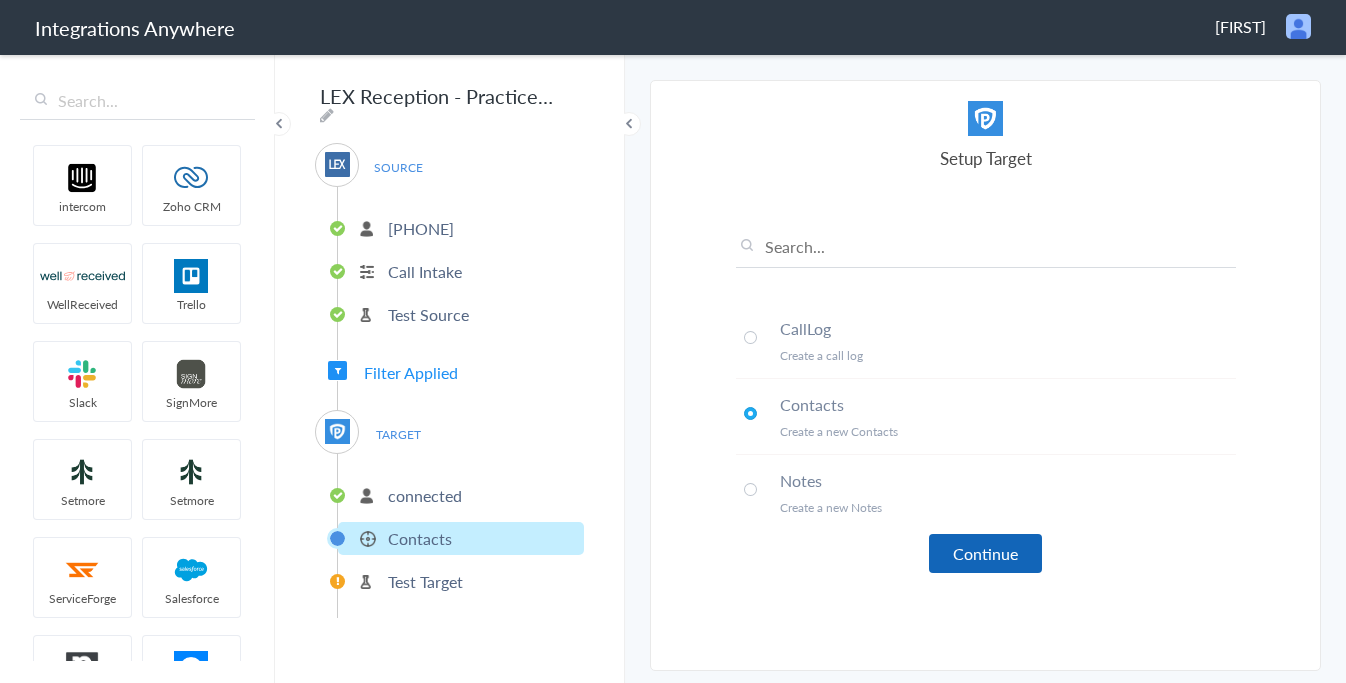 click on "Continue" at bounding box center [985, 553] 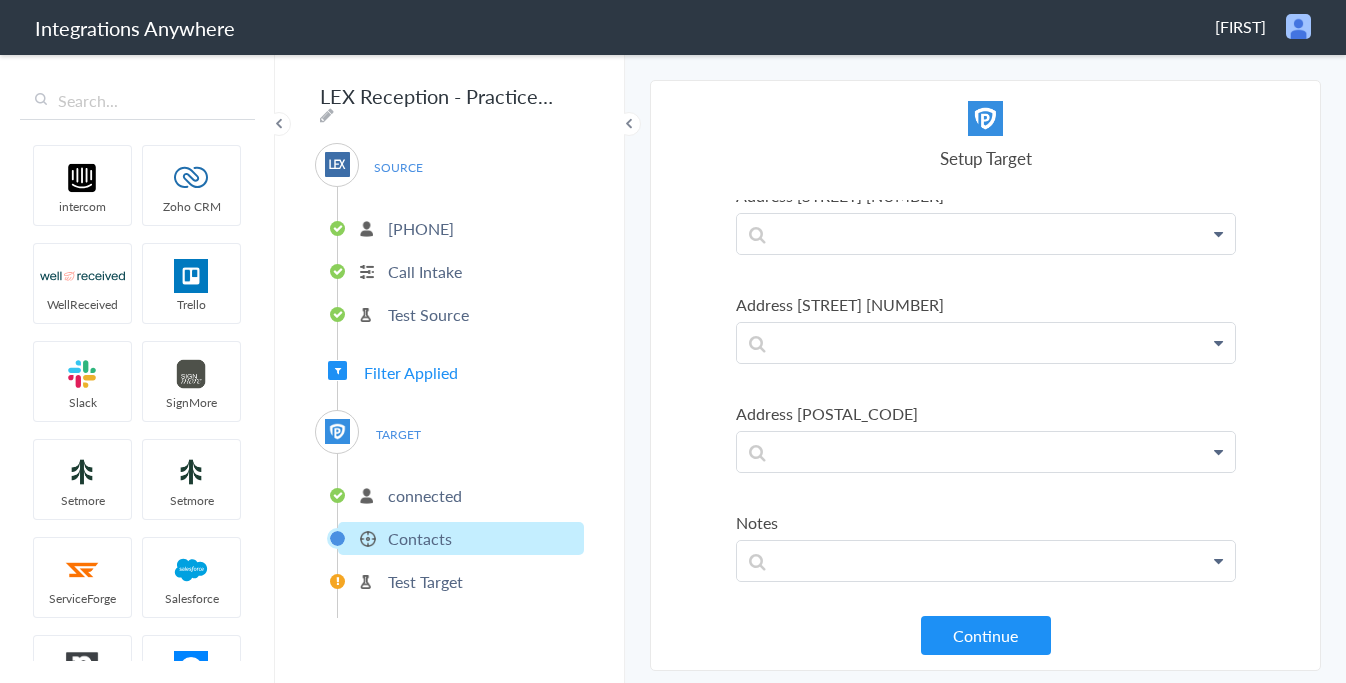 scroll, scrollTop: 1355, scrollLeft: 0, axis: vertical 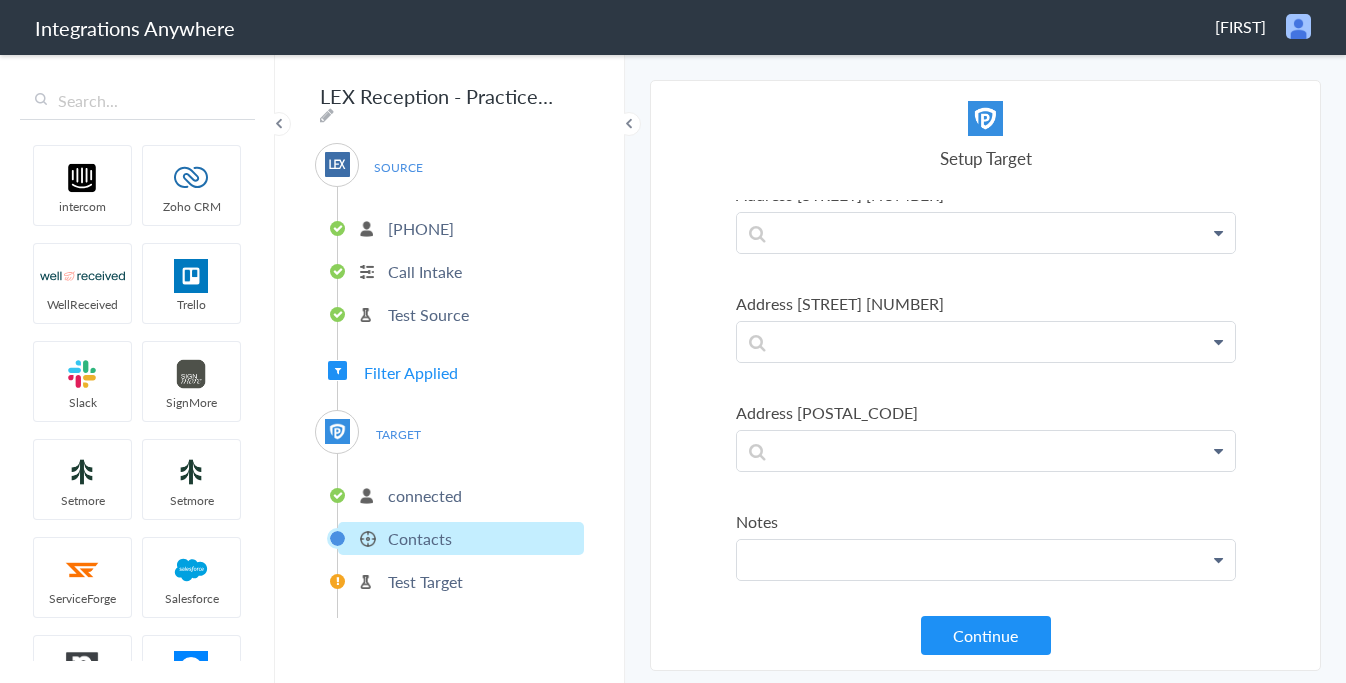 click at bounding box center (986, -1105) 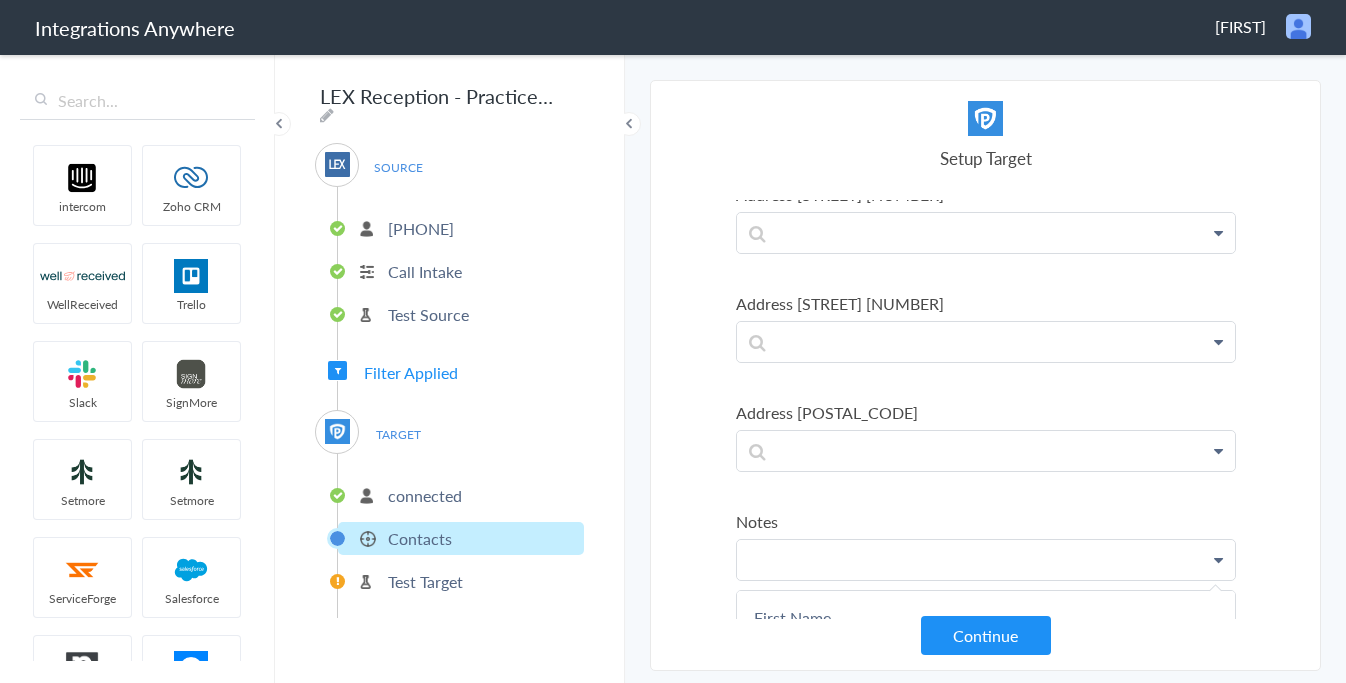 scroll, scrollTop: 1486, scrollLeft: 0, axis: vertical 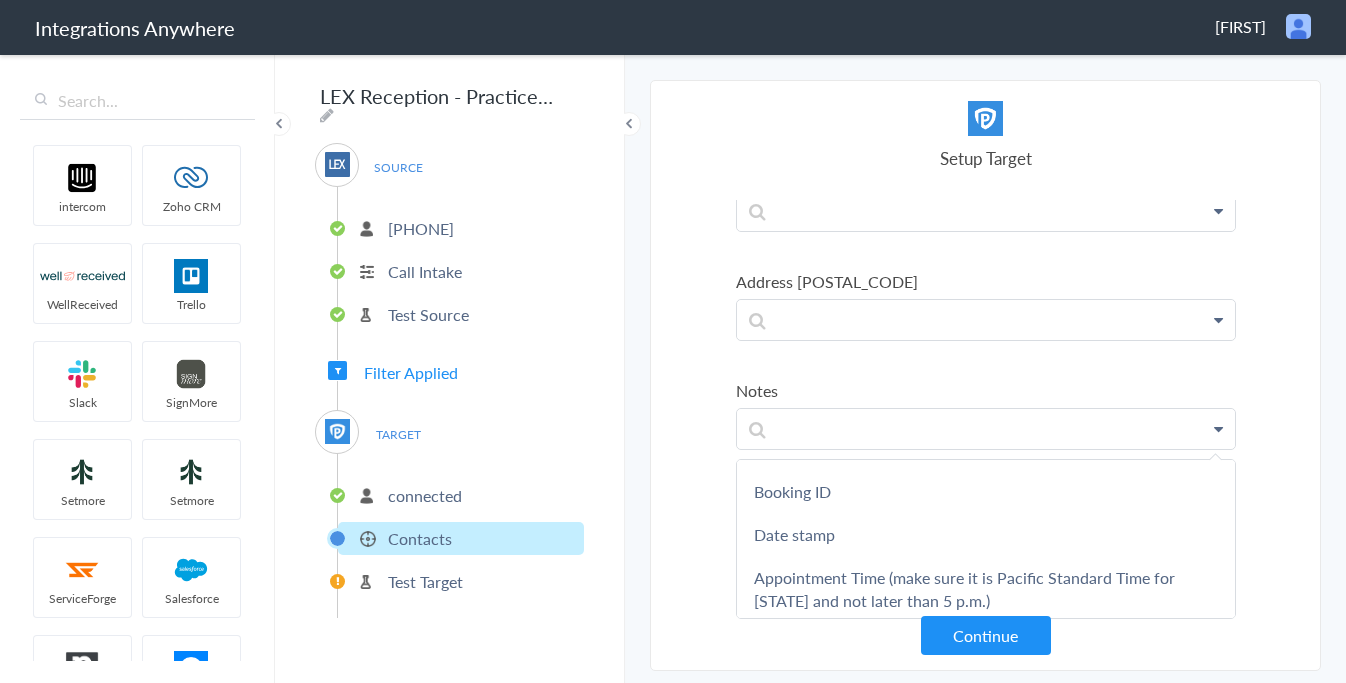 click on "connected" at bounding box center (425, 495) 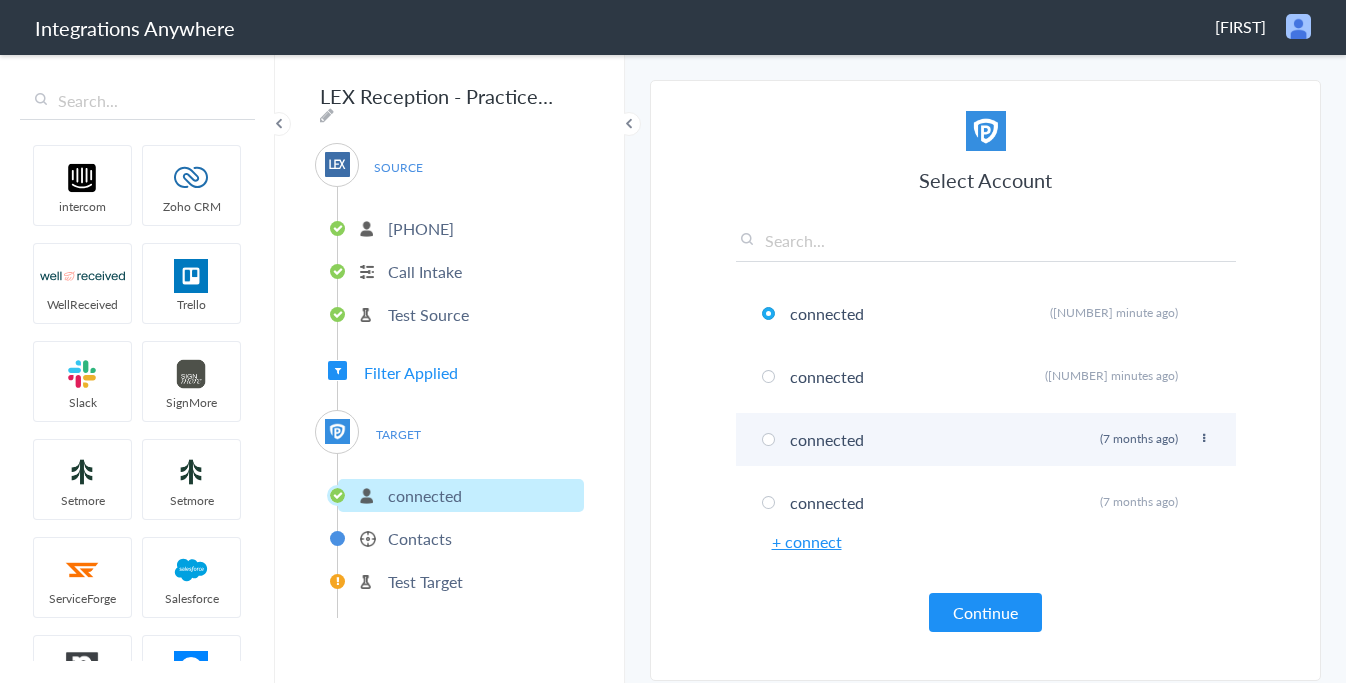 click at bounding box center (768, 439) 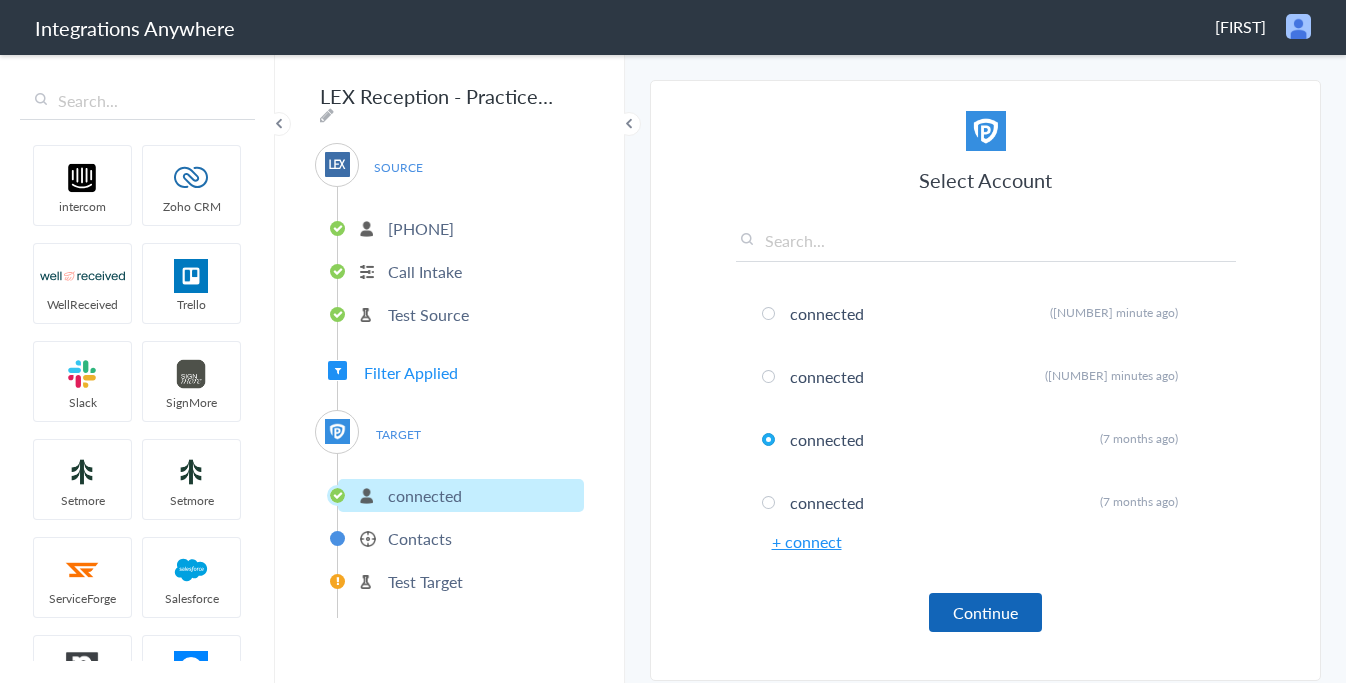 click on "Continue" at bounding box center (985, 612) 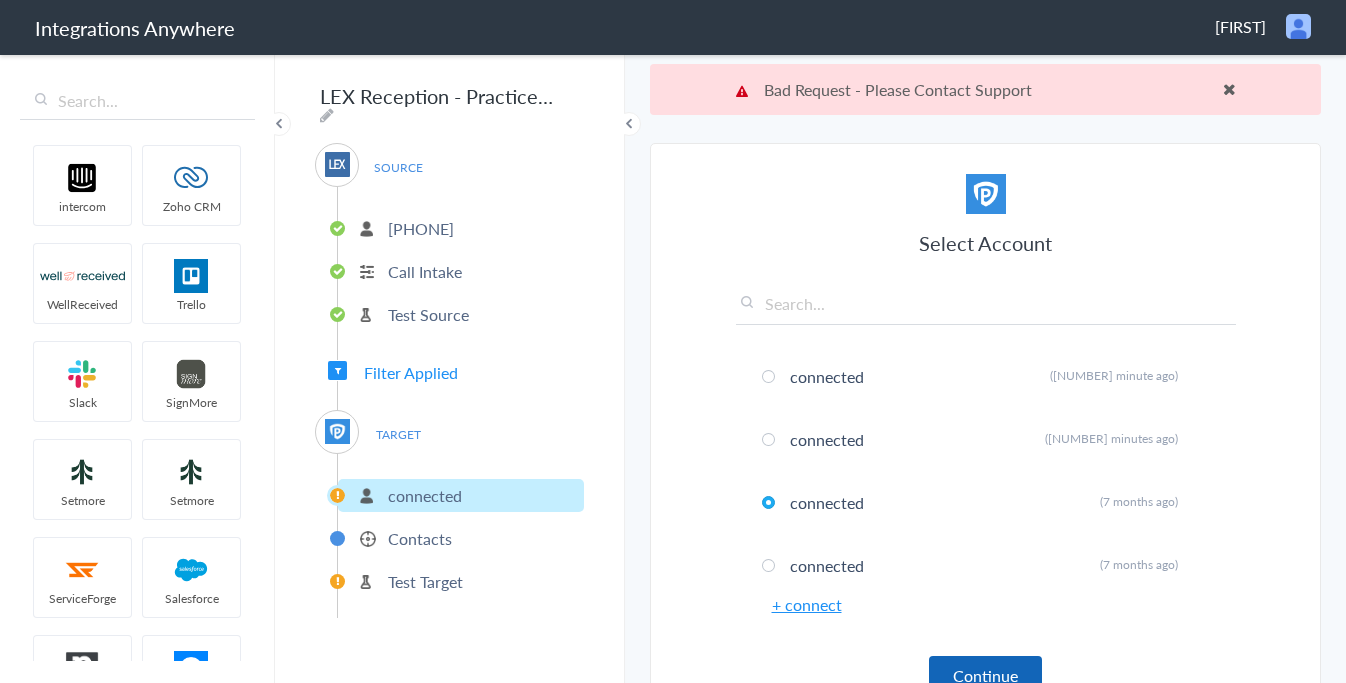click on "Continue" at bounding box center (985, 675) 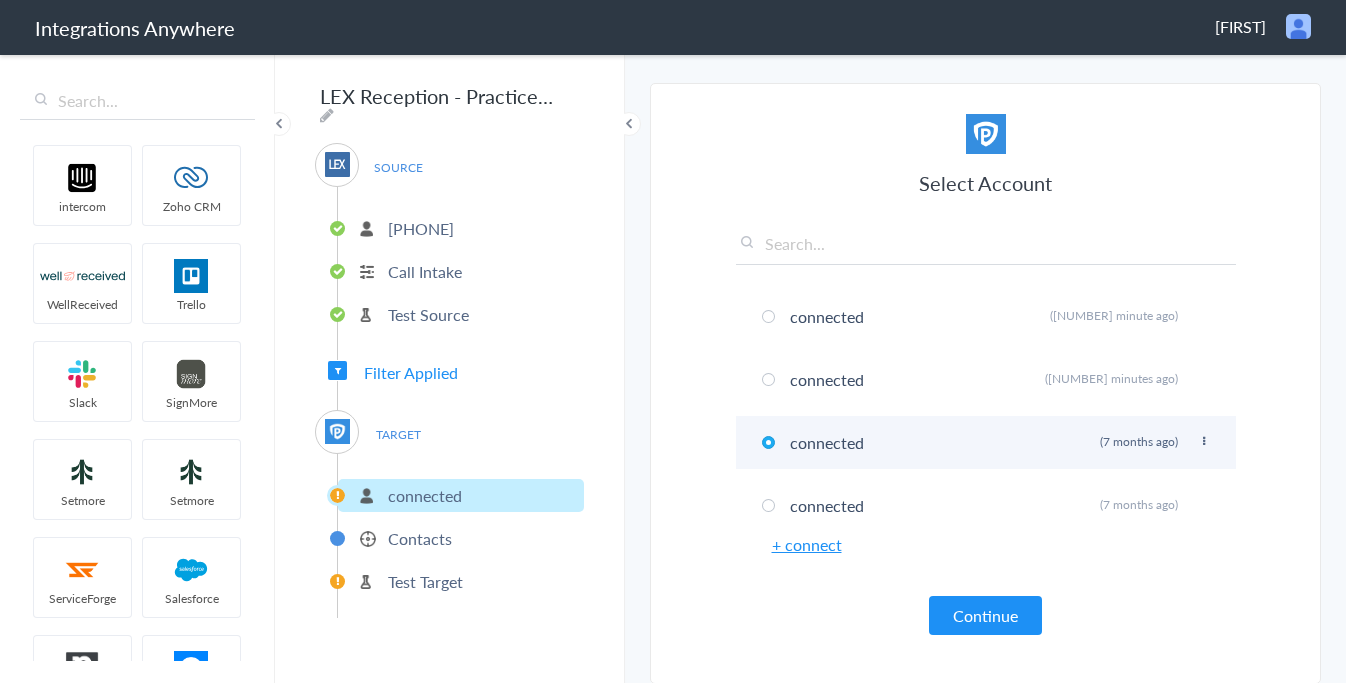 scroll, scrollTop: 61, scrollLeft: 0, axis: vertical 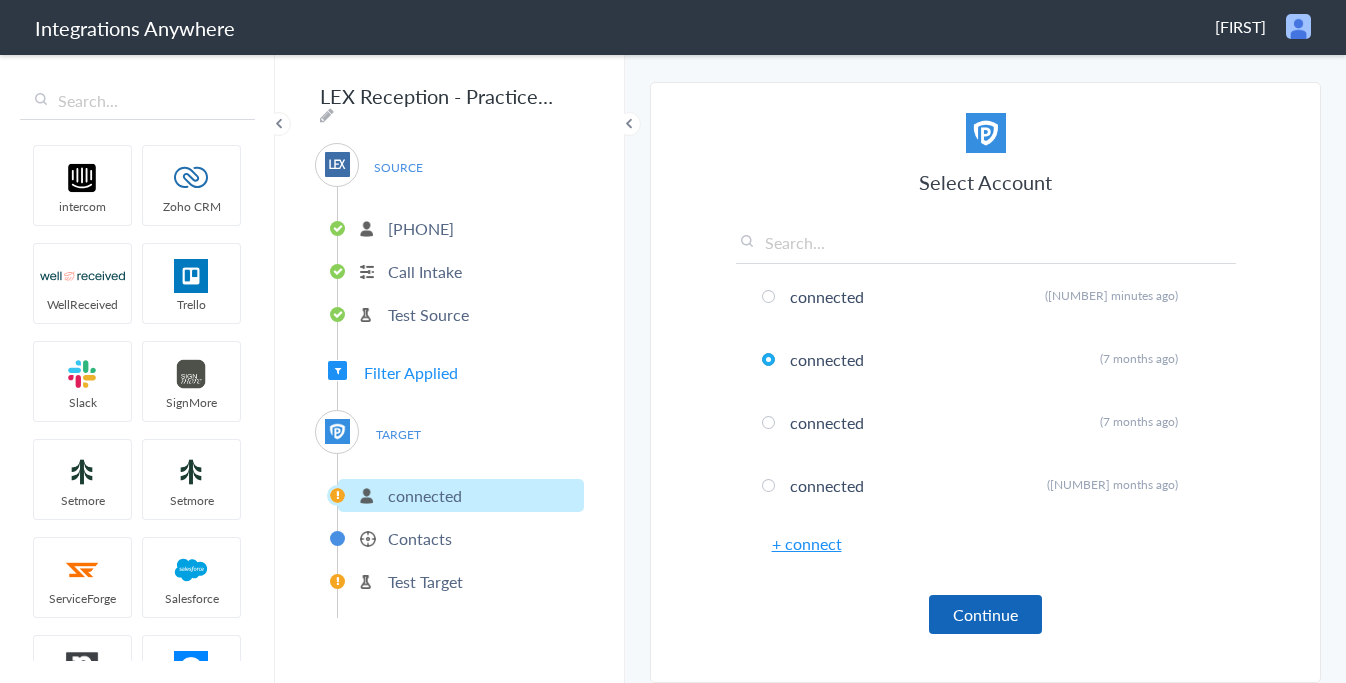 click on "Continue" at bounding box center [985, 614] 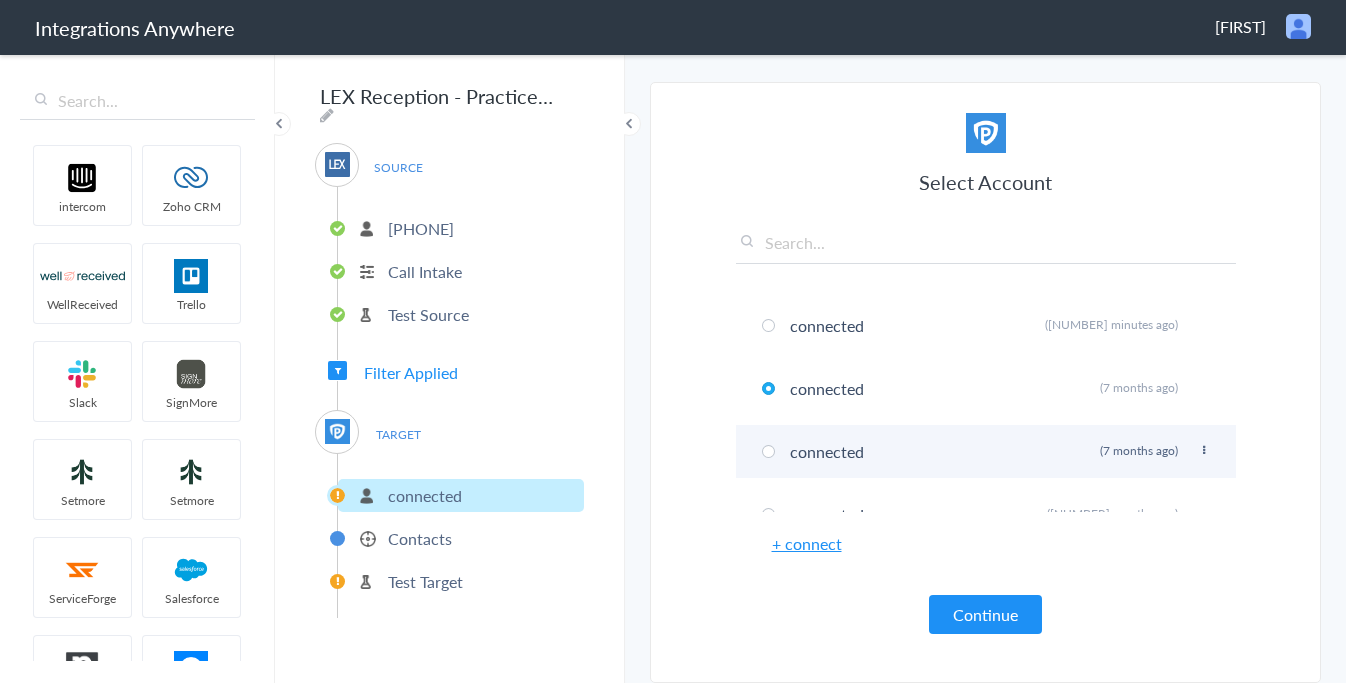 scroll, scrollTop: 82, scrollLeft: 0, axis: vertical 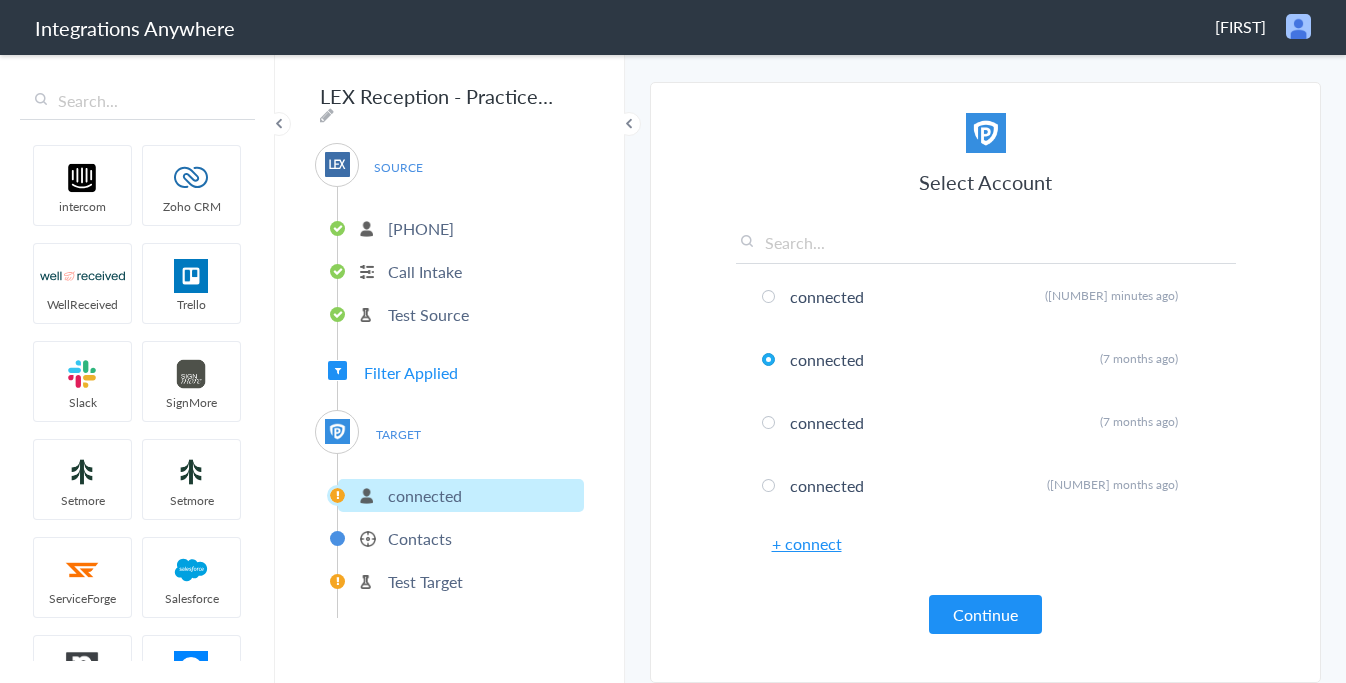 click on "Contacts" at bounding box center [420, 538] 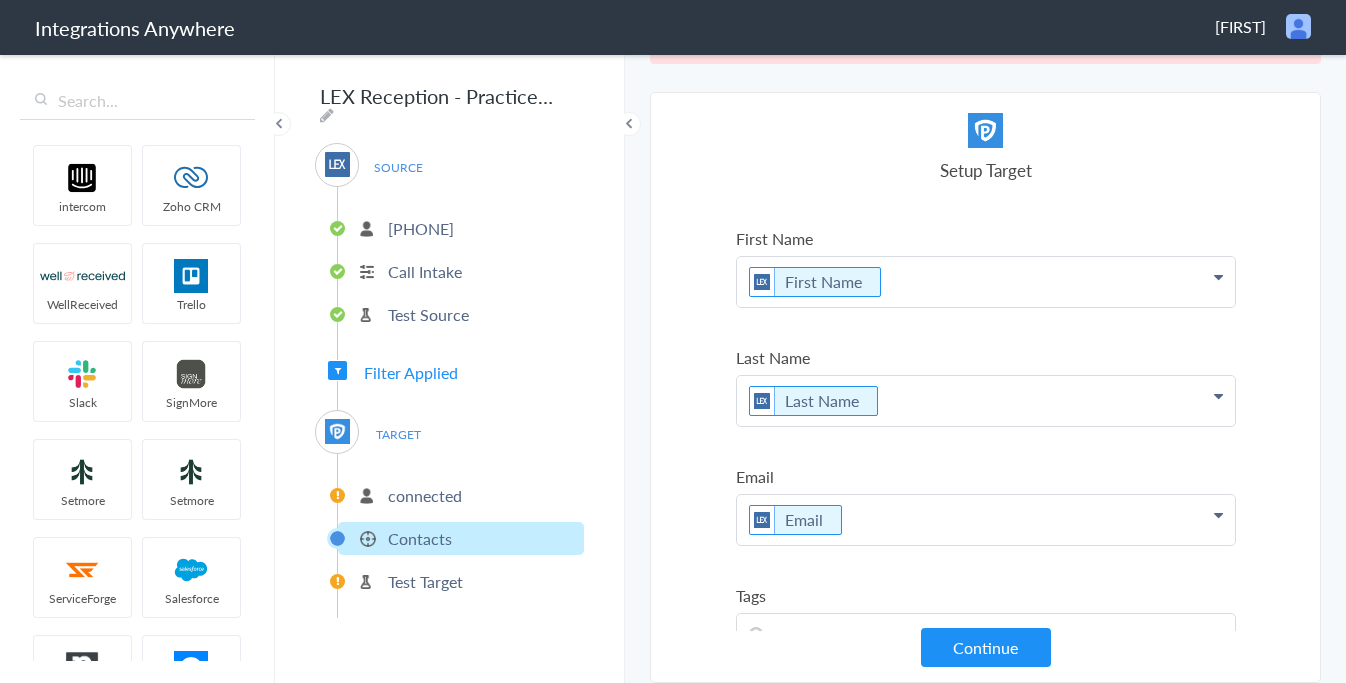 scroll, scrollTop: 0, scrollLeft: 0, axis: both 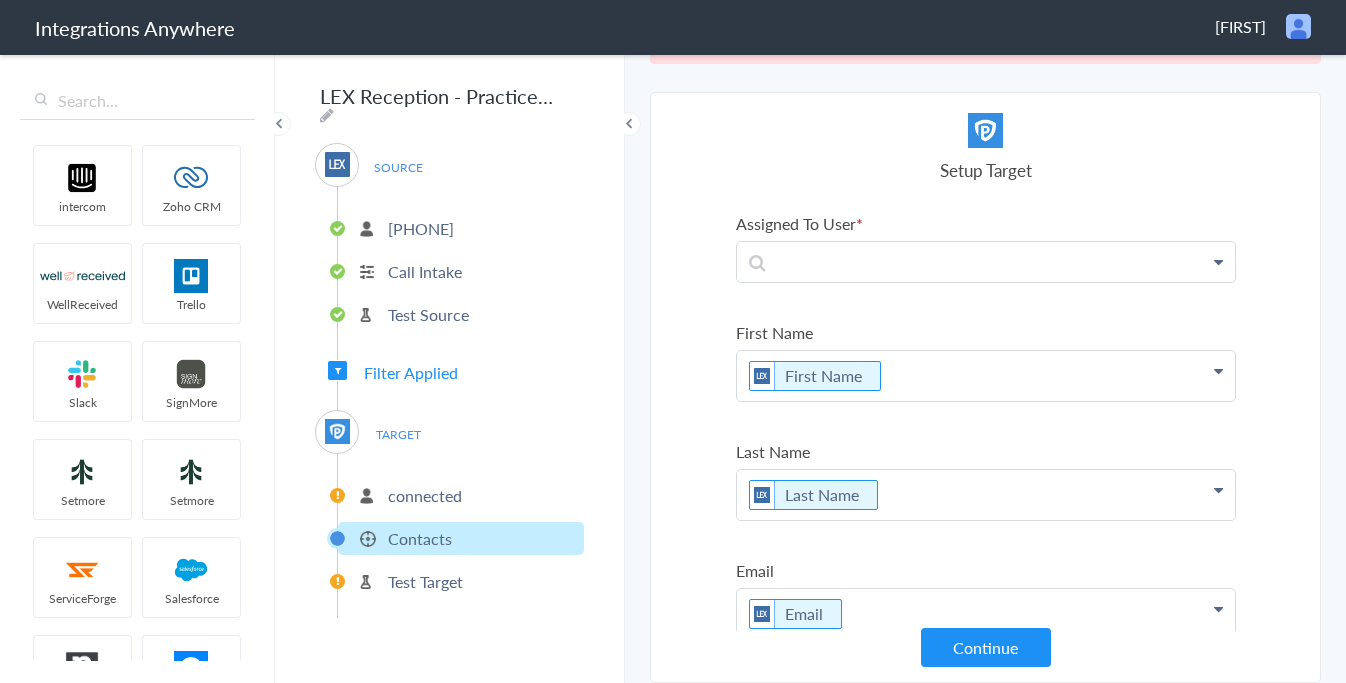 click on "connected" at bounding box center (425, 495) 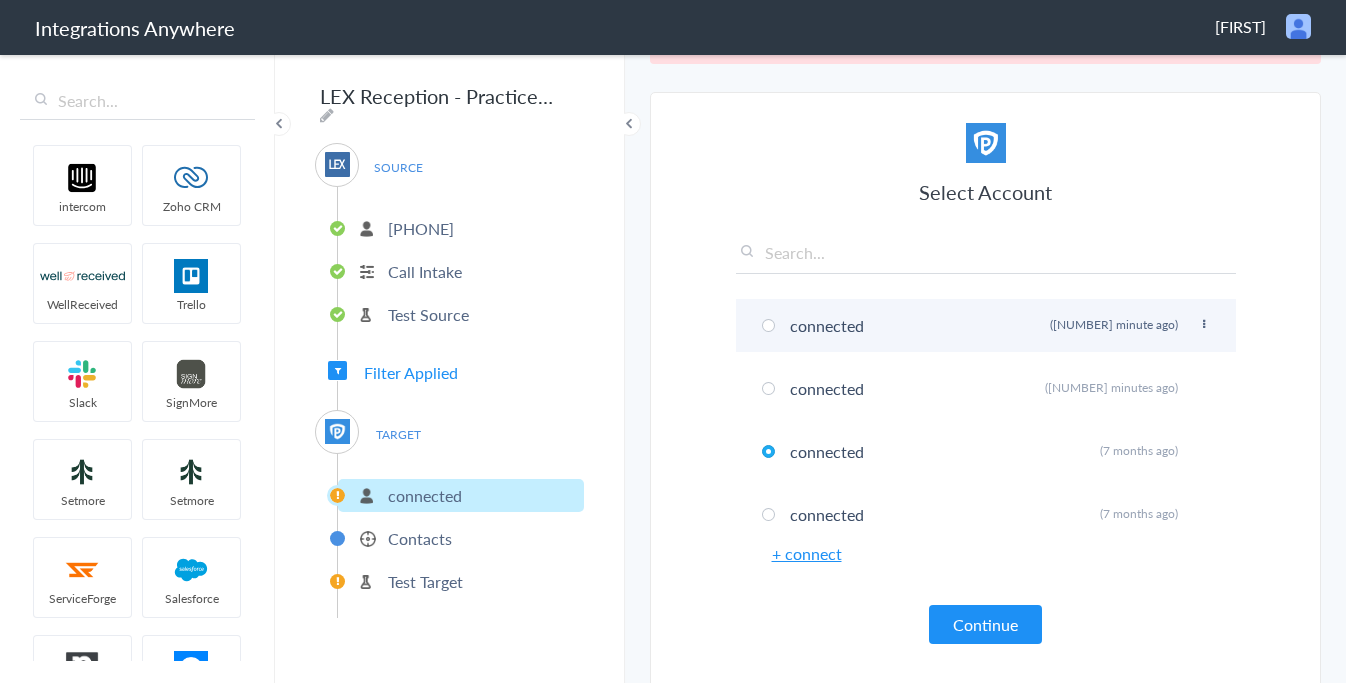 scroll, scrollTop: 0, scrollLeft: 0, axis: both 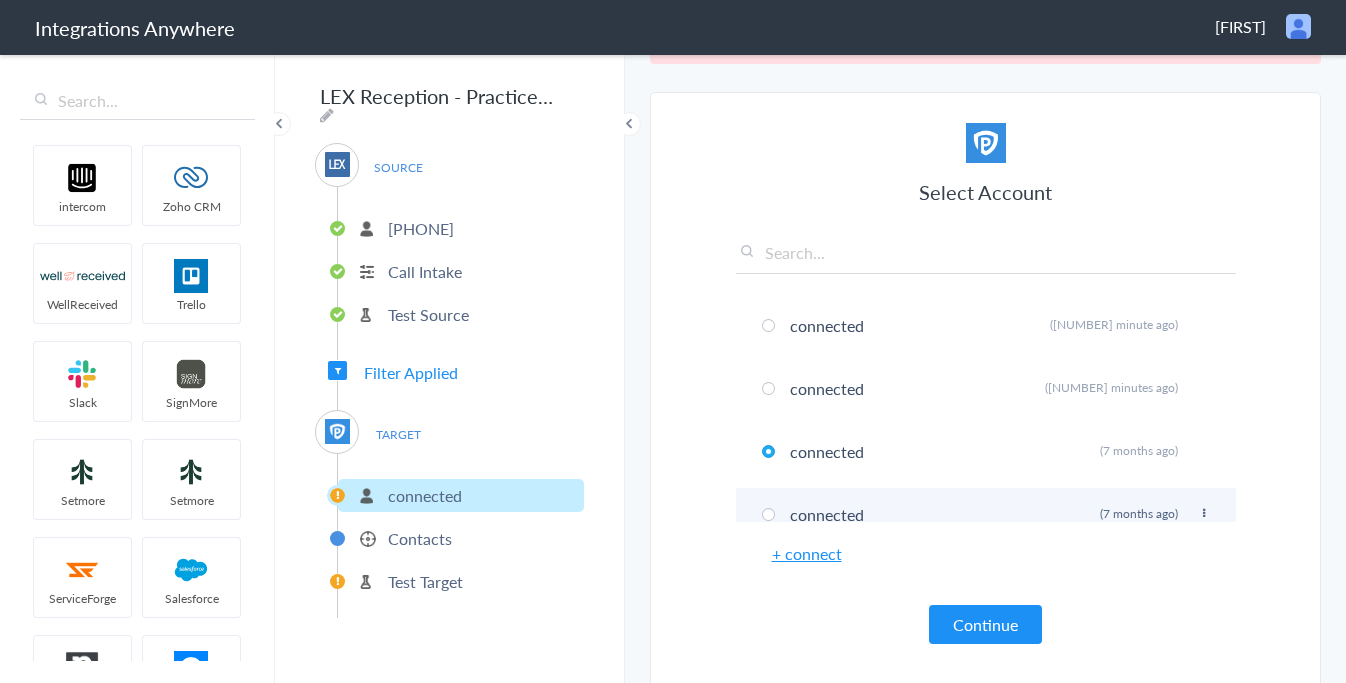 click on "connected       Rename   Delete   (7 months ago)" at bounding box center [986, 514] 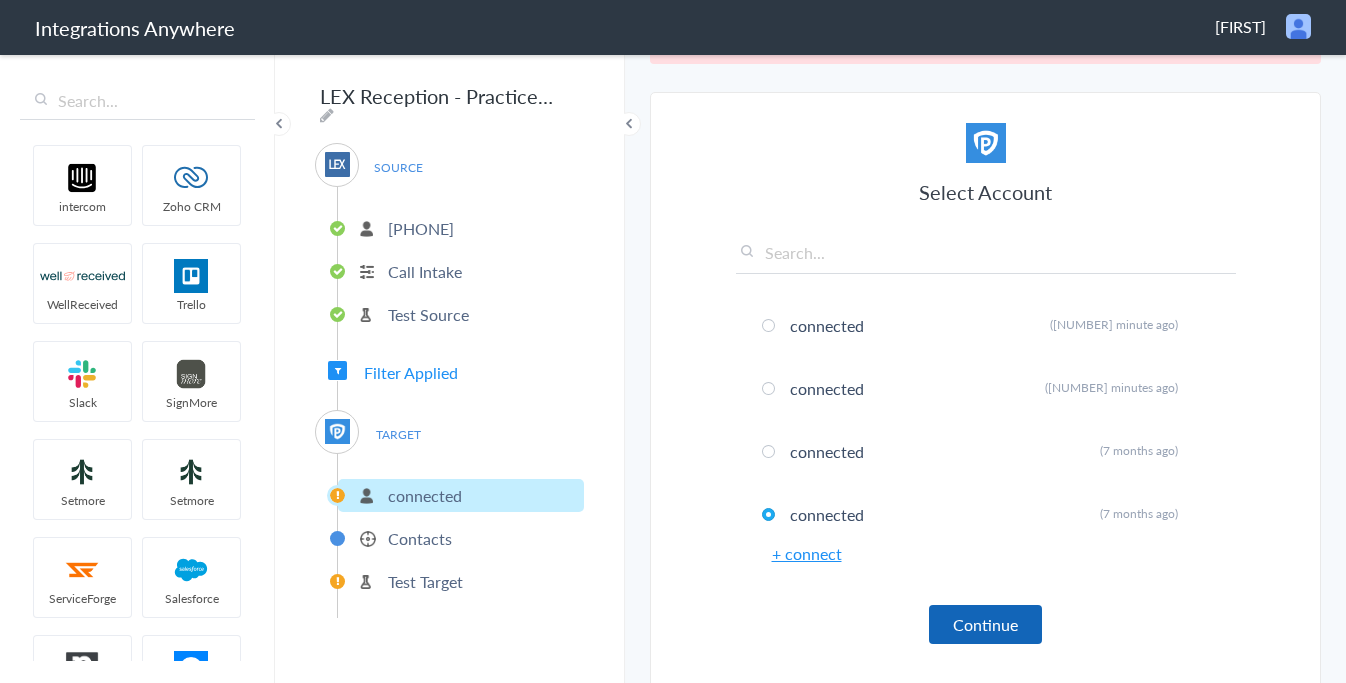 click on "Continue" at bounding box center (985, 624) 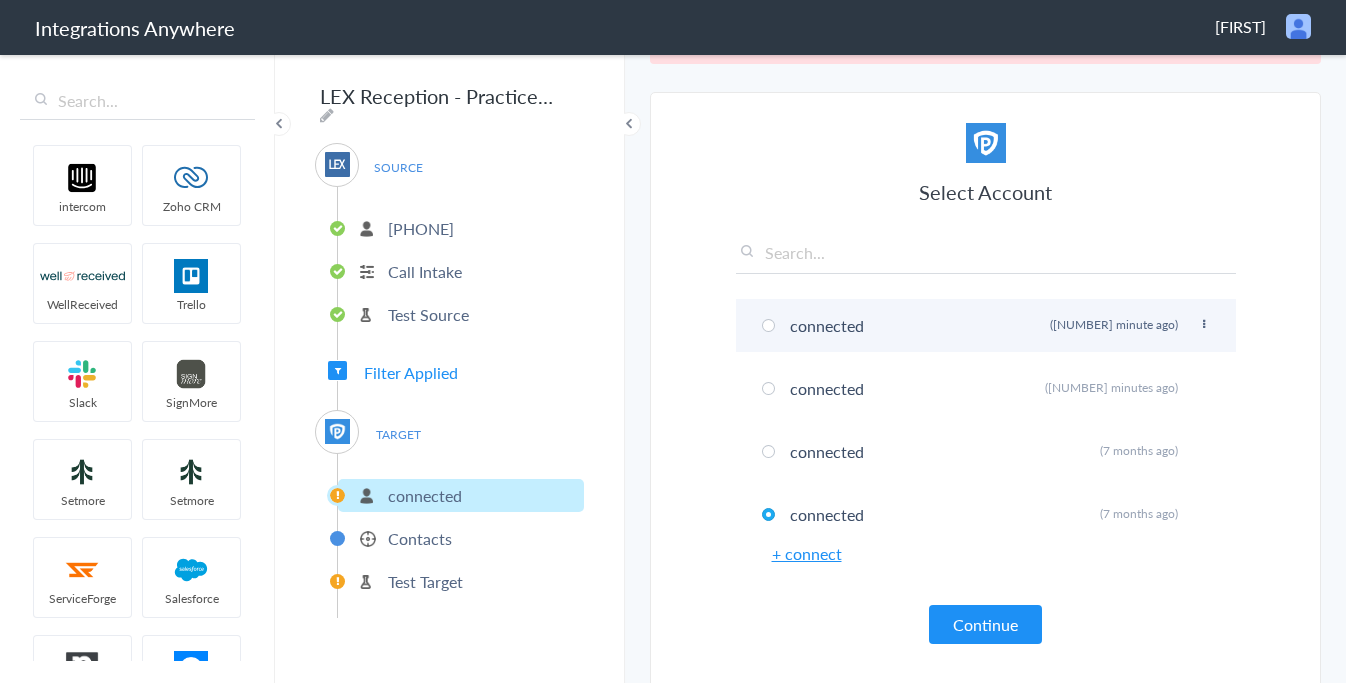 scroll, scrollTop: 82, scrollLeft: 0, axis: vertical 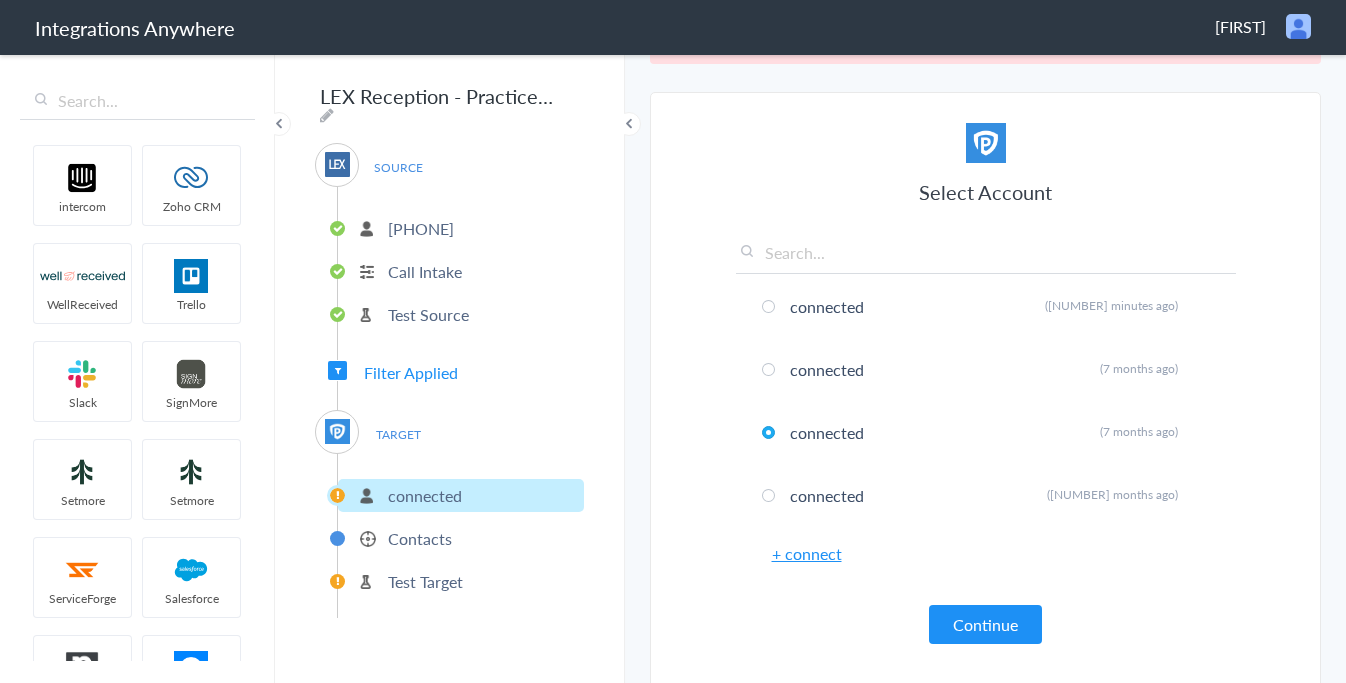 click on "Contacts" at bounding box center [420, 538] 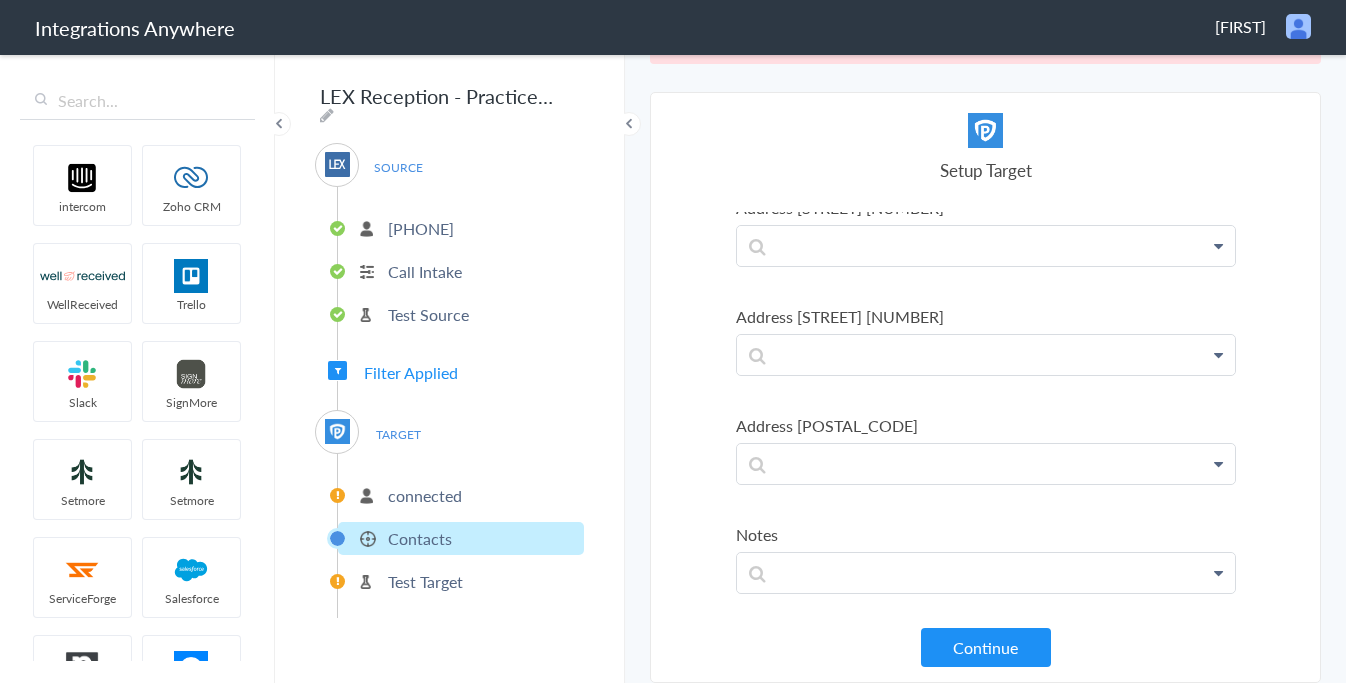 scroll, scrollTop: 1355, scrollLeft: 0, axis: vertical 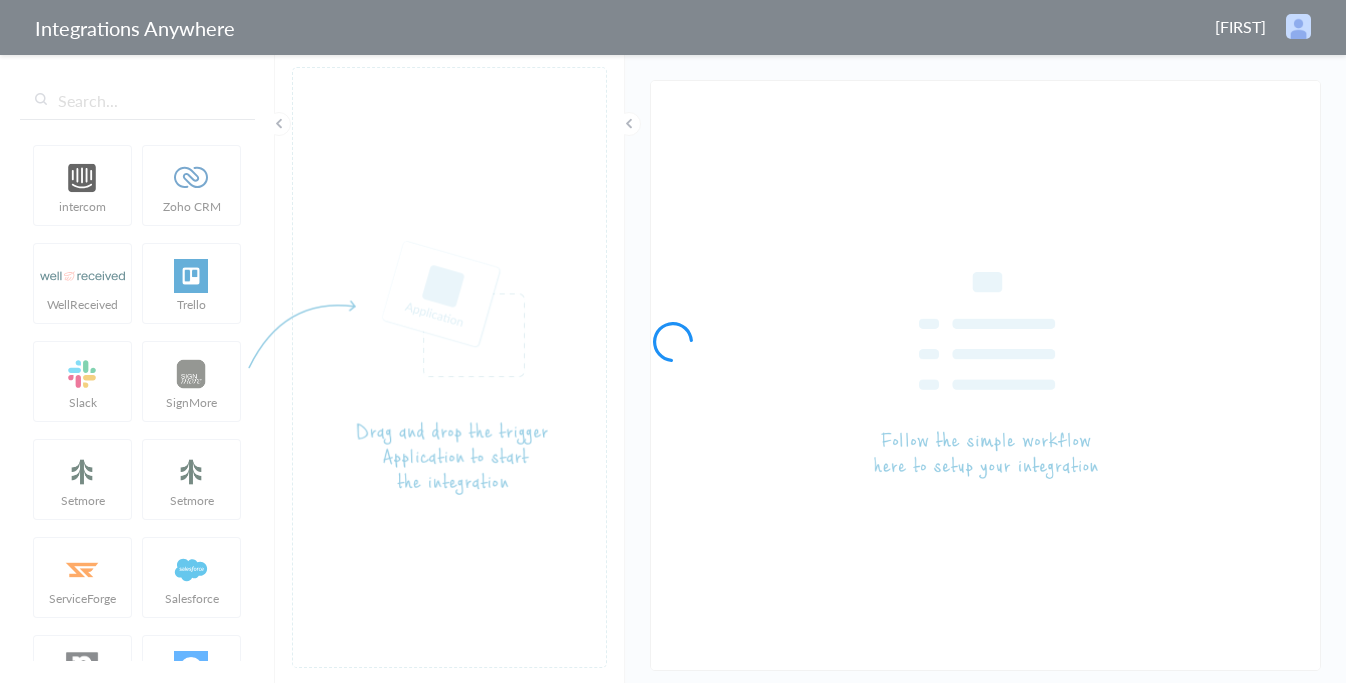 type on "LEX Reception - PracticePanther" 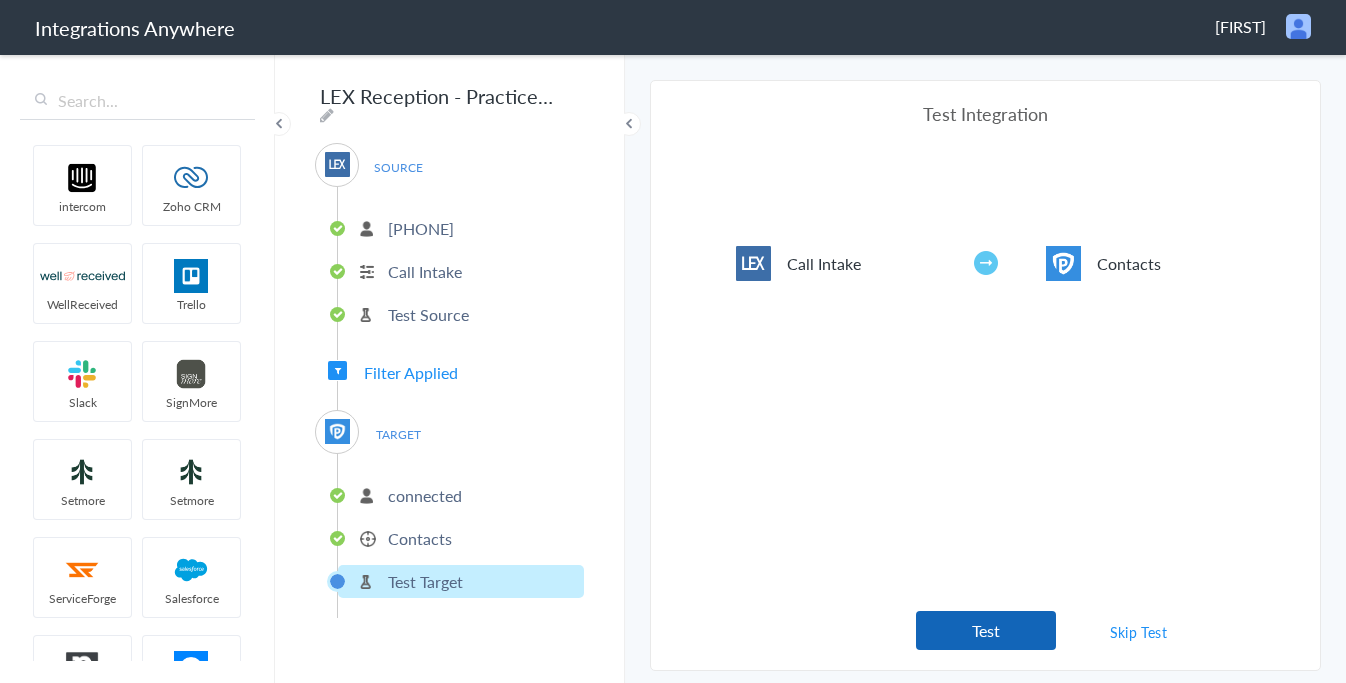 click on "Test" at bounding box center (986, 630) 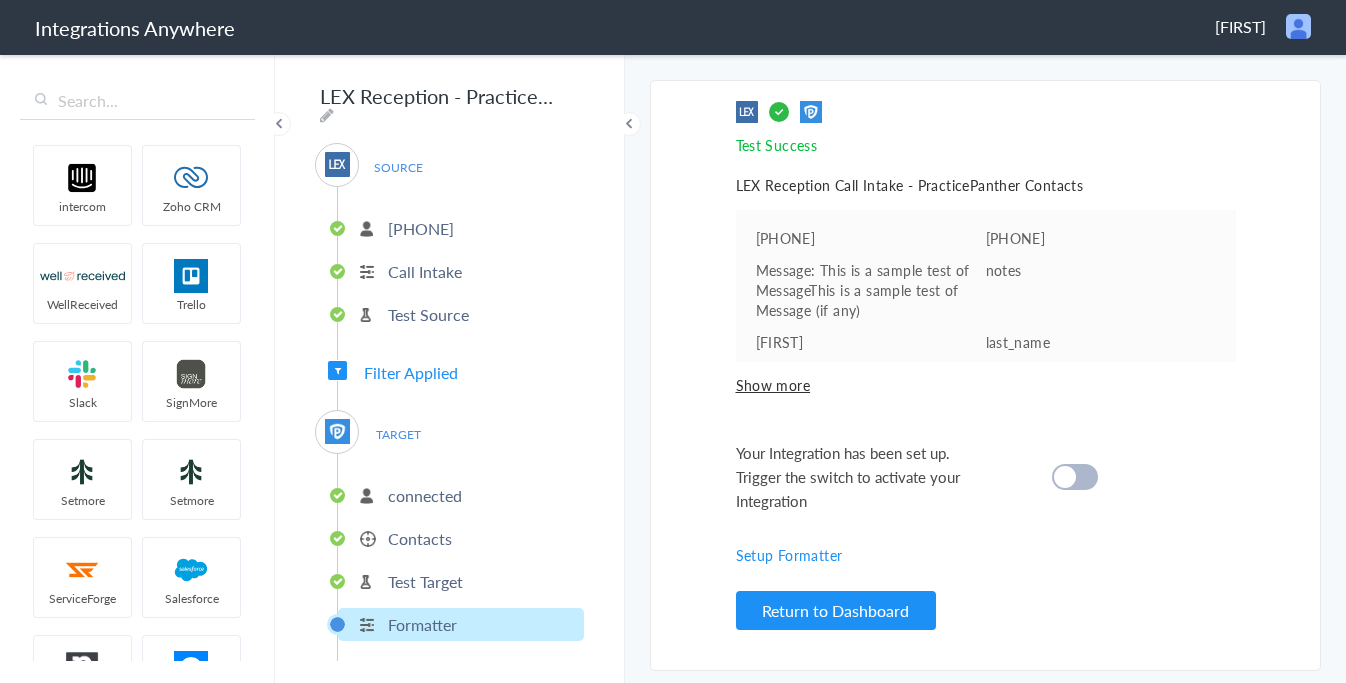 click at bounding box center (1065, 477) 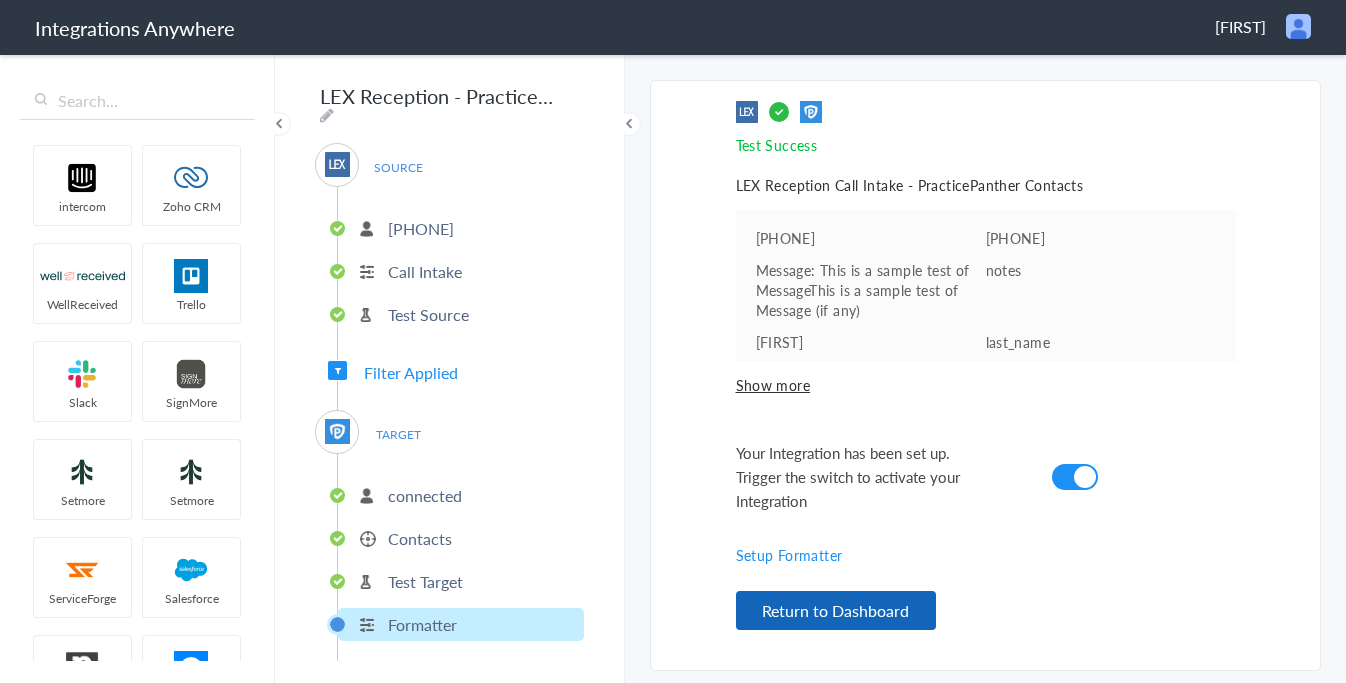 click on "Return to Dashboard" at bounding box center [836, 610] 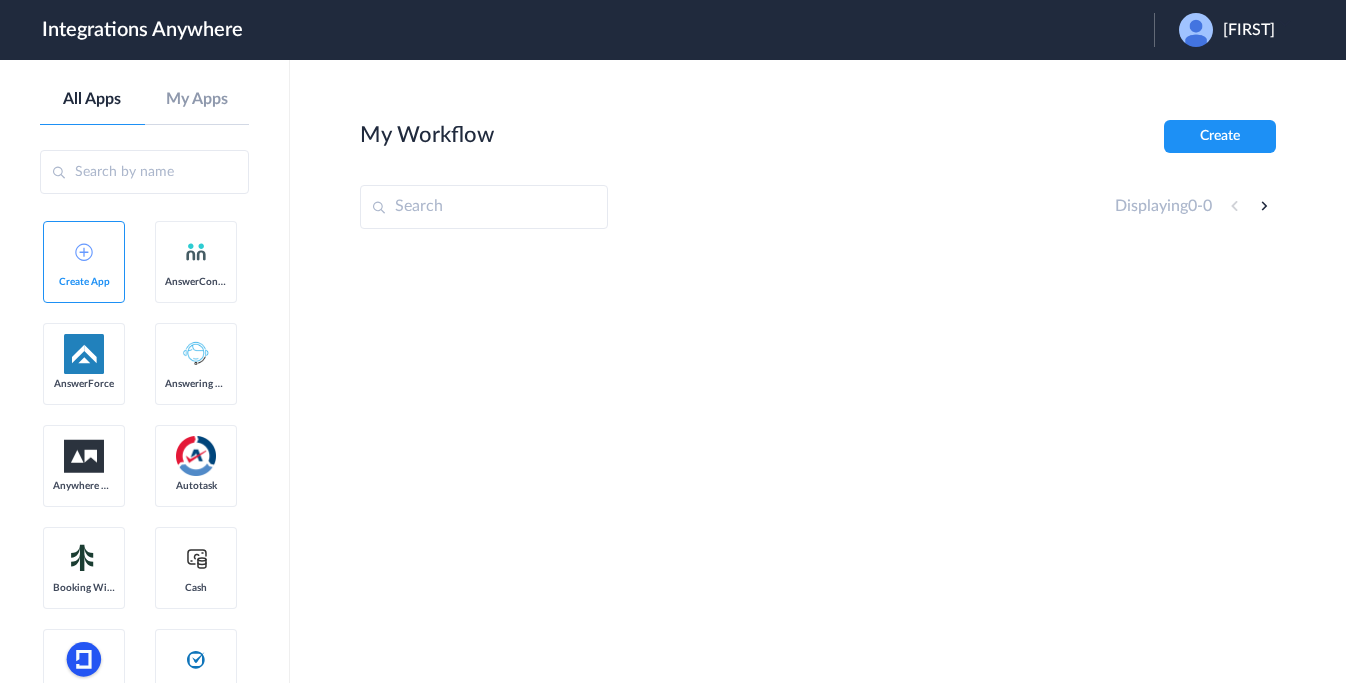 scroll, scrollTop: 0, scrollLeft: 0, axis: both 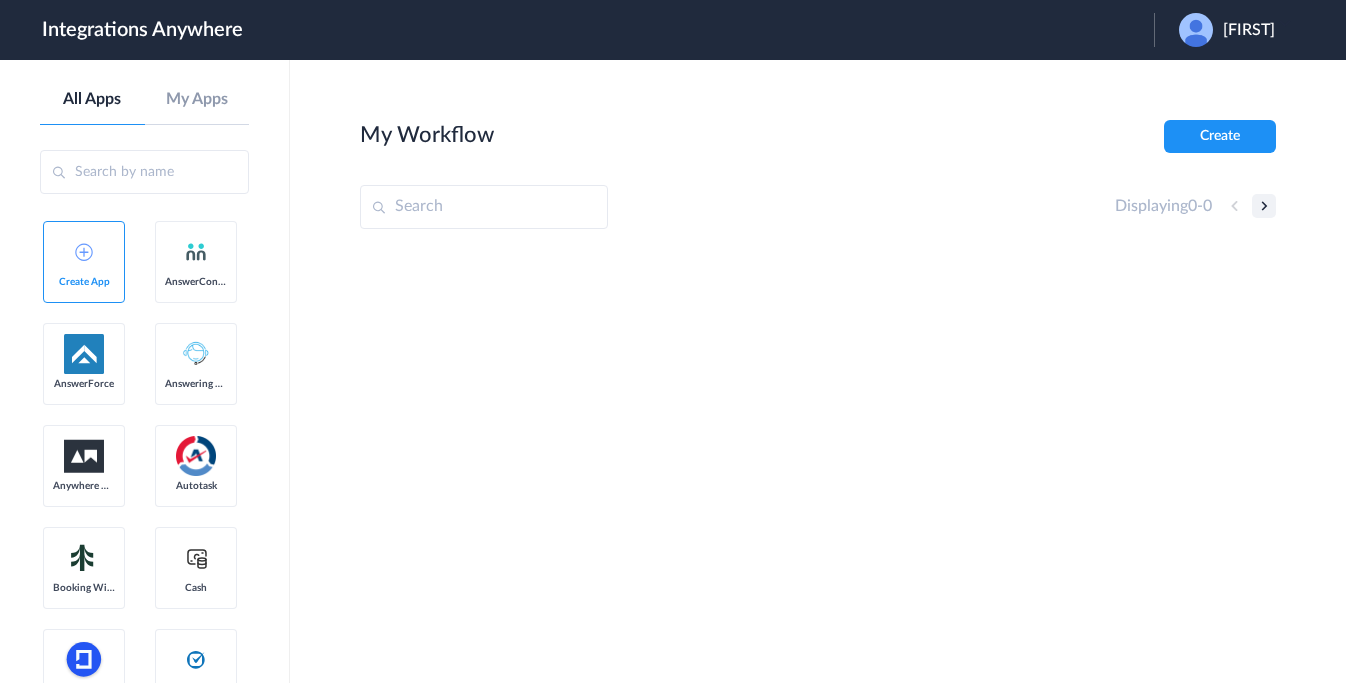 click at bounding box center [1264, 206] 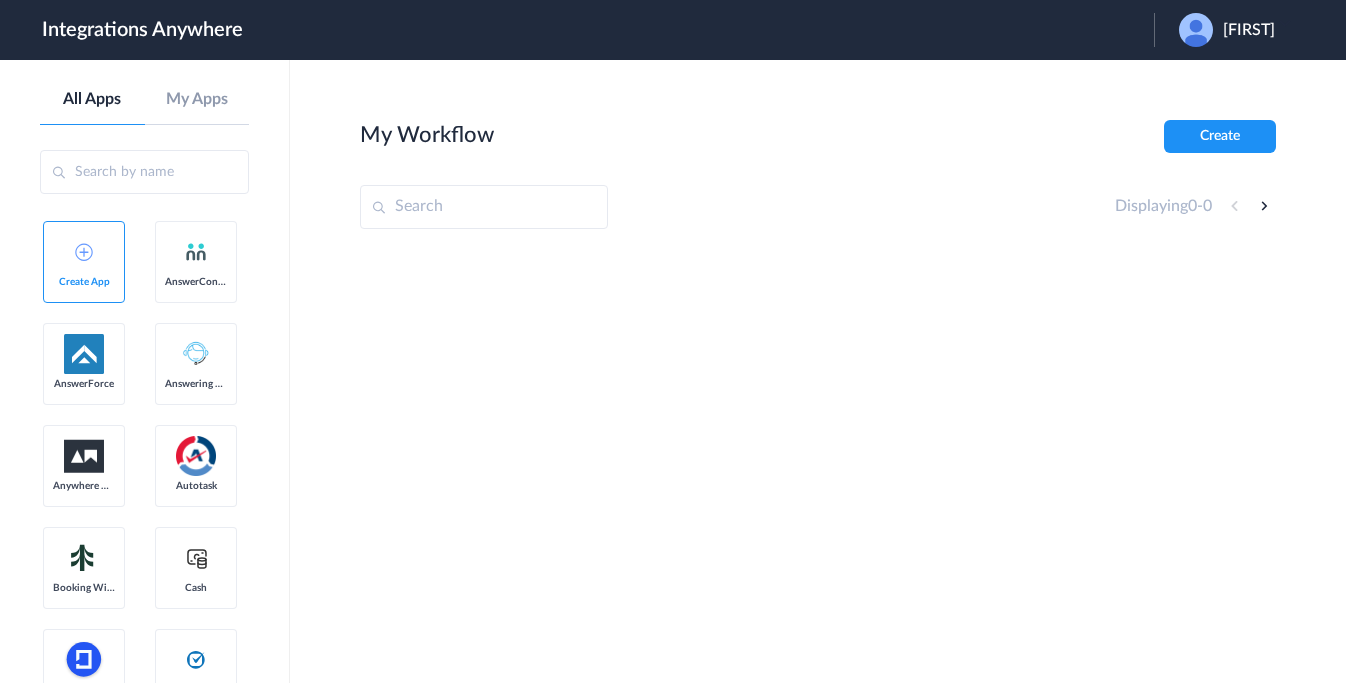 click on "[FIRST]" at bounding box center (1249, 30) 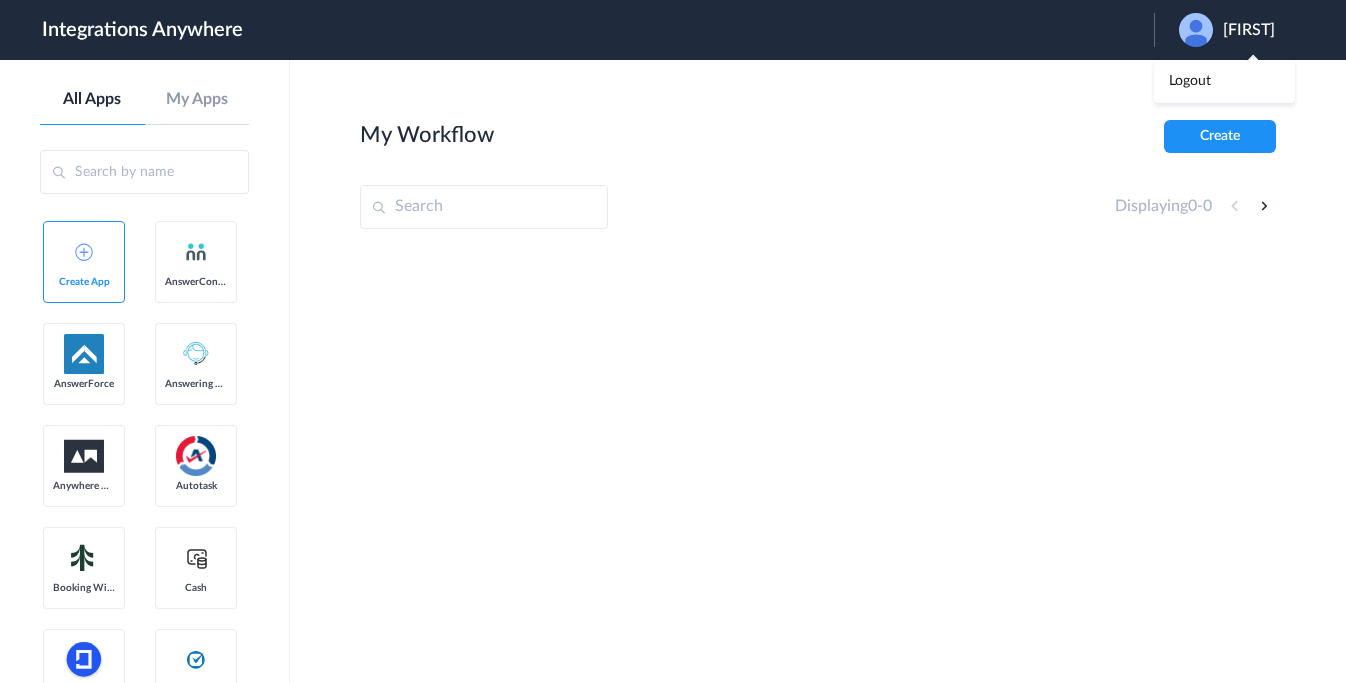 click on "My Workflow" at bounding box center (427, 135) 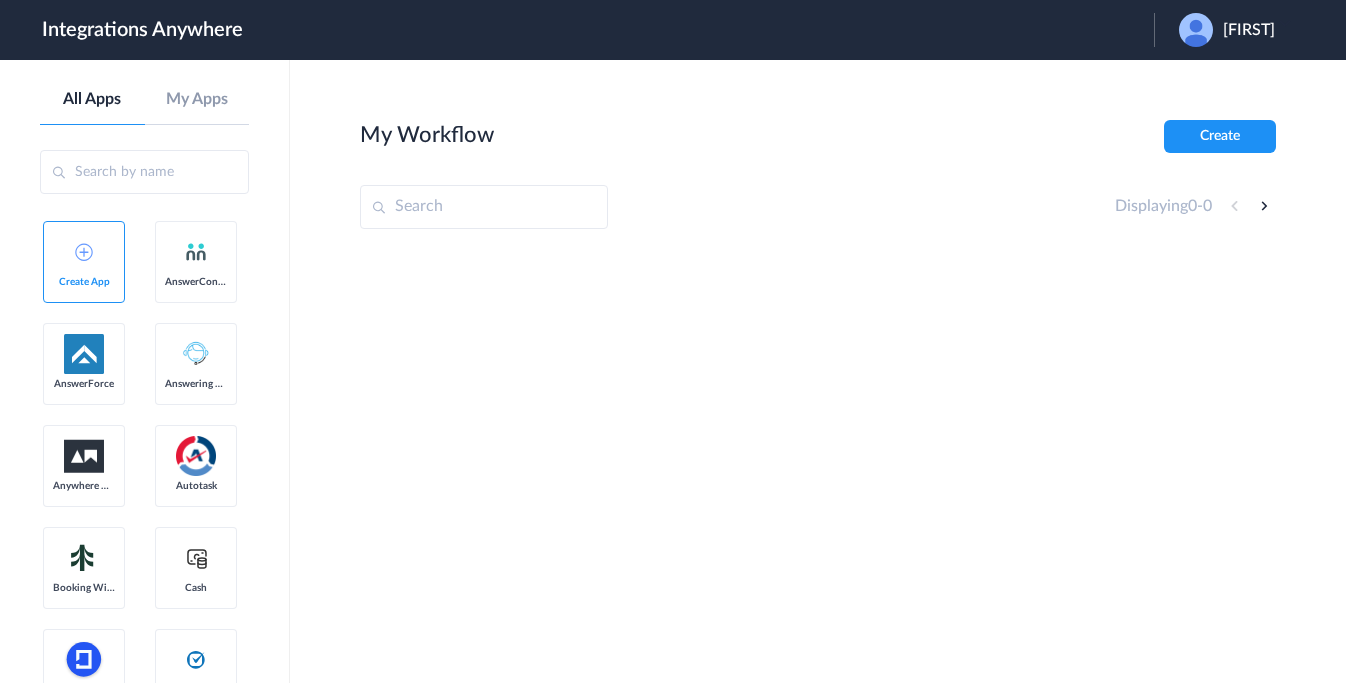 click on "My Workflow" at bounding box center [427, 135] 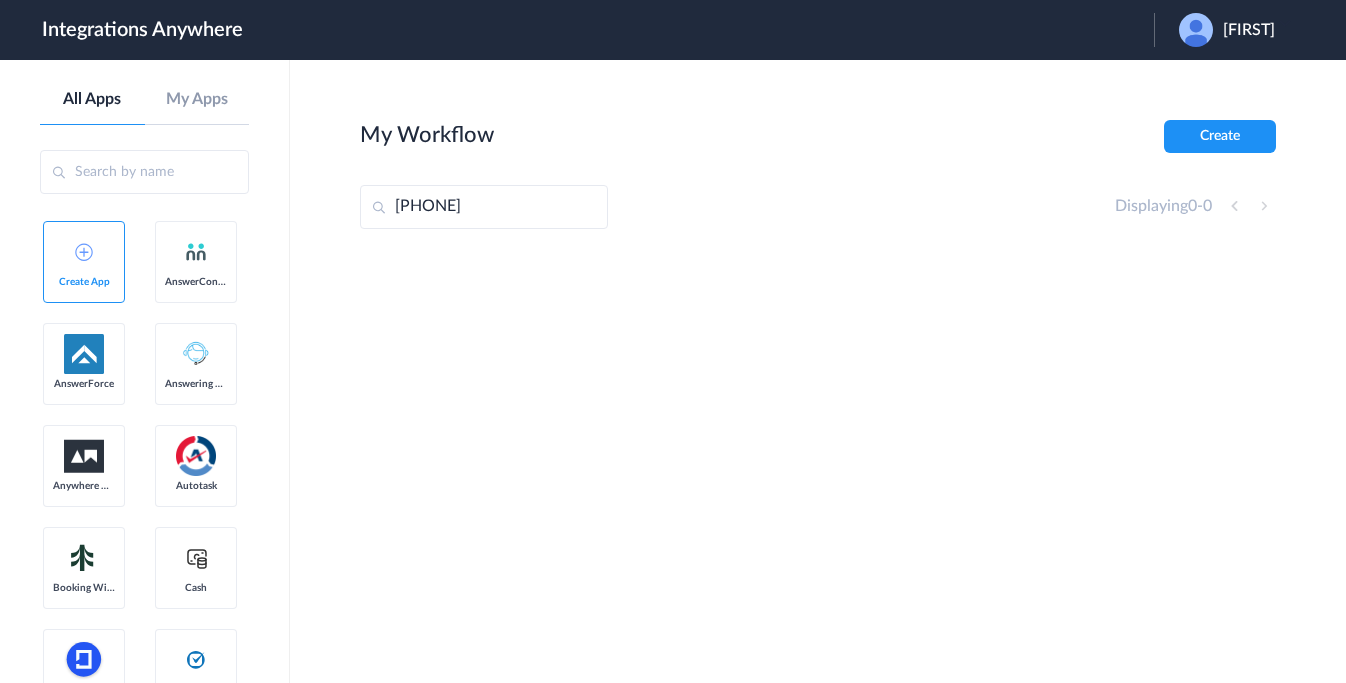 drag, startPoint x: 529, startPoint y: 203, endPoint x: 325, endPoint y: 187, distance: 204.6265 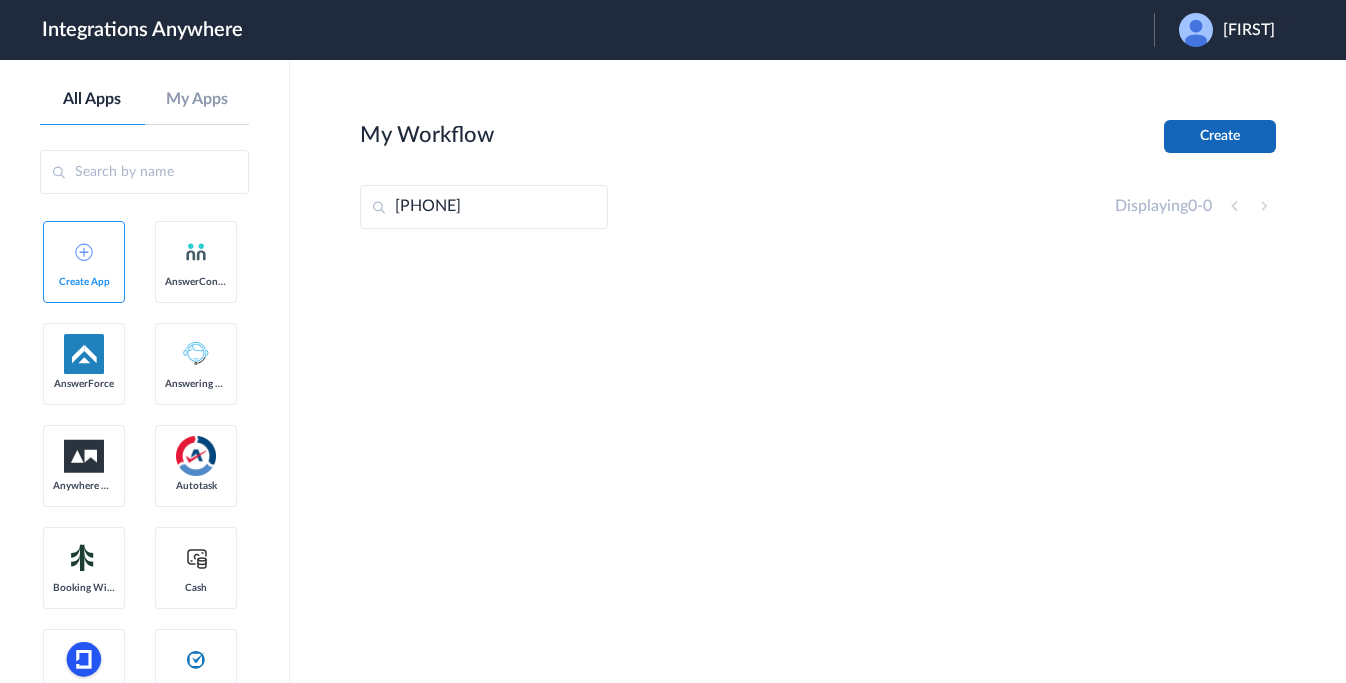 click on "Create" at bounding box center (1220, 136) 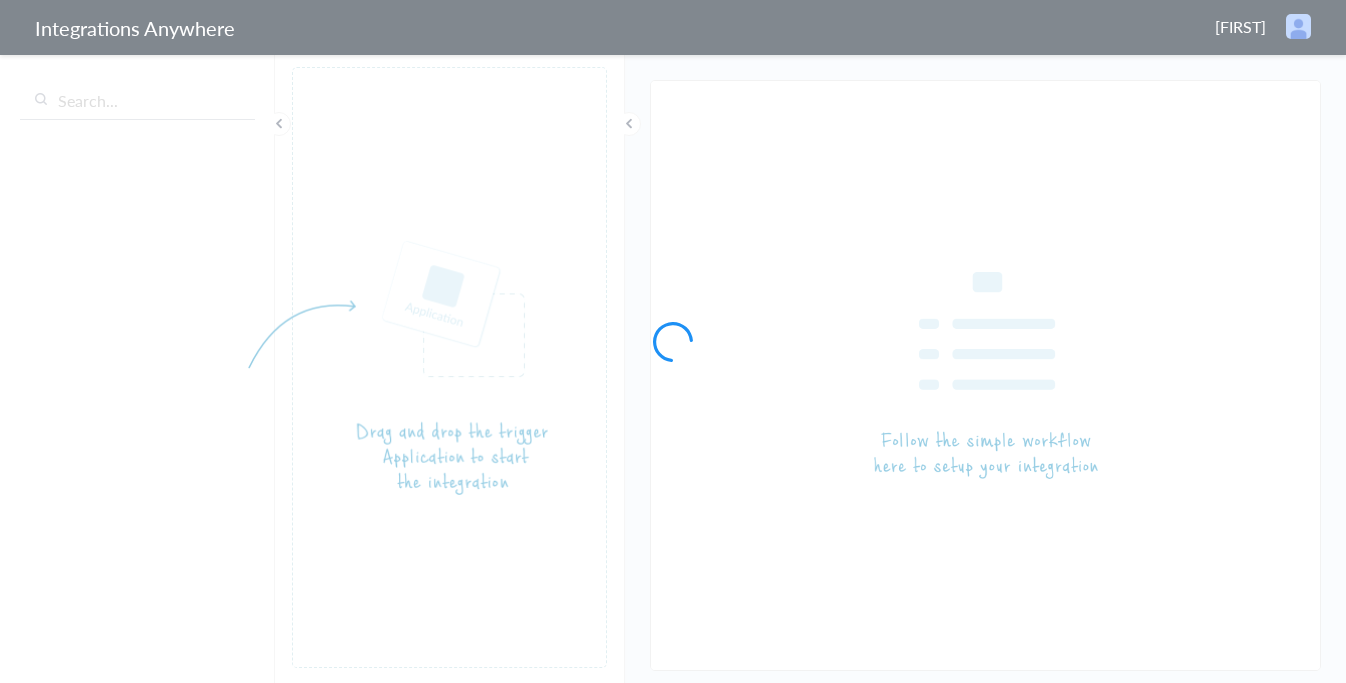 scroll, scrollTop: 0, scrollLeft: 0, axis: both 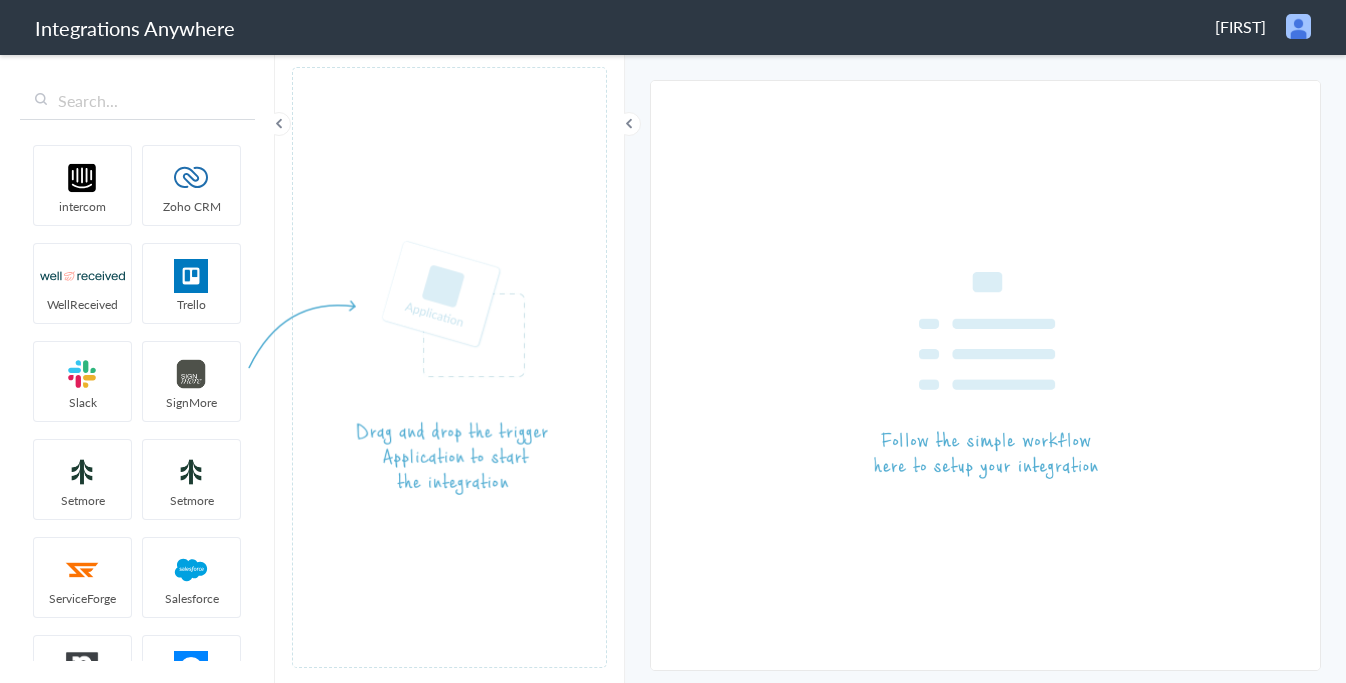 click on "[FIRST]" at bounding box center [1240, 26] 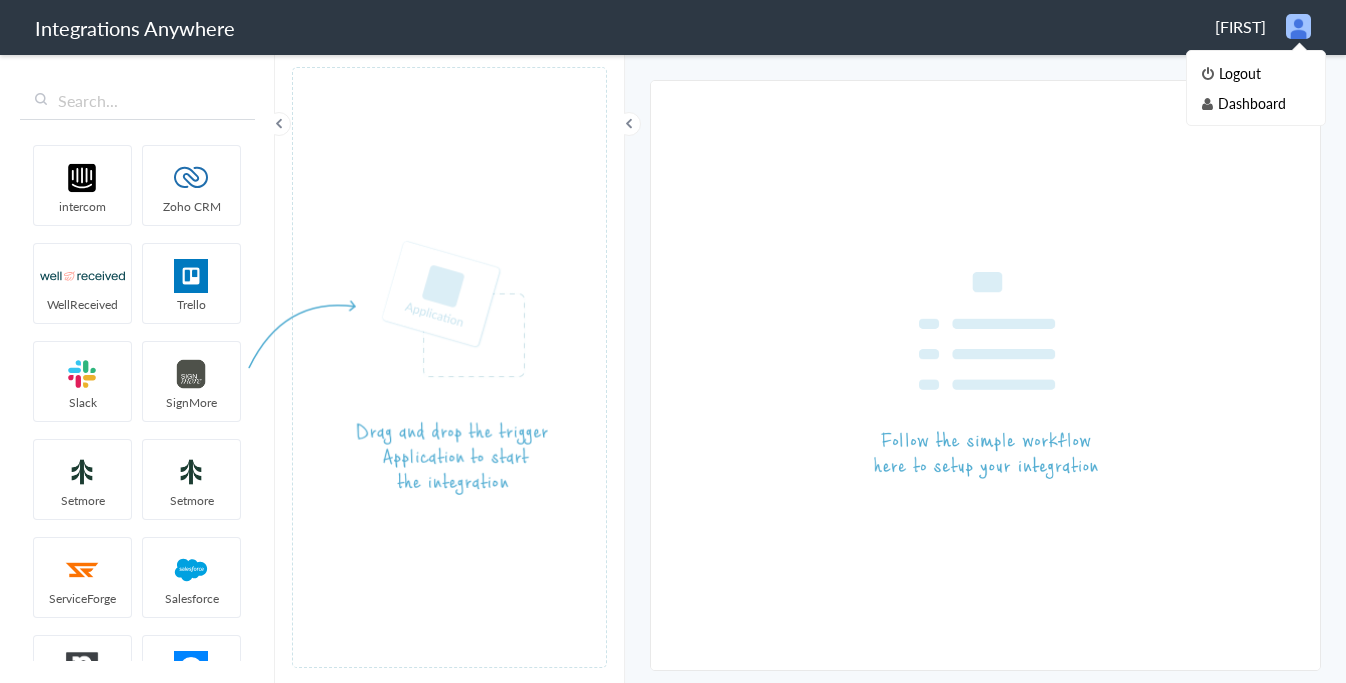 click on "Dashboard" at bounding box center [1256, 103] 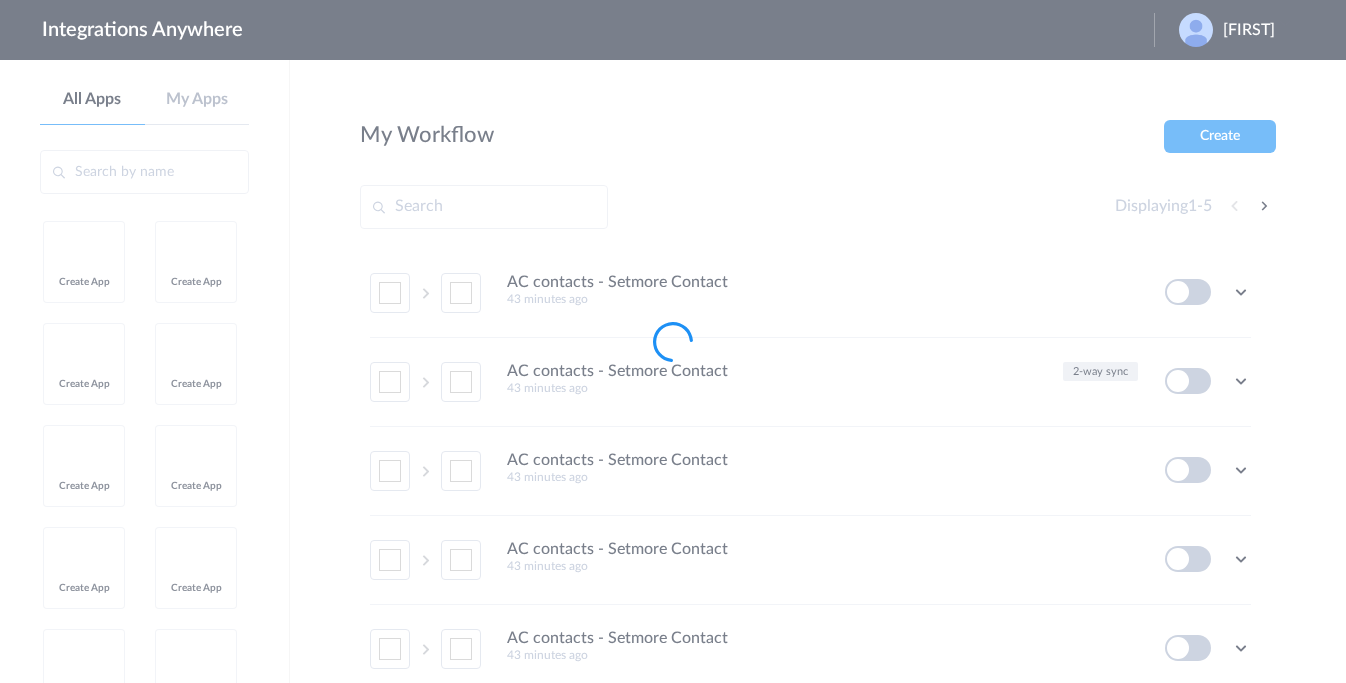 scroll, scrollTop: 0, scrollLeft: 0, axis: both 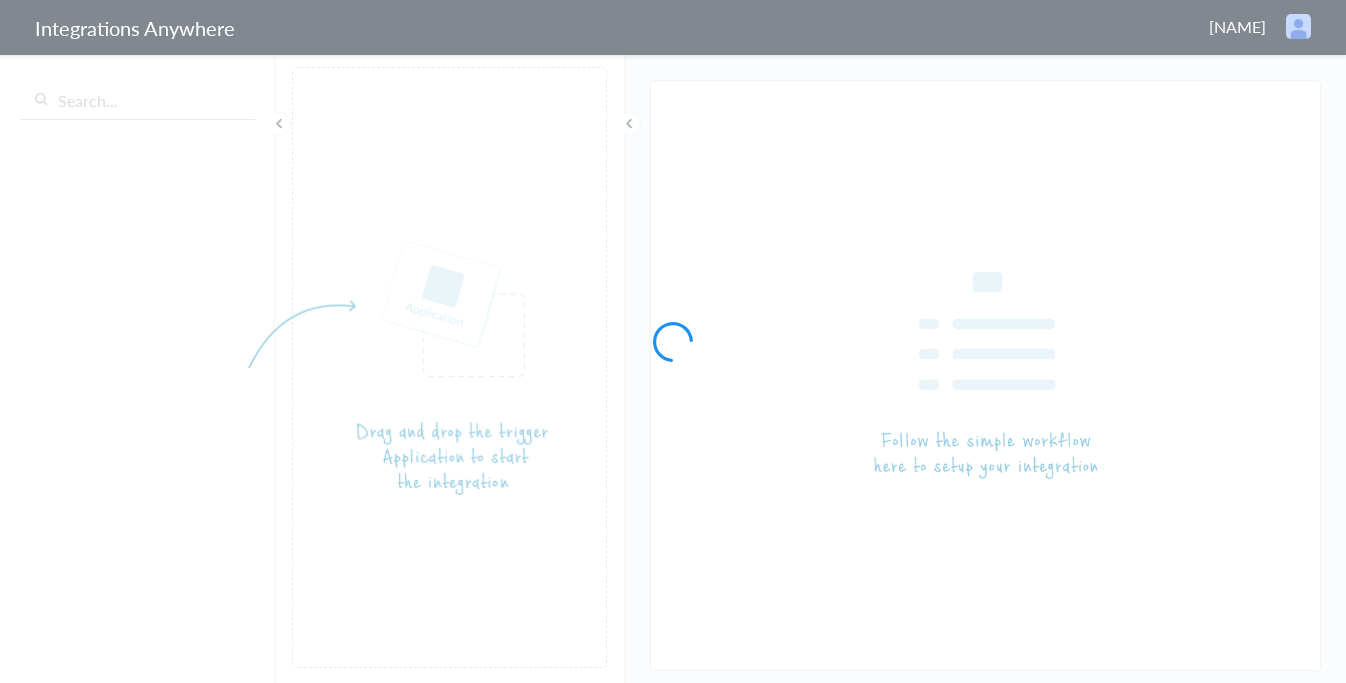 type on "Google Sheet Integrations - Subhojit" 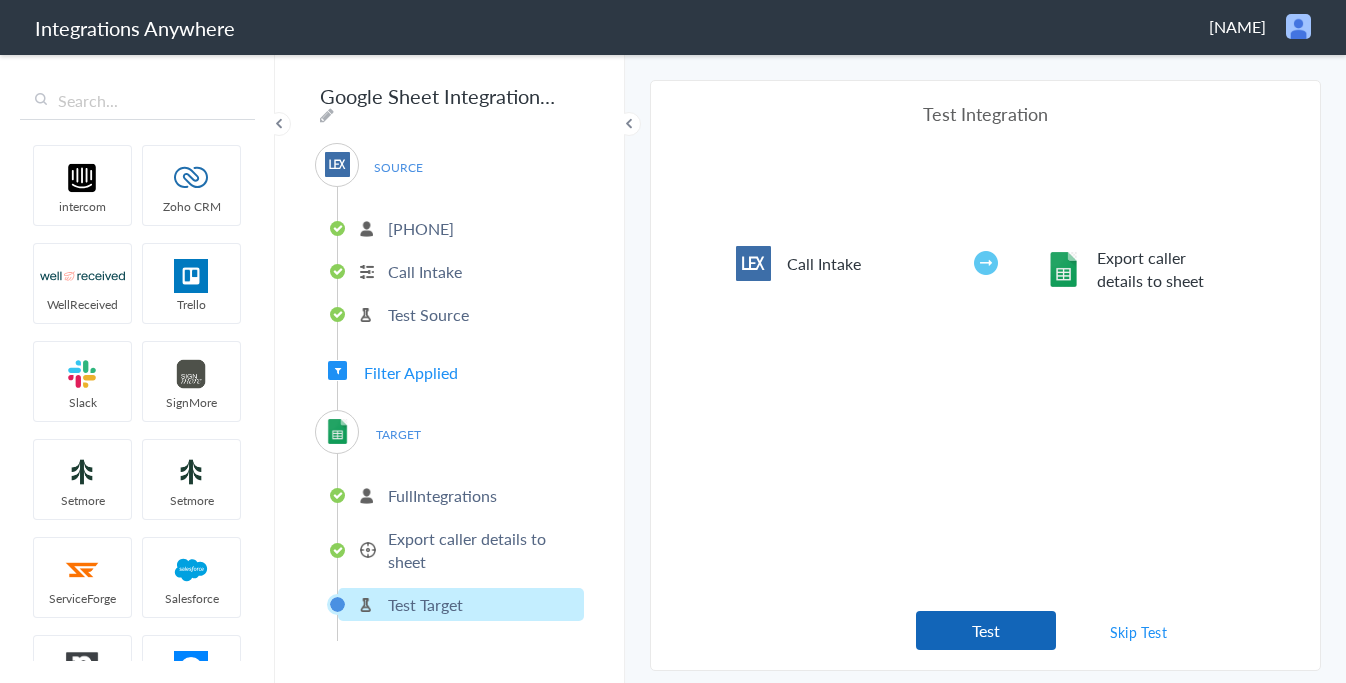 click on "Test" at bounding box center (986, 630) 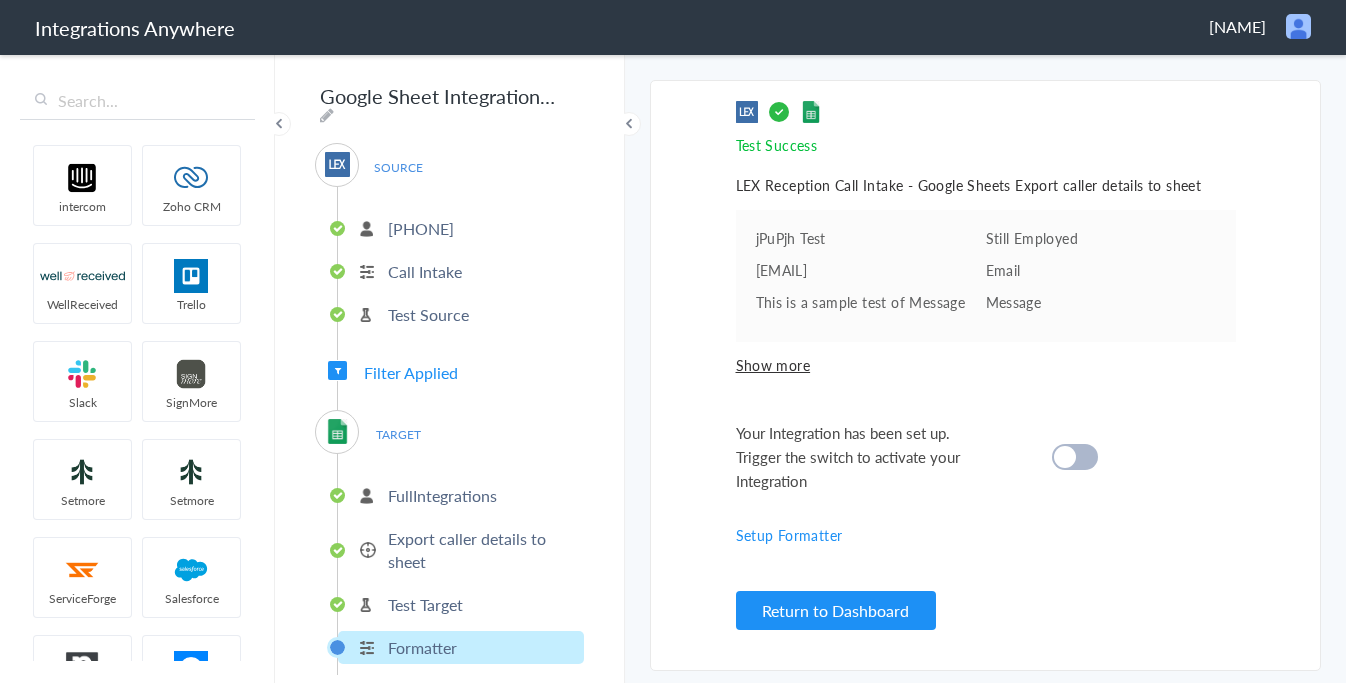 click at bounding box center (629, 124) 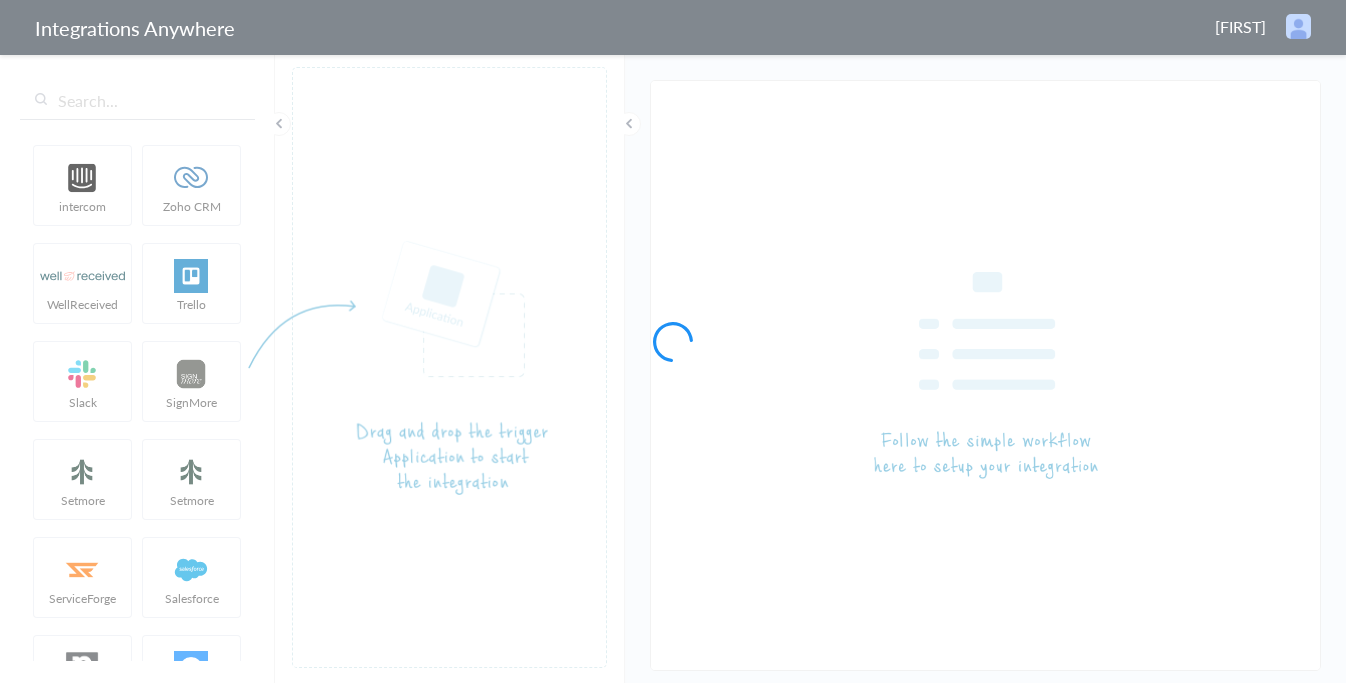 scroll, scrollTop: 0, scrollLeft: 0, axis: both 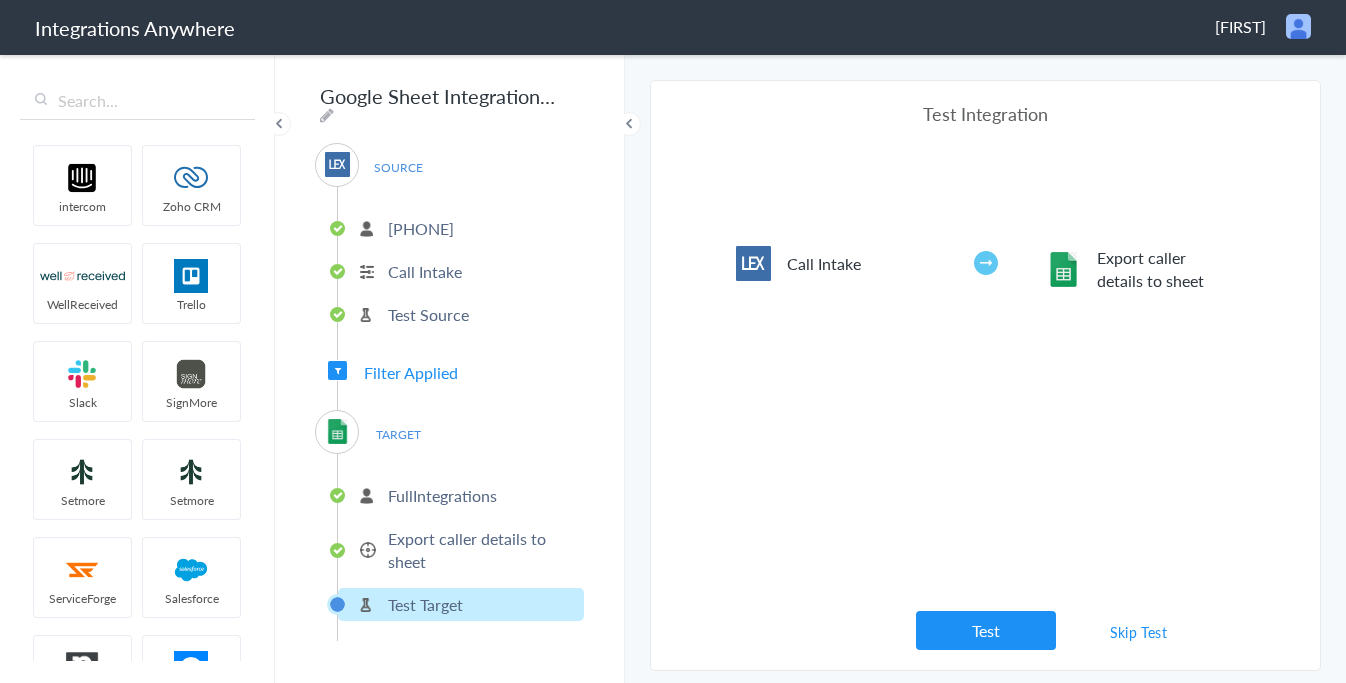 click on "Integrations Anywhere
[FIRST]
Logout
Dashboard" at bounding box center (673, 27) 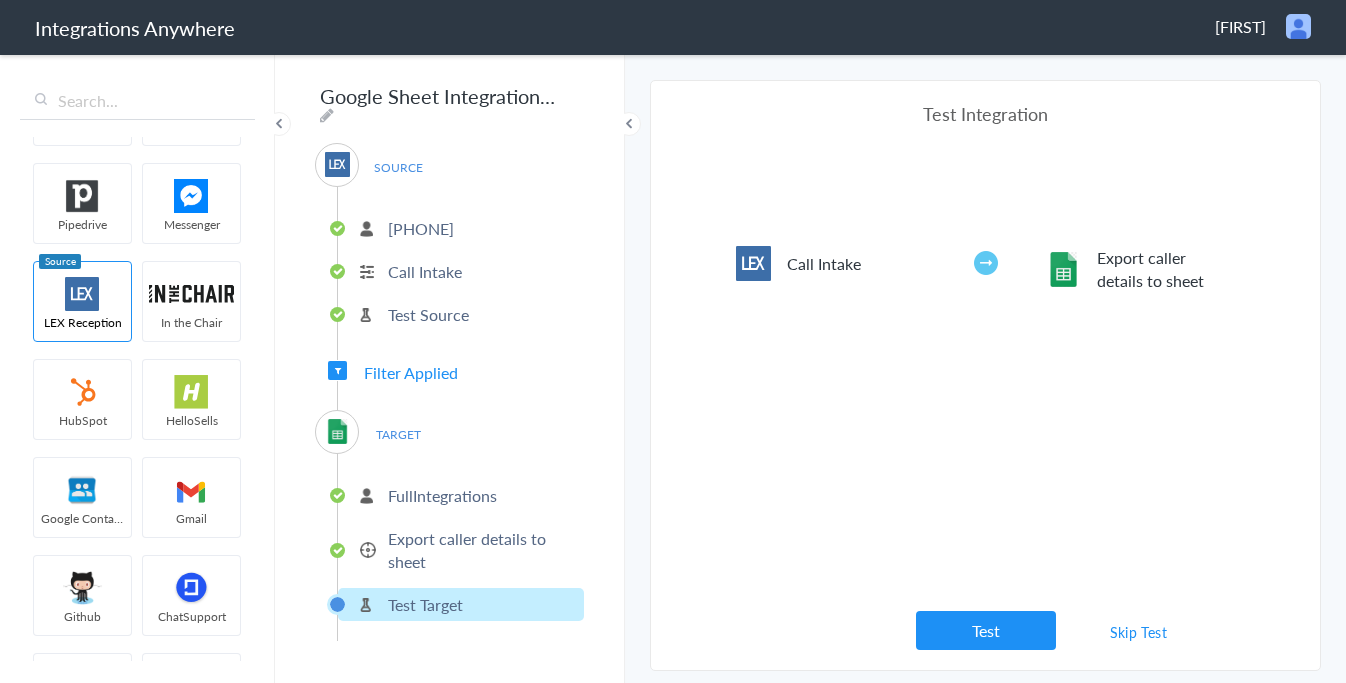 scroll, scrollTop: 479, scrollLeft: 0, axis: vertical 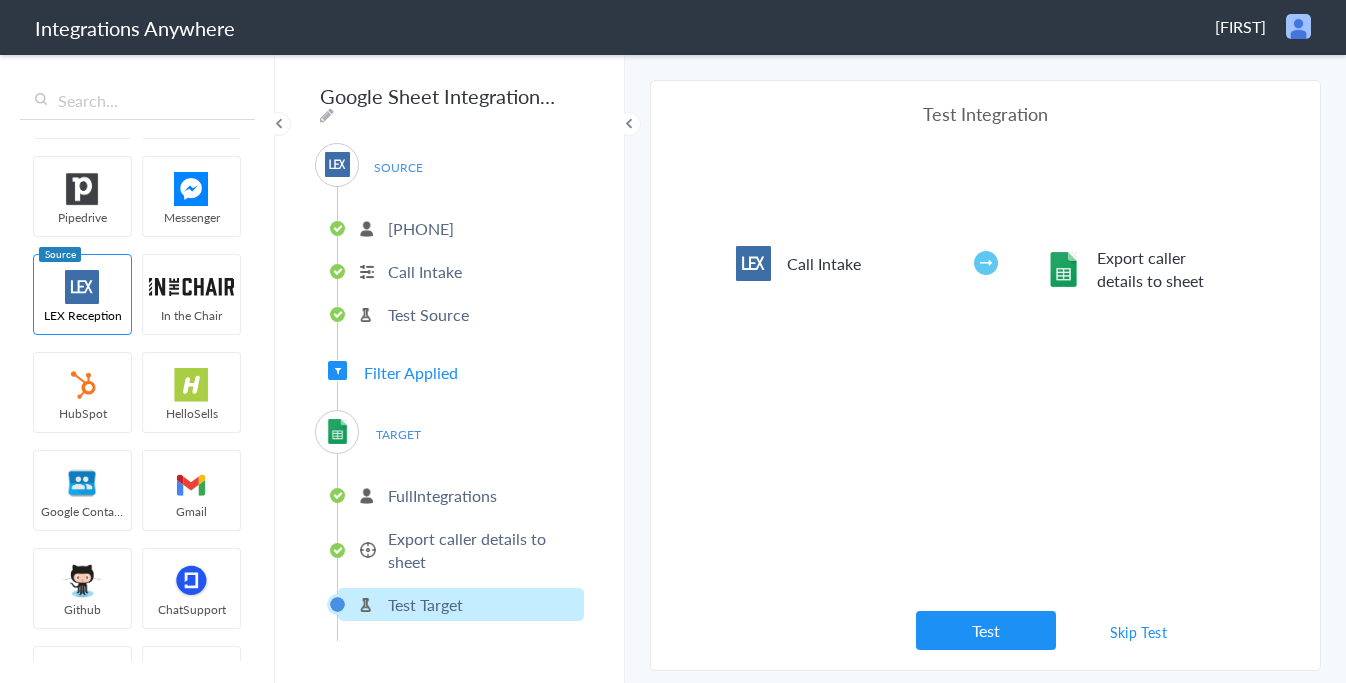 click on "Skip Test" at bounding box center [1139, 632] 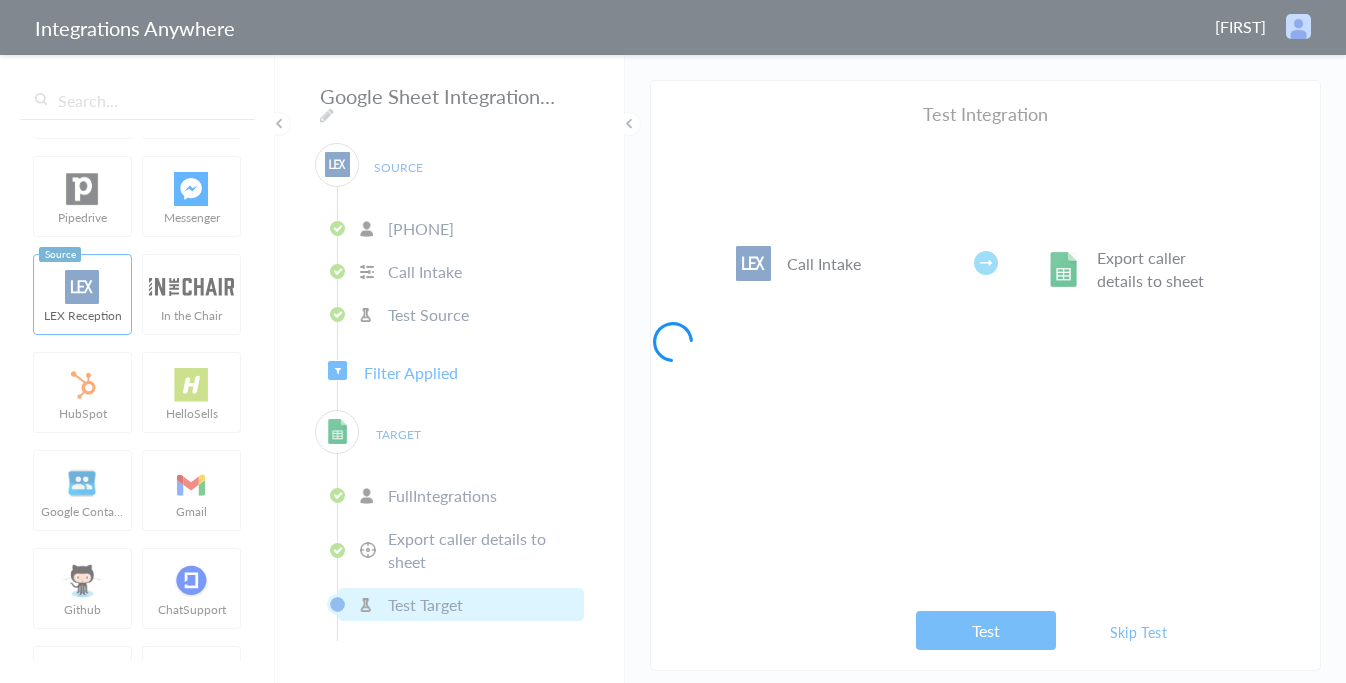 click at bounding box center [673, 341] 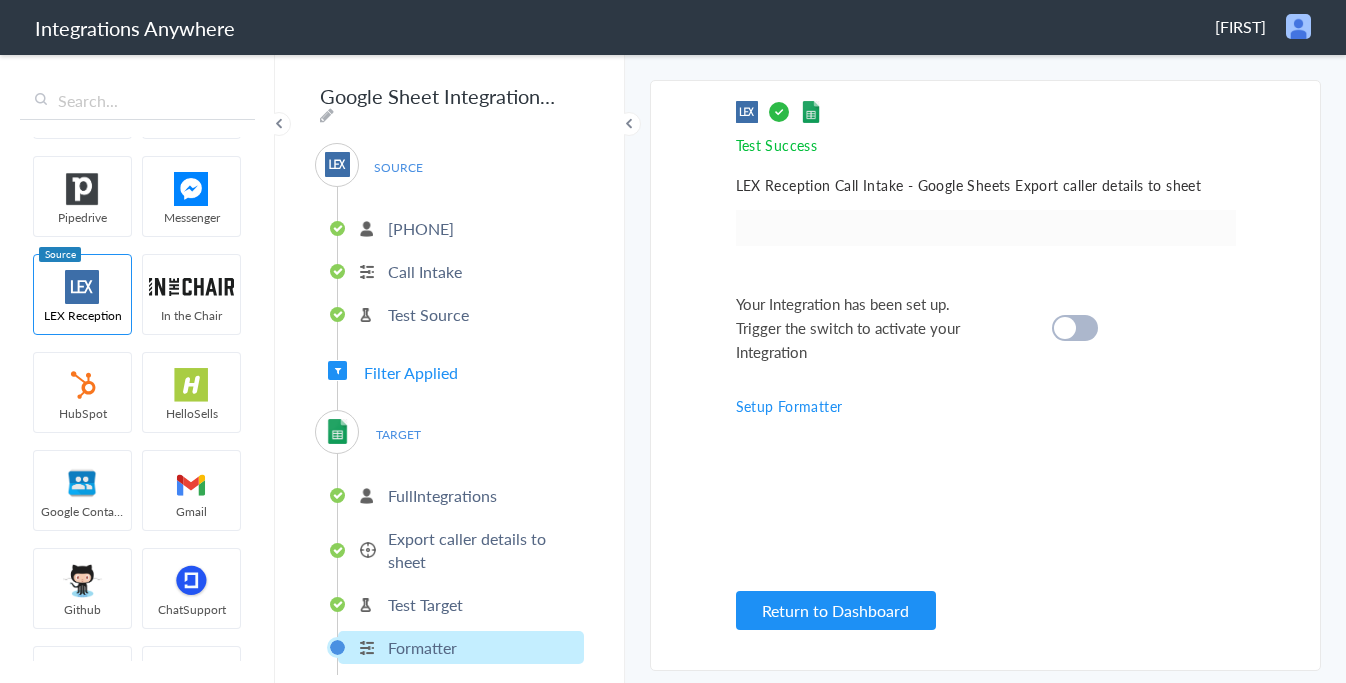 click on "Allison" at bounding box center [1240, 26] 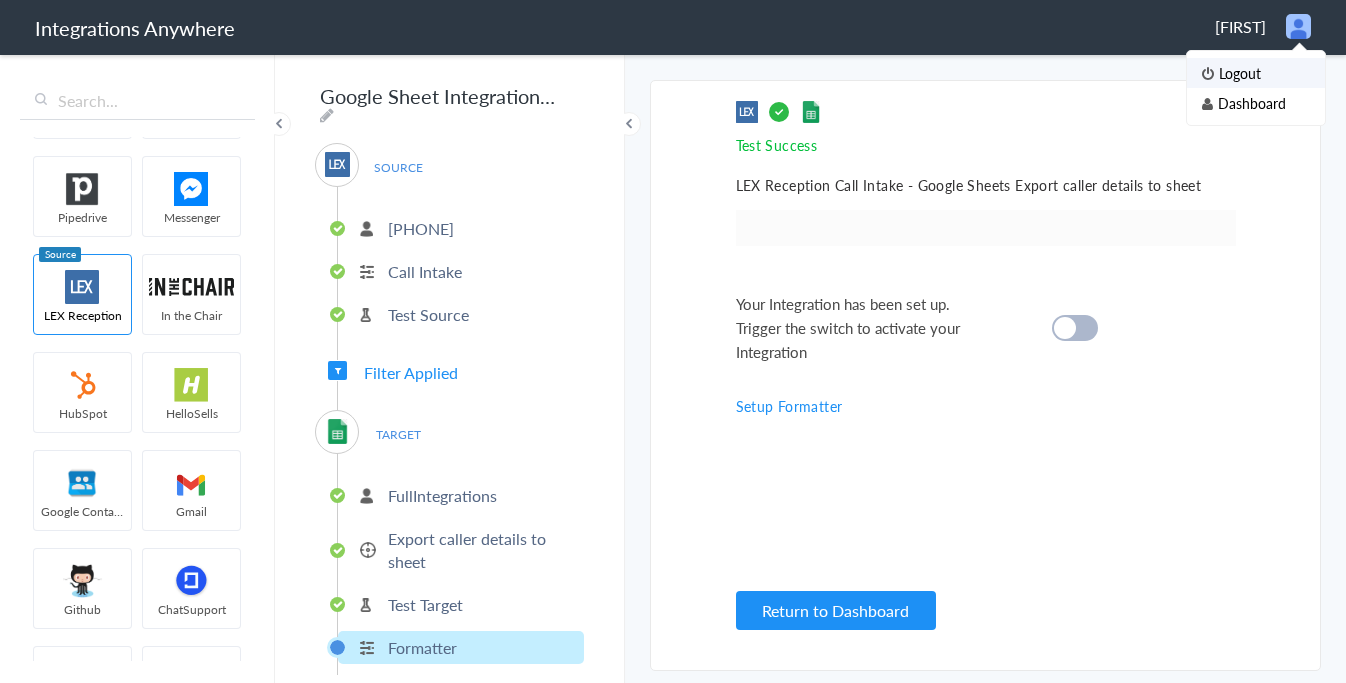 click on "Logout" at bounding box center [1256, 73] 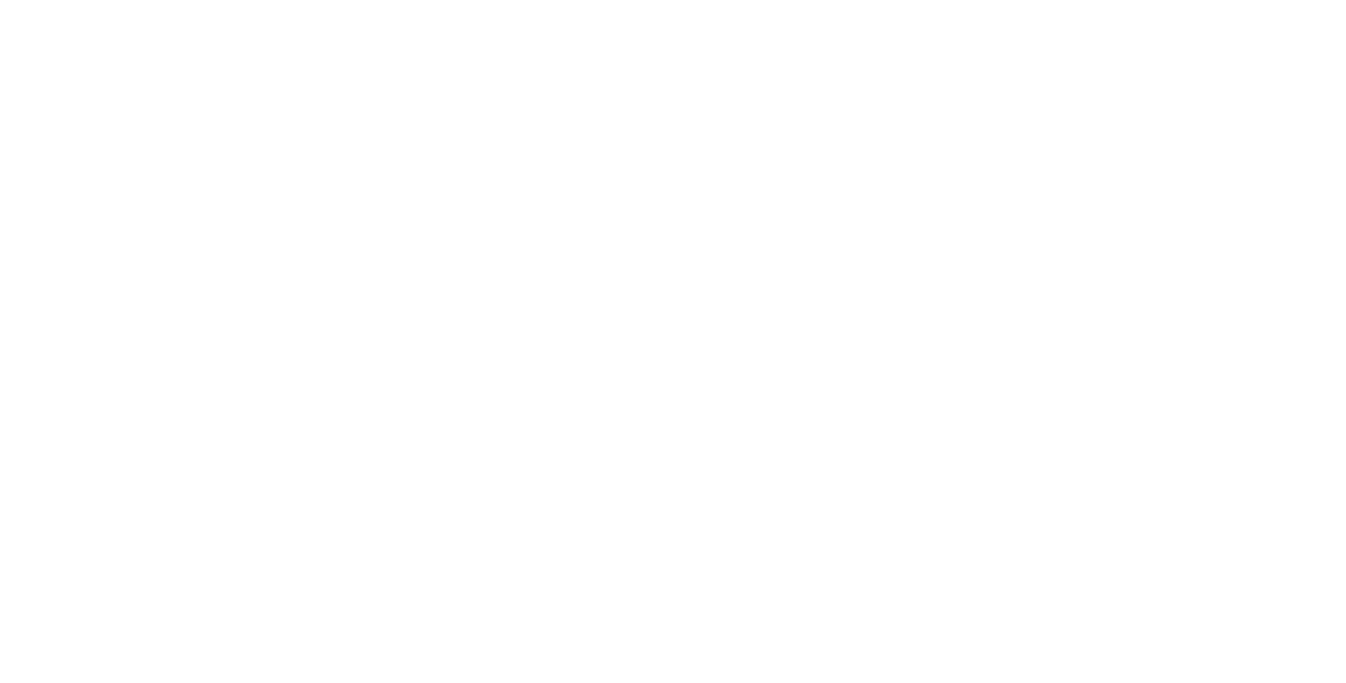 scroll, scrollTop: 0, scrollLeft: 0, axis: both 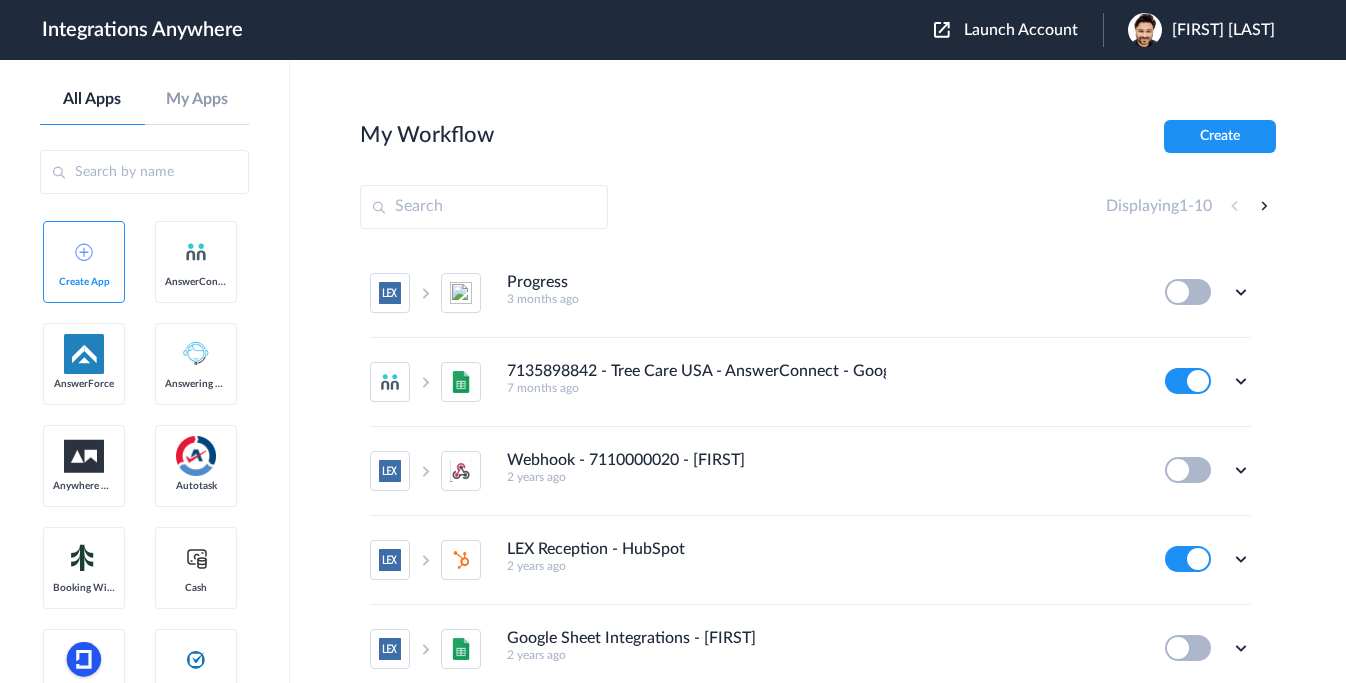 click on "Launch Account" at bounding box center (1021, 30) 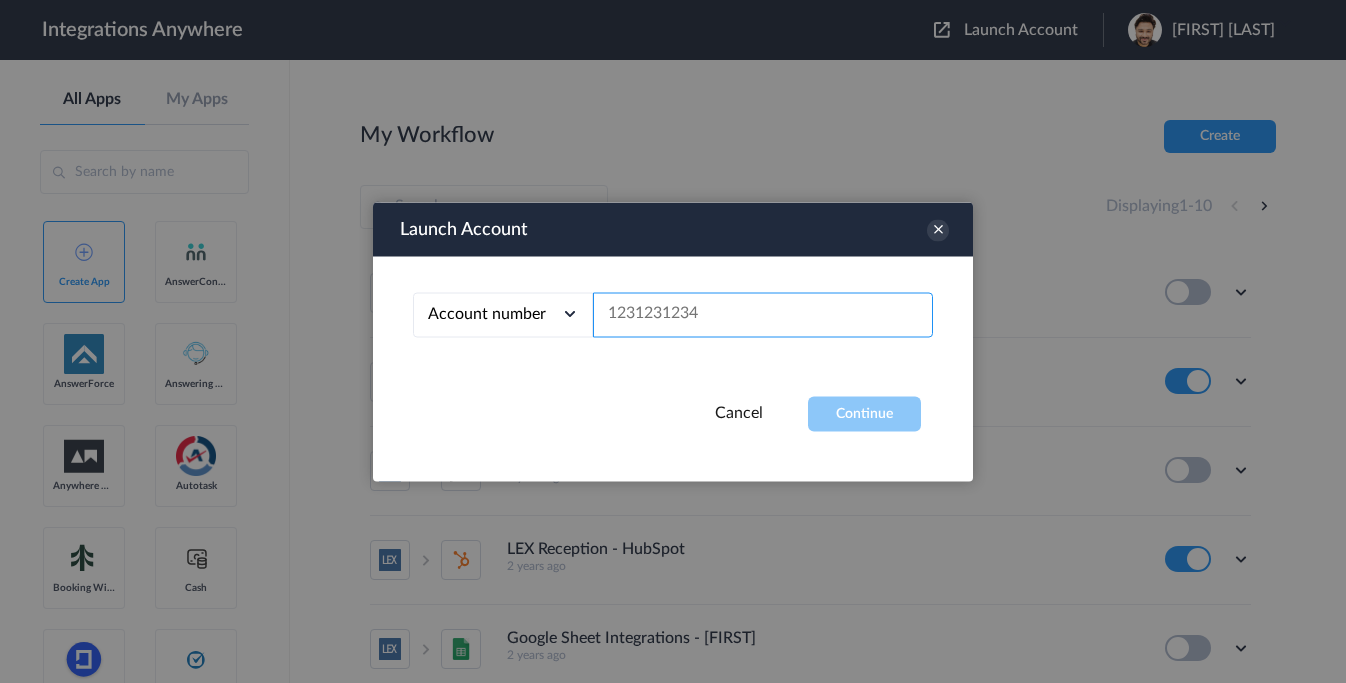 click at bounding box center (763, 314) 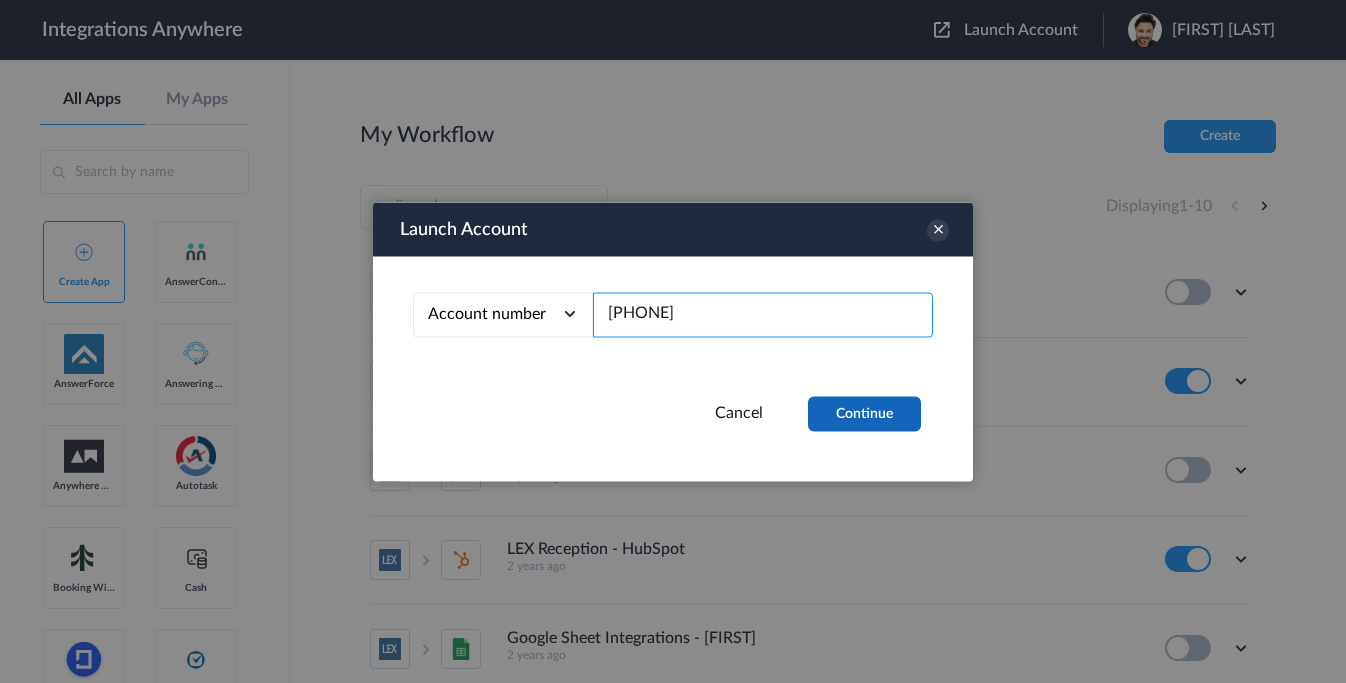 type on "[PHONE]" 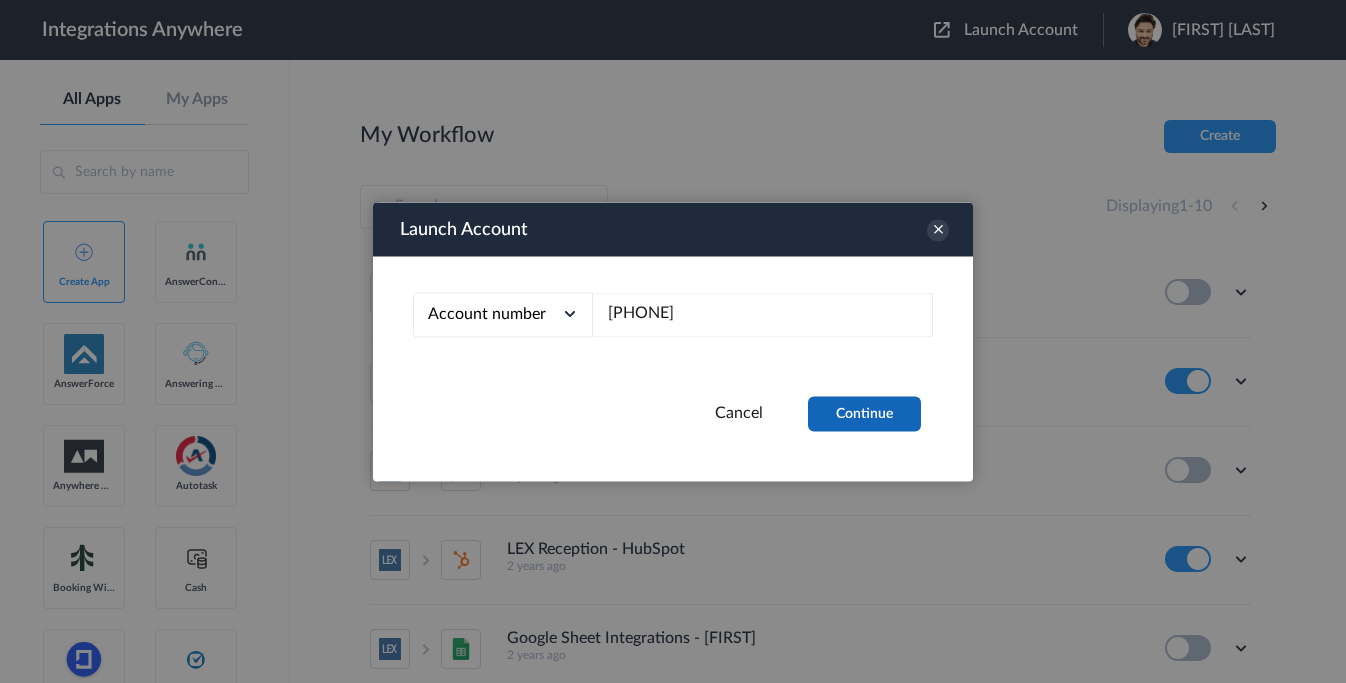 click on "Continue" at bounding box center (864, 413) 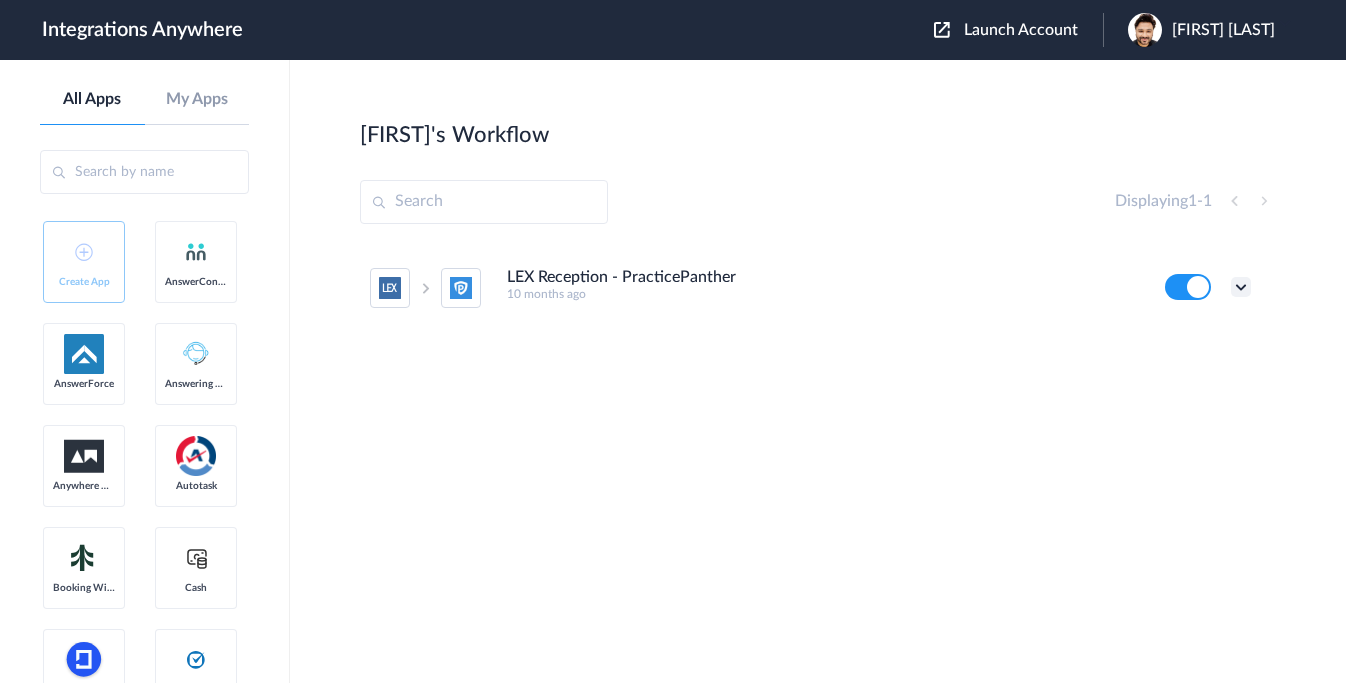 click at bounding box center (1241, 287) 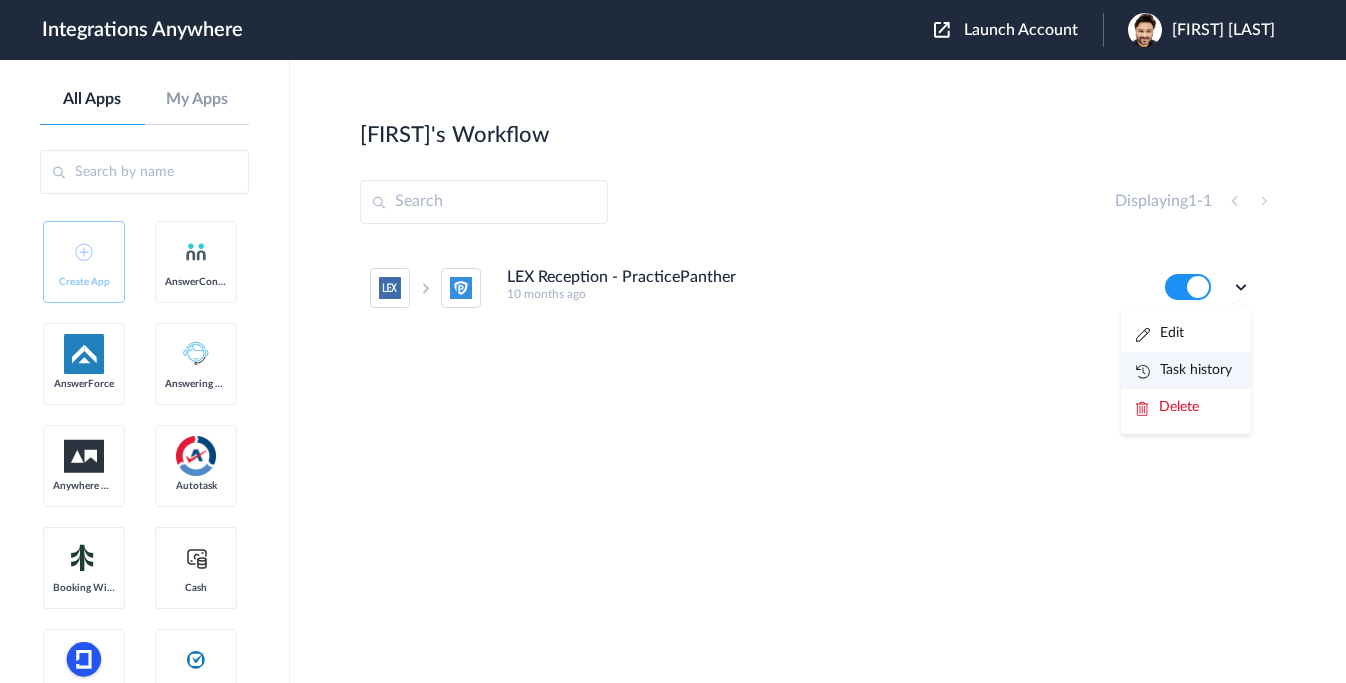 click on "Task history" at bounding box center [1184, 370] 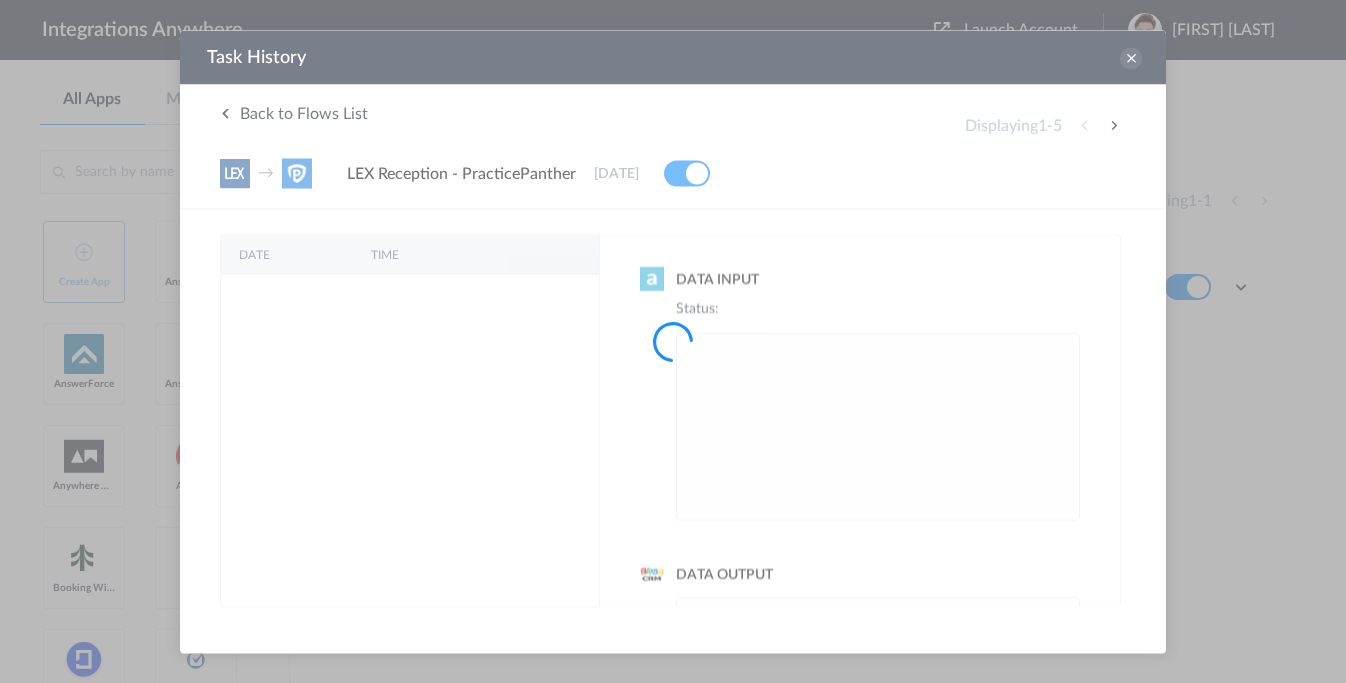 scroll, scrollTop: 0, scrollLeft: 0, axis: both 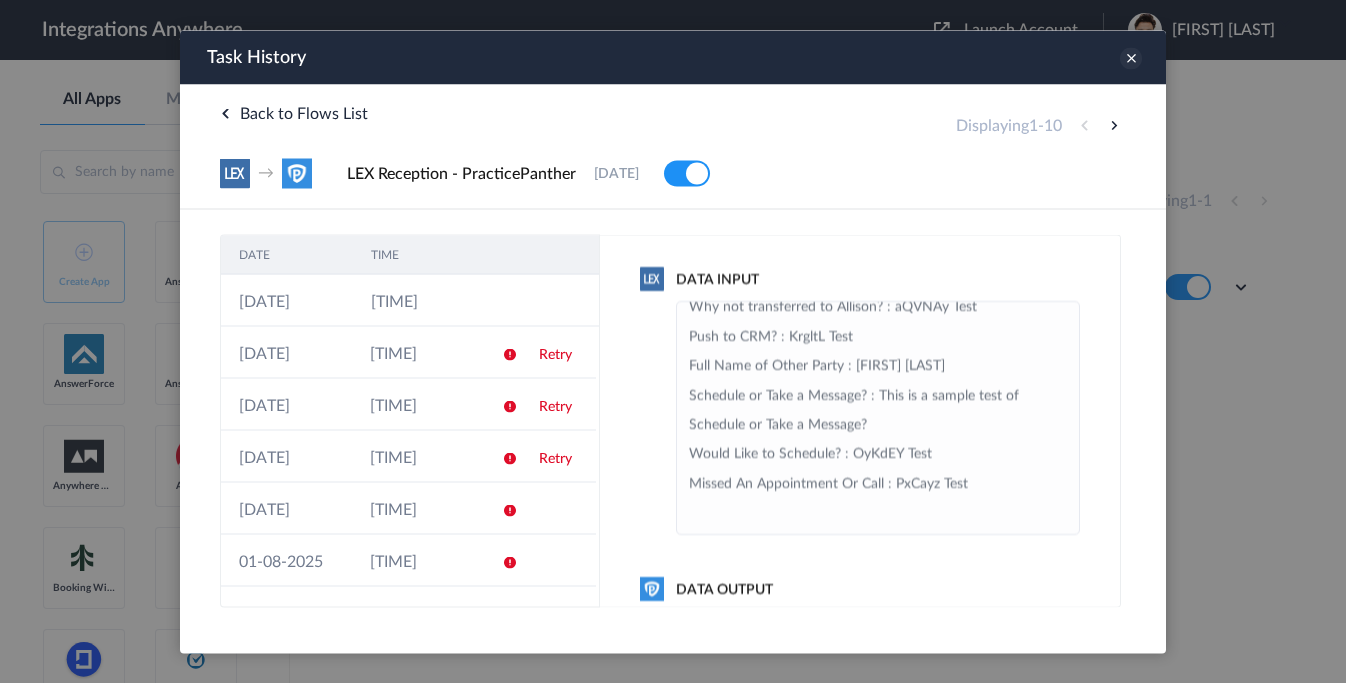 click at bounding box center (1131, 58) 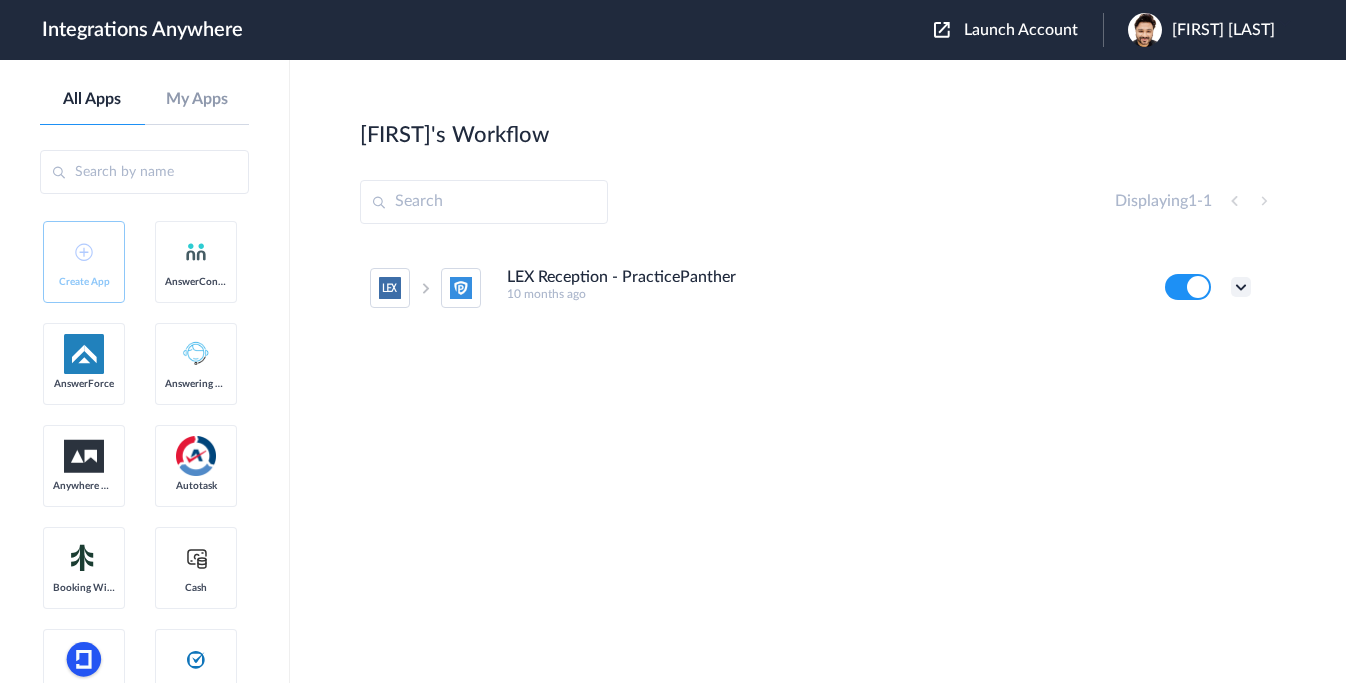 click at bounding box center (1241, 287) 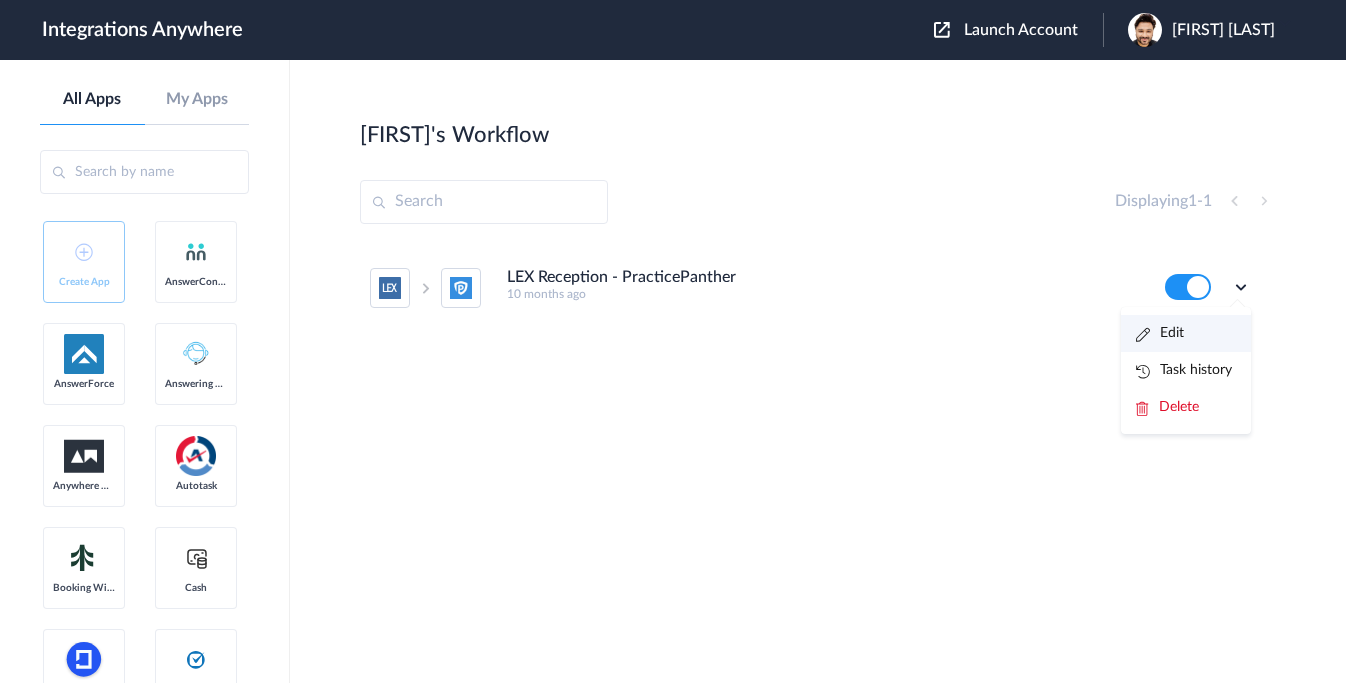click on "Edit" at bounding box center (1160, 333) 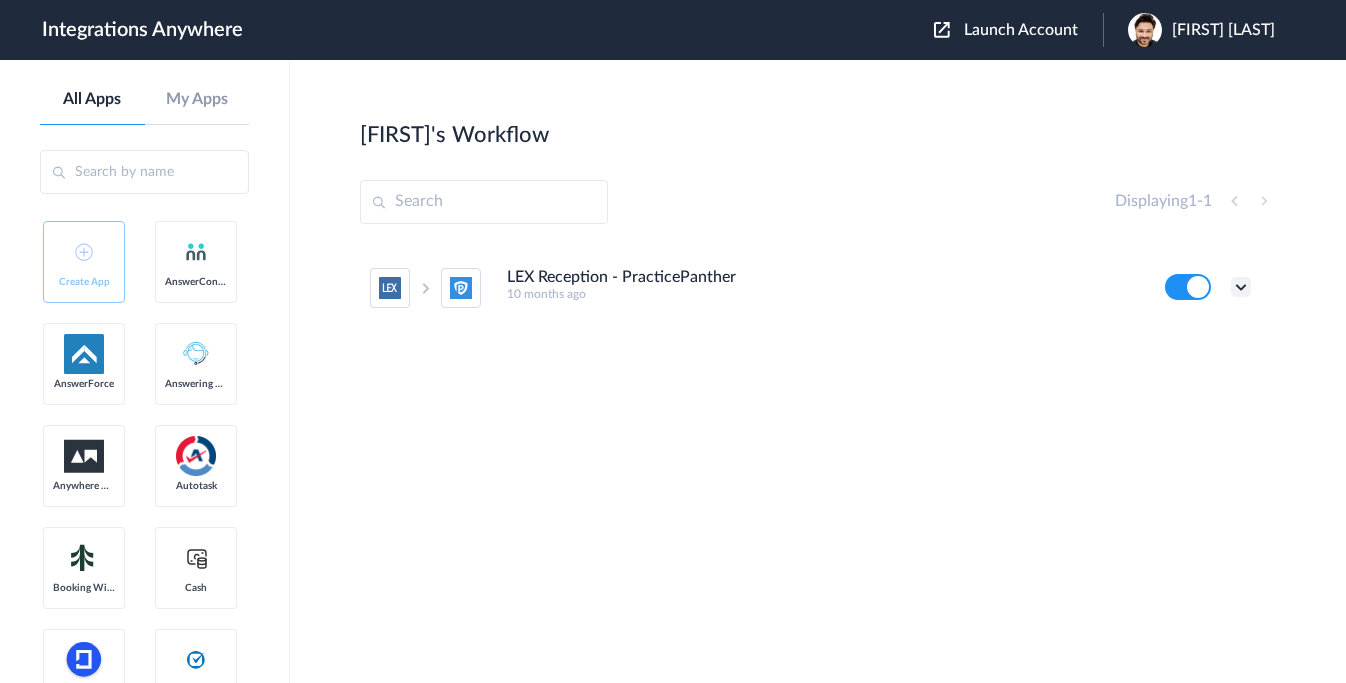 click at bounding box center [1241, 287] 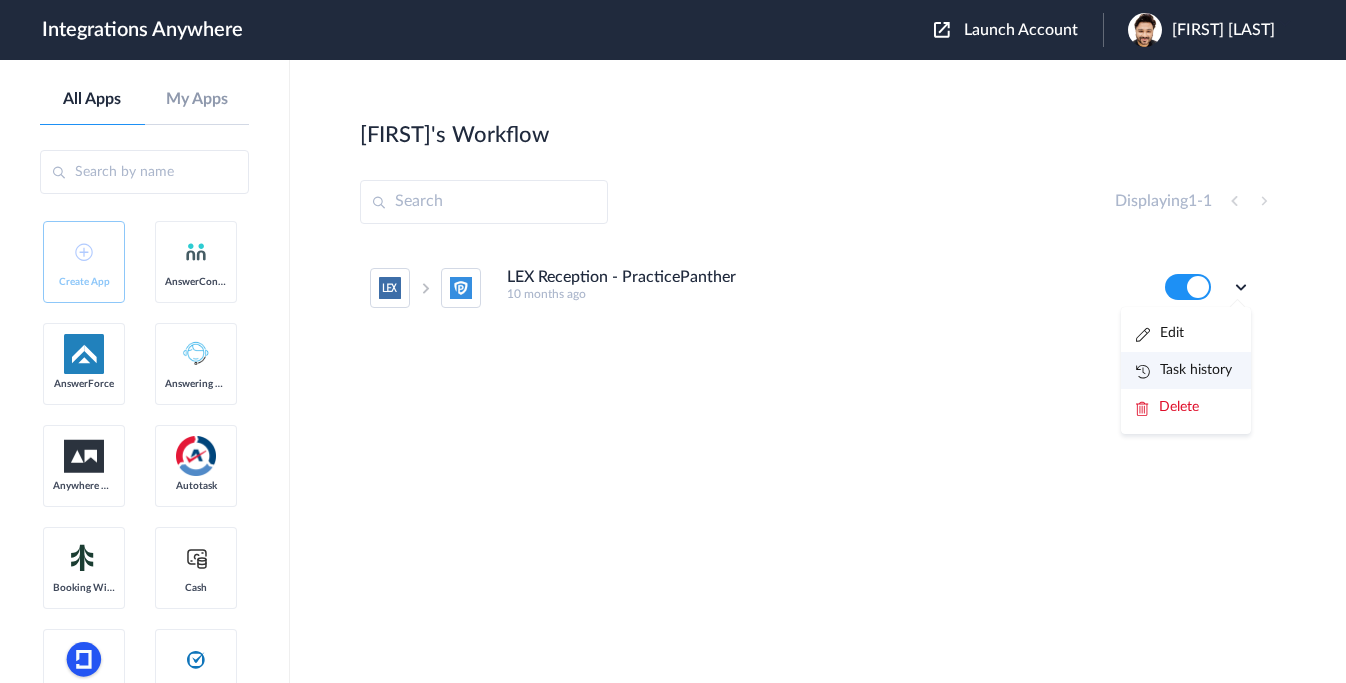 click on "Task history" at bounding box center [1184, 370] 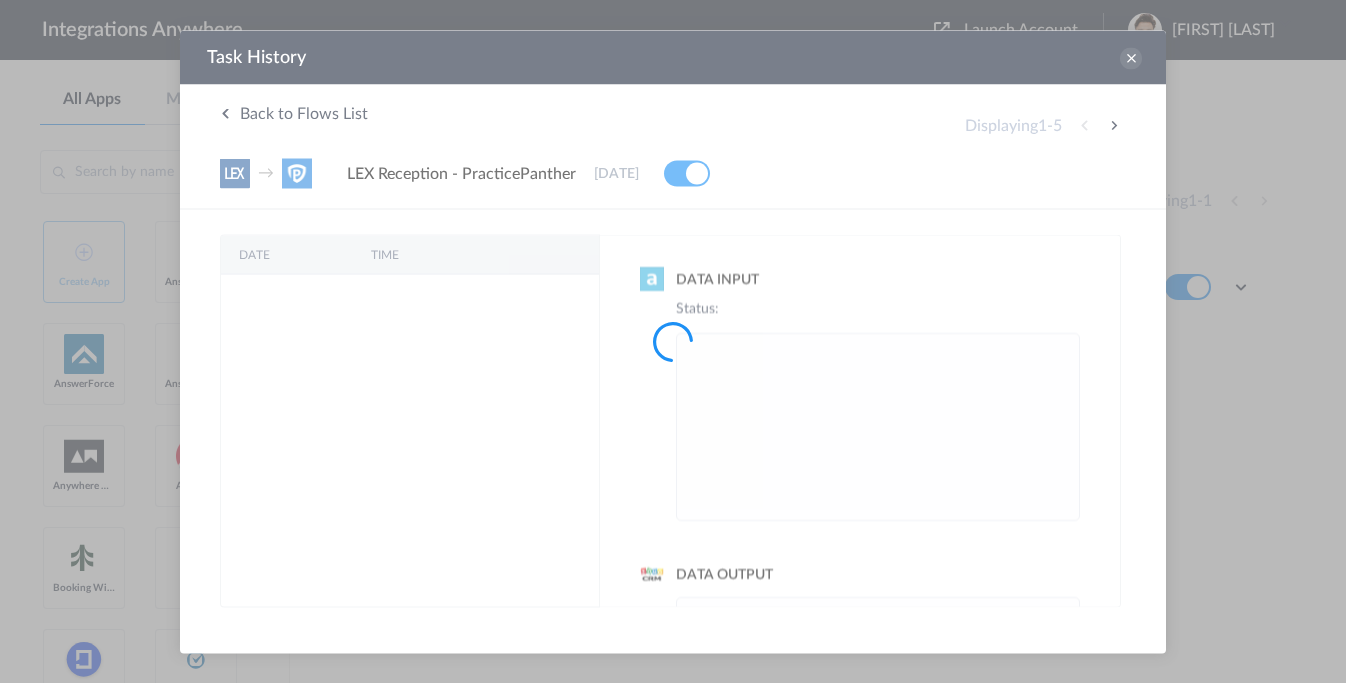 scroll, scrollTop: 0, scrollLeft: 0, axis: both 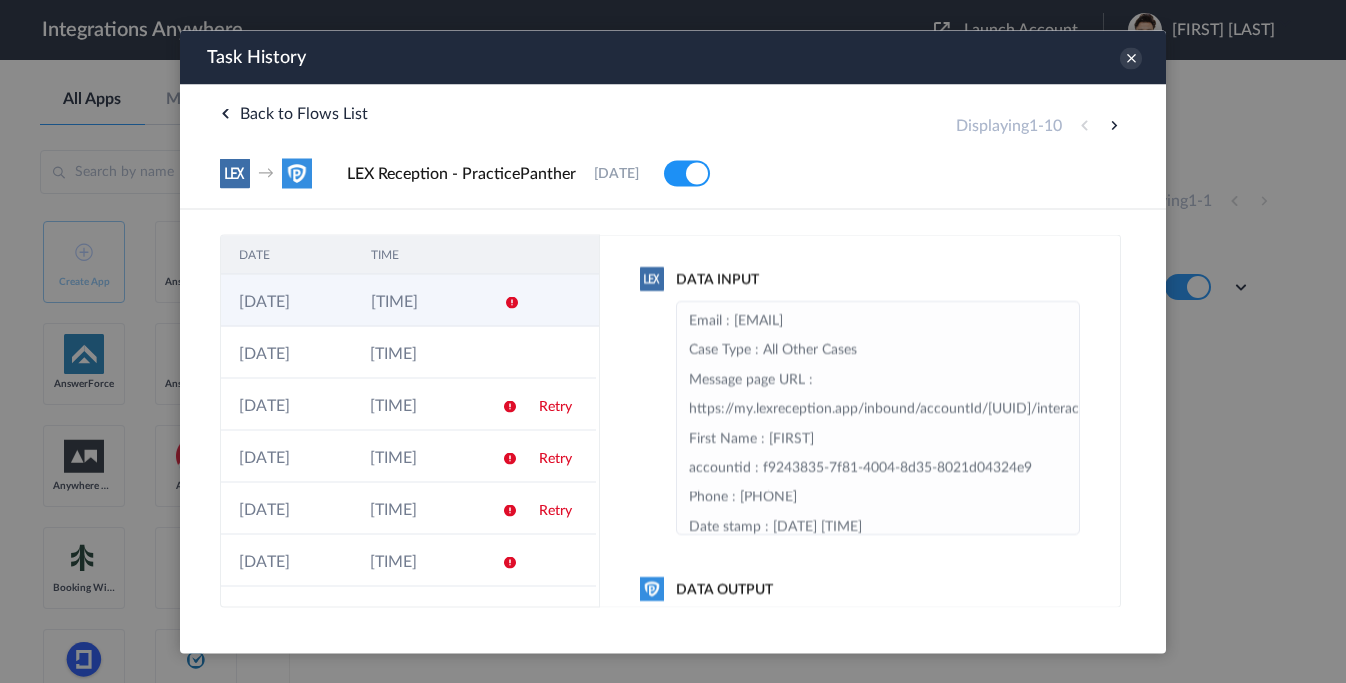 click at bounding box center [512, 302] 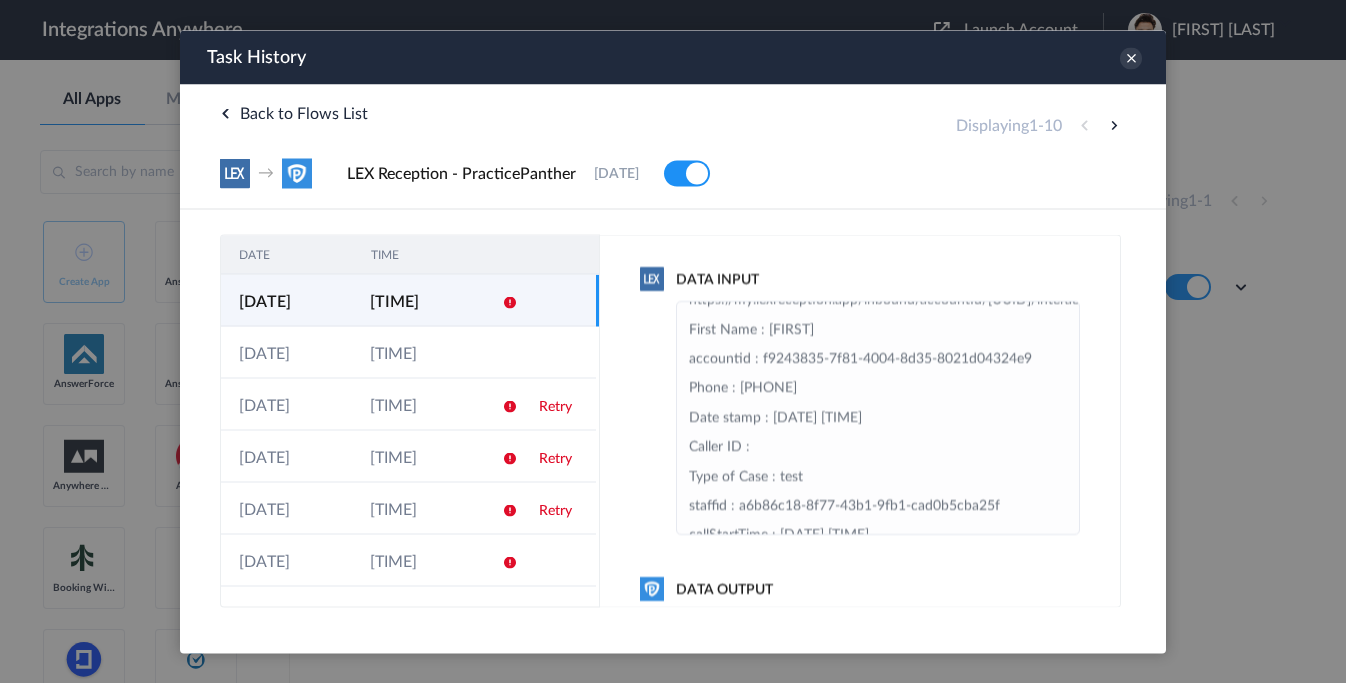 scroll, scrollTop: 0, scrollLeft: 0, axis: both 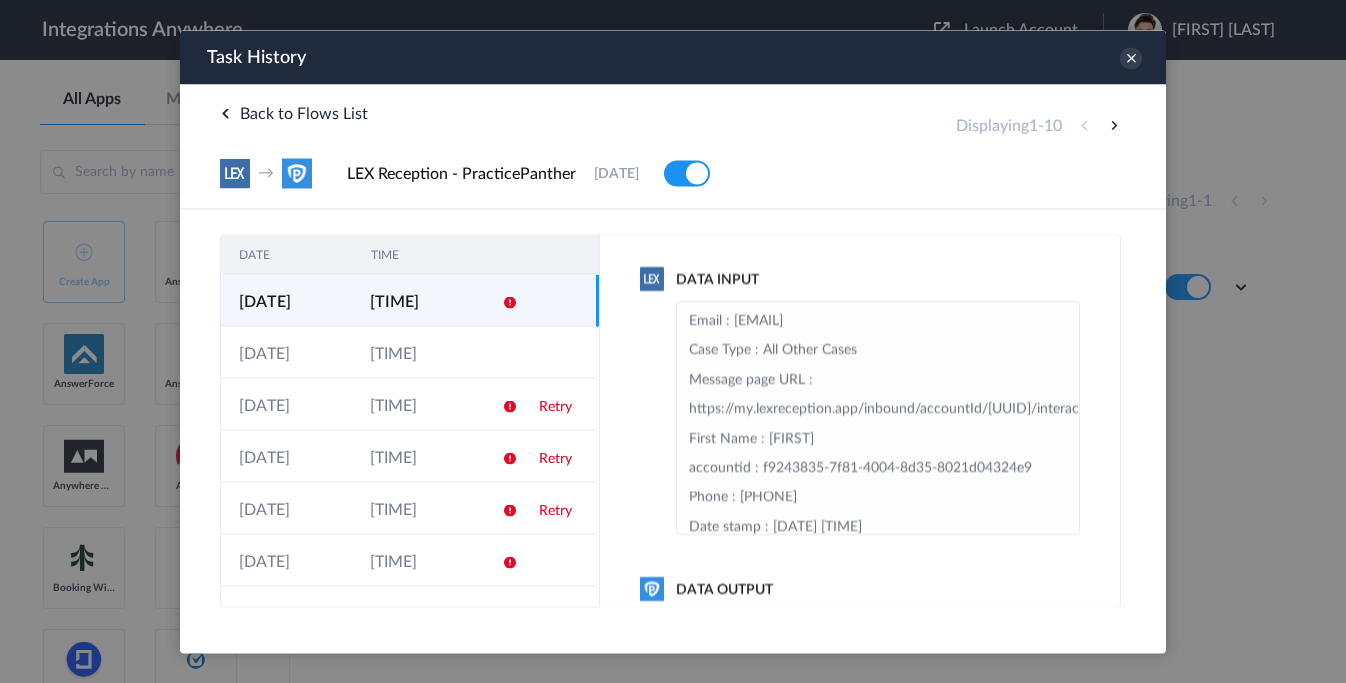 click at bounding box center (510, 302) 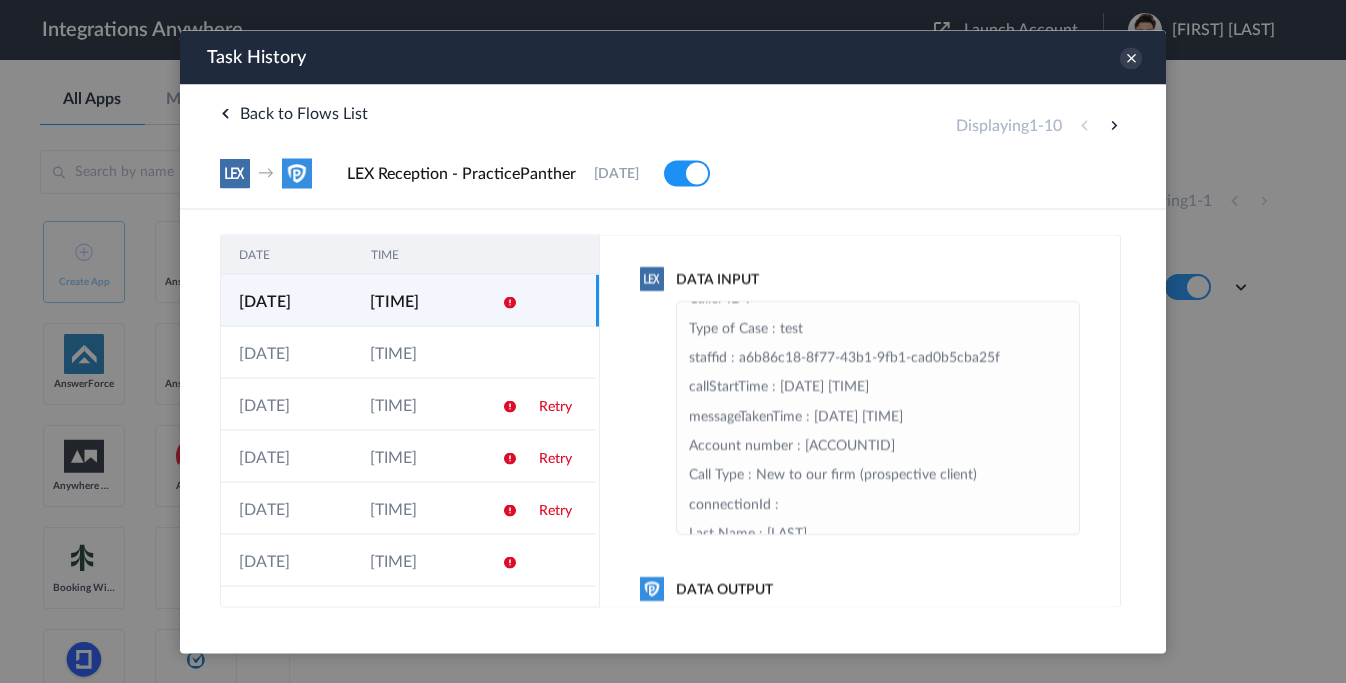 scroll, scrollTop: 440, scrollLeft: 0, axis: vertical 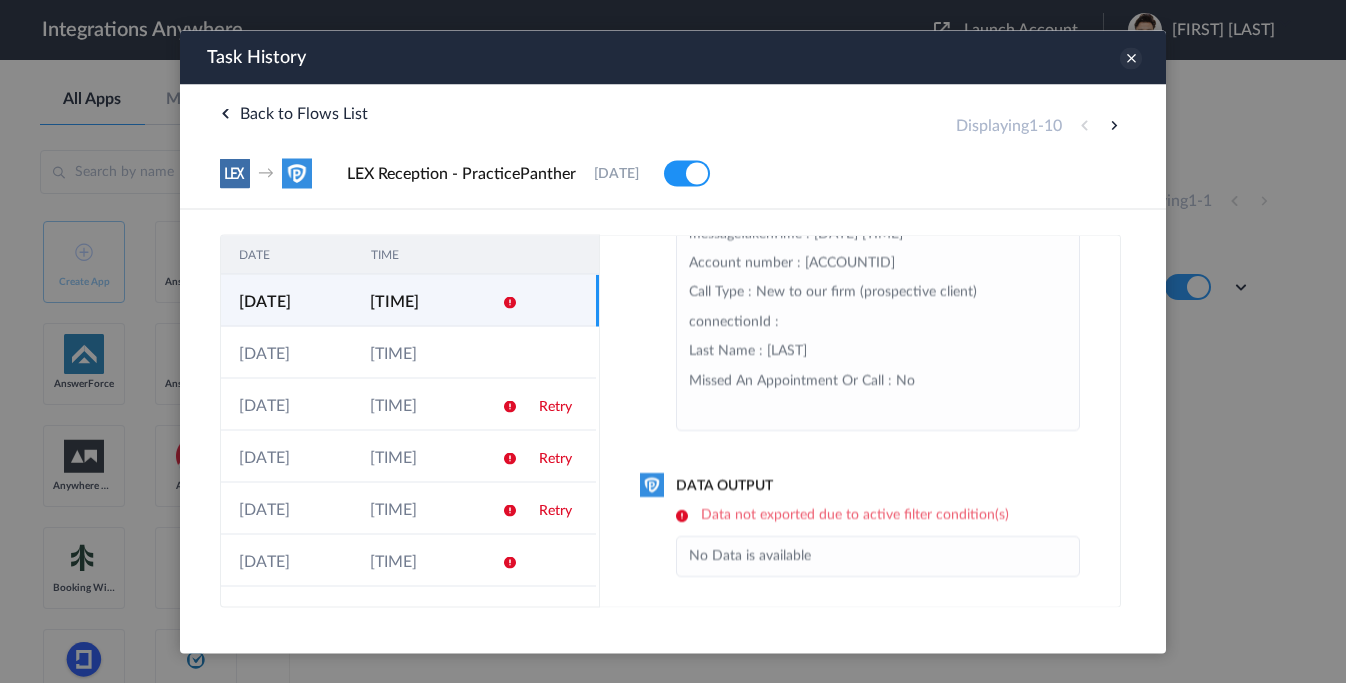click at bounding box center [1131, 58] 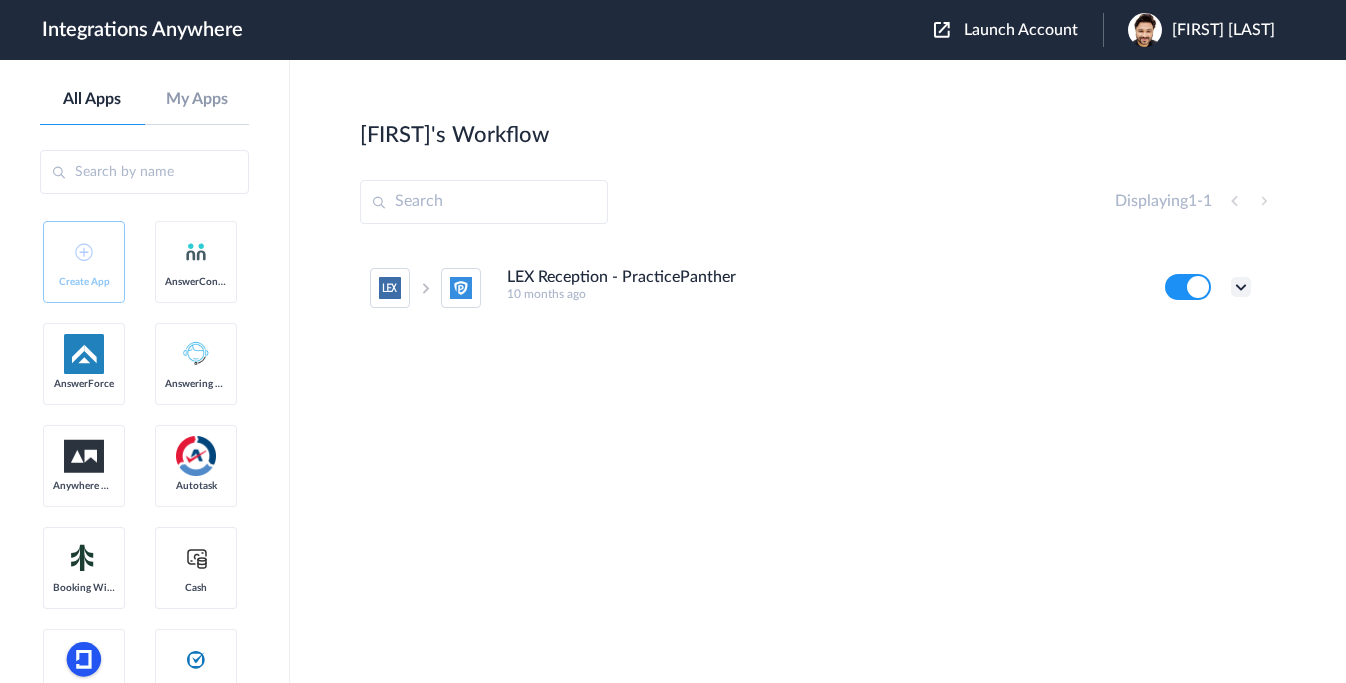 click at bounding box center [1241, 287] 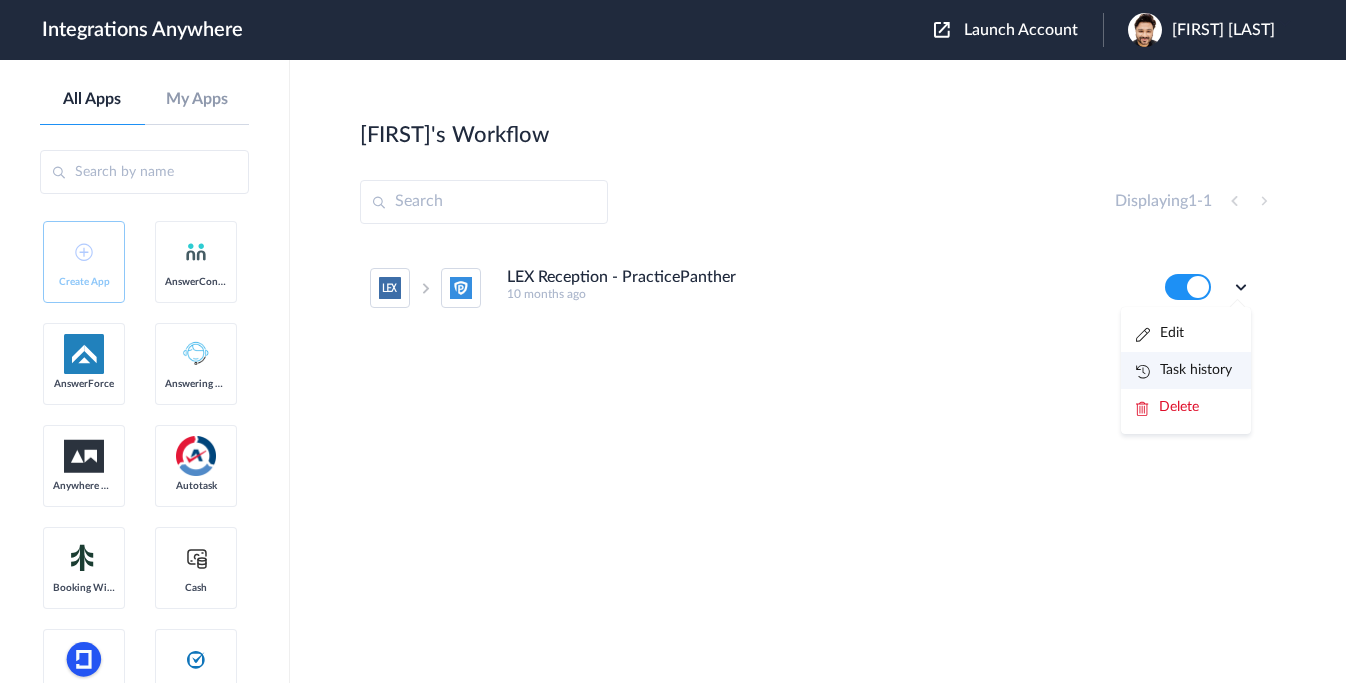 click on "Task history" at bounding box center (1184, 370) 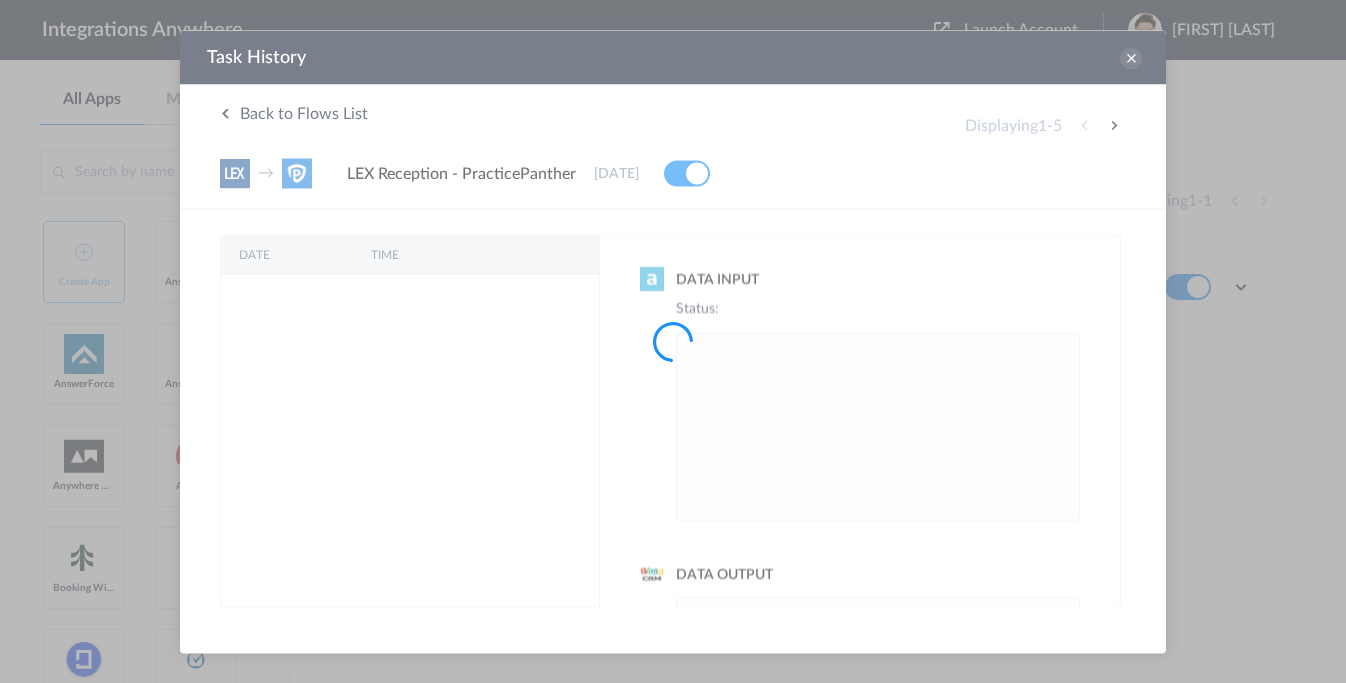 scroll, scrollTop: 0, scrollLeft: 0, axis: both 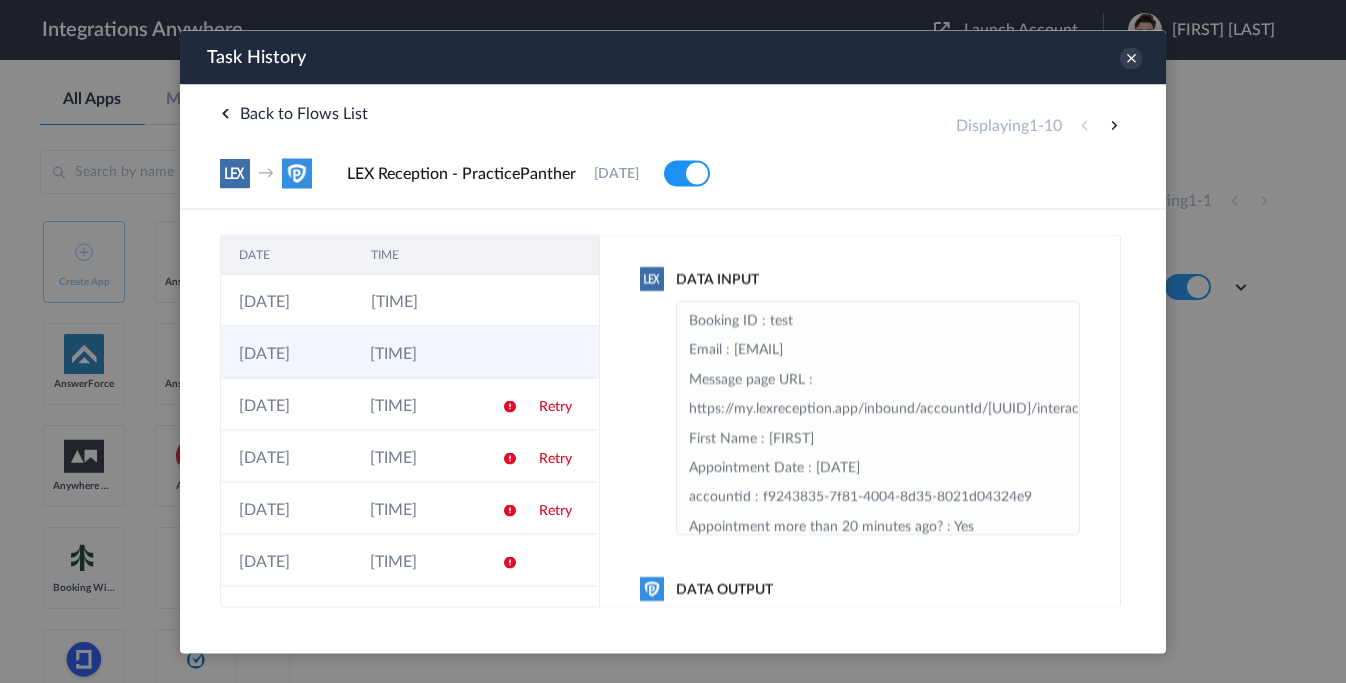 click on "6:16:20 PM" at bounding box center (417, 352) 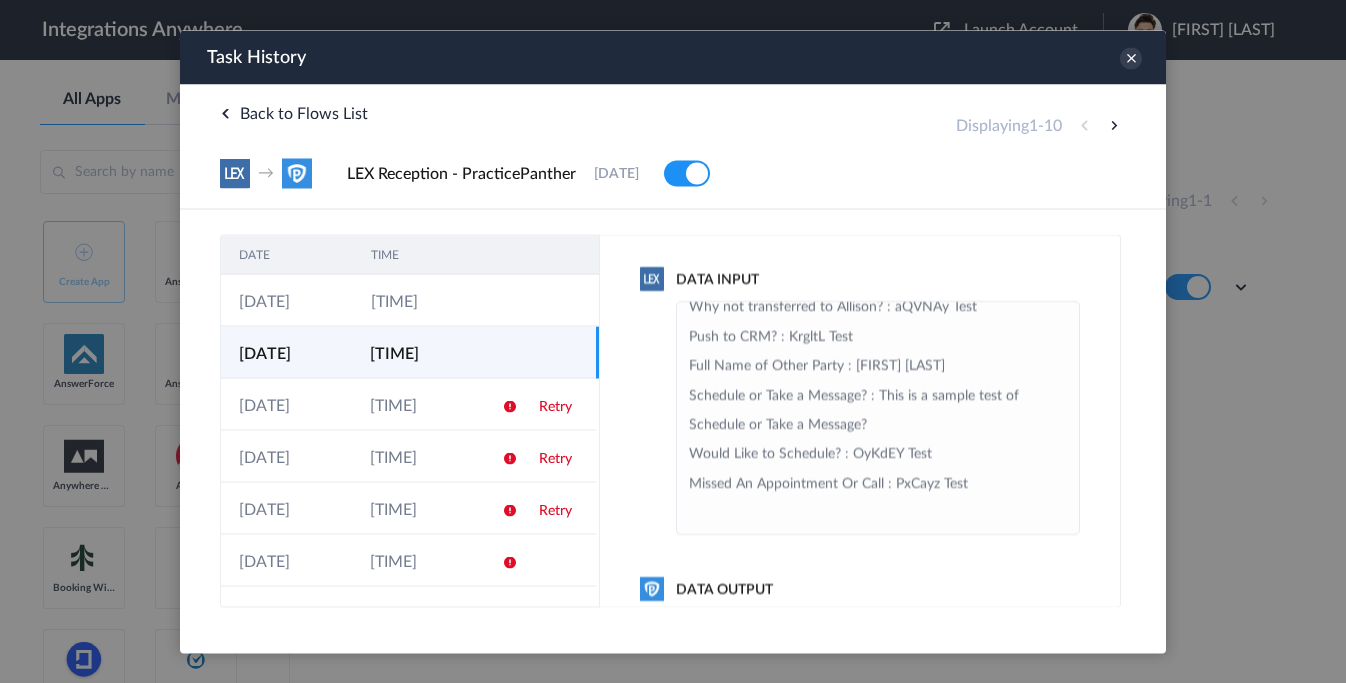 scroll, scrollTop: 1336, scrollLeft: 0, axis: vertical 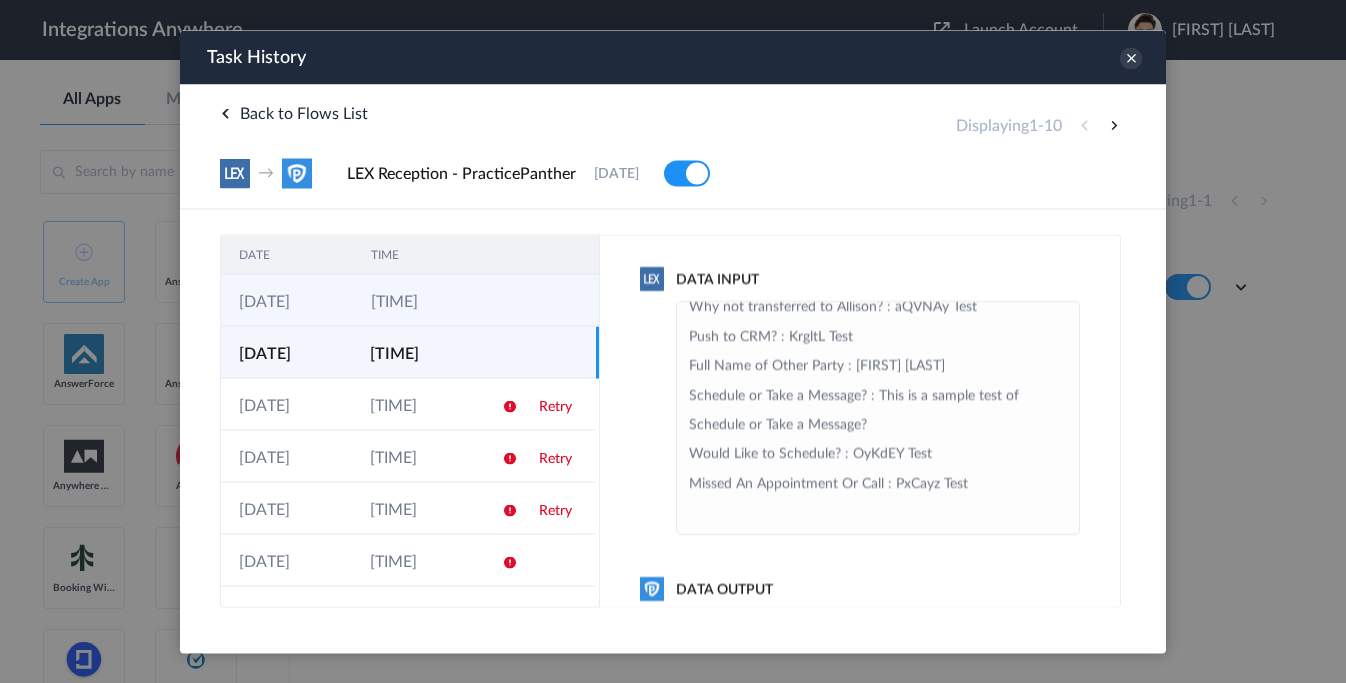 click at bounding box center (505, 300) 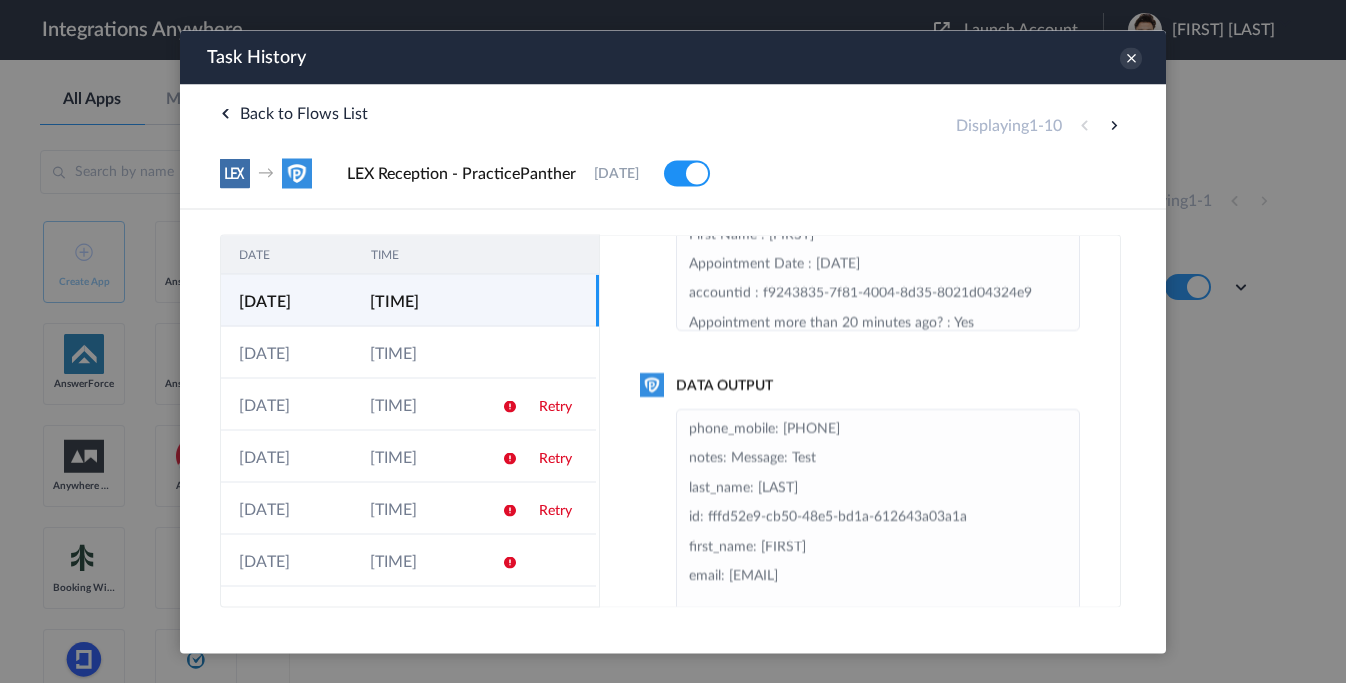 scroll, scrollTop: 258, scrollLeft: 0, axis: vertical 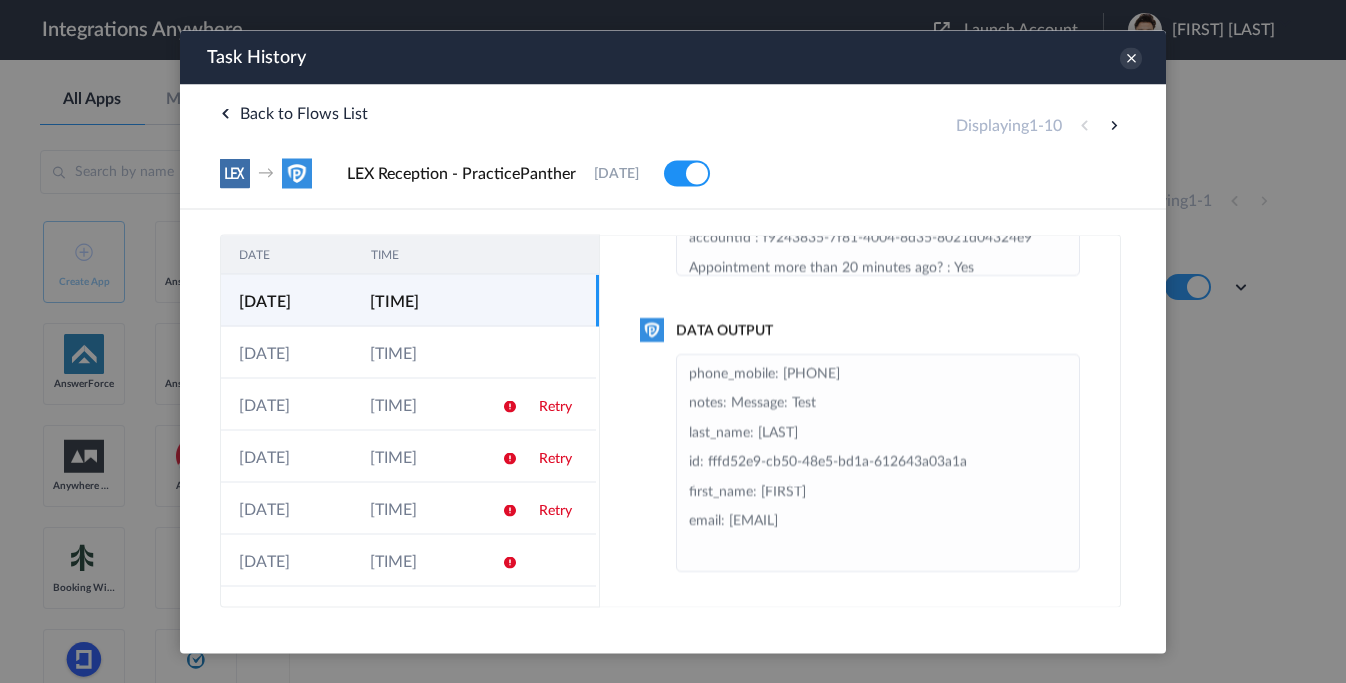 drag, startPoint x: 690, startPoint y: 376, endPoint x: 946, endPoint y: 522, distance: 294.70663 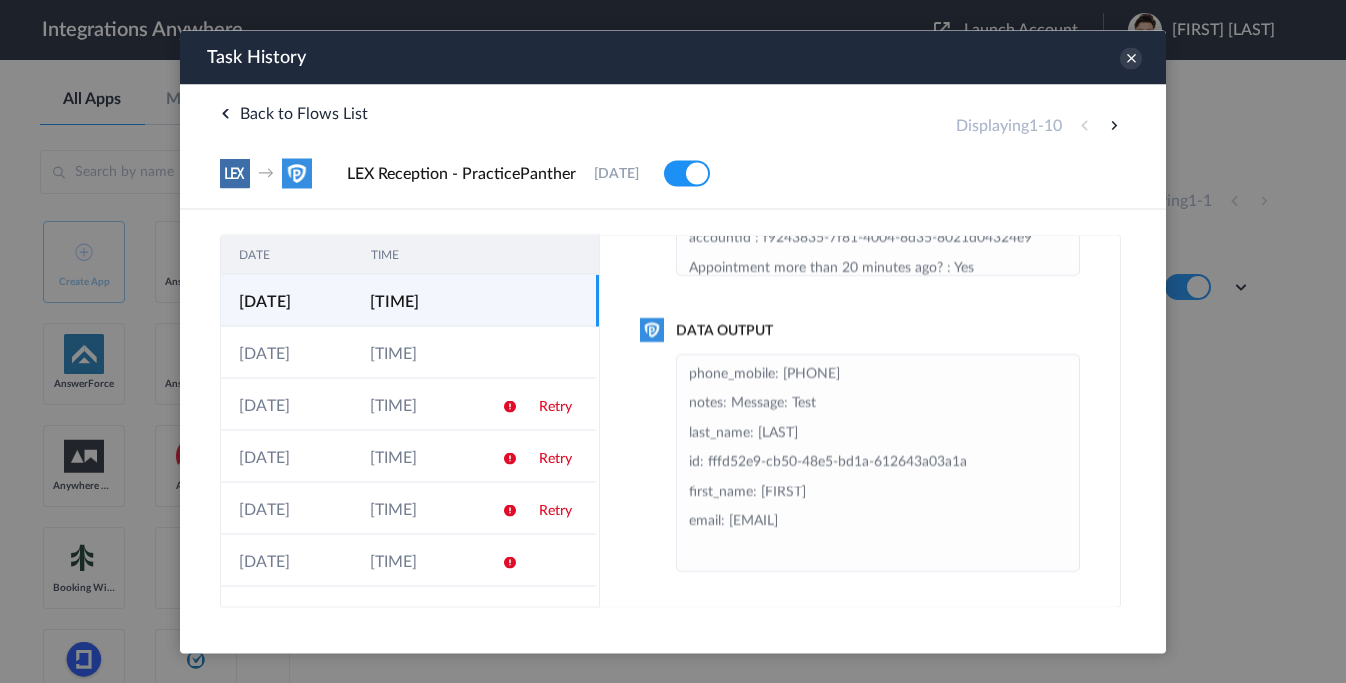 click on "phone_mobile: +10123456789 notes: Message: Test last_name: Test id: fffd52e9-cb50-48e5-bd1a-612643a03a1a first_name: Test email: test@test.com" at bounding box center [878, 463] 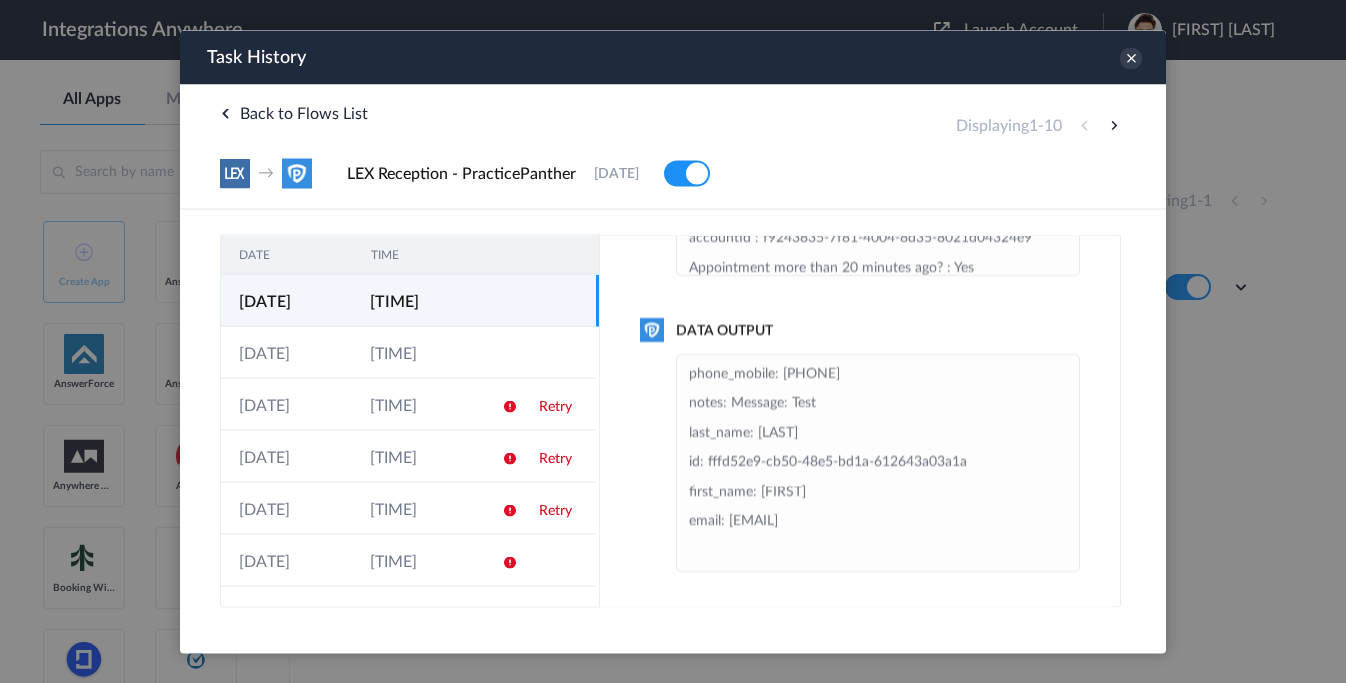copy on "phone_mobile: +10123456789 notes: Message: Test last_name: Test id: fffd52e9-cb50-48e5-bd1a-612643a03a1a first_name: Test email: test@test.com" 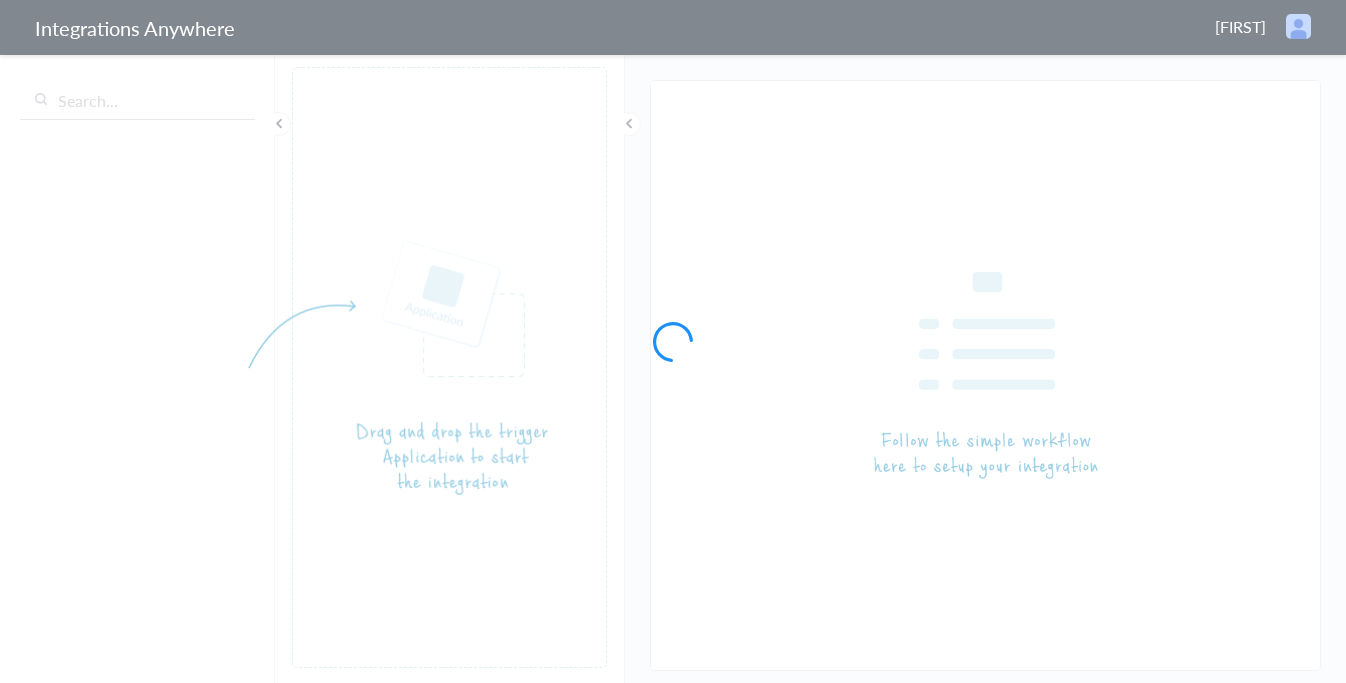scroll, scrollTop: 0, scrollLeft: 0, axis: both 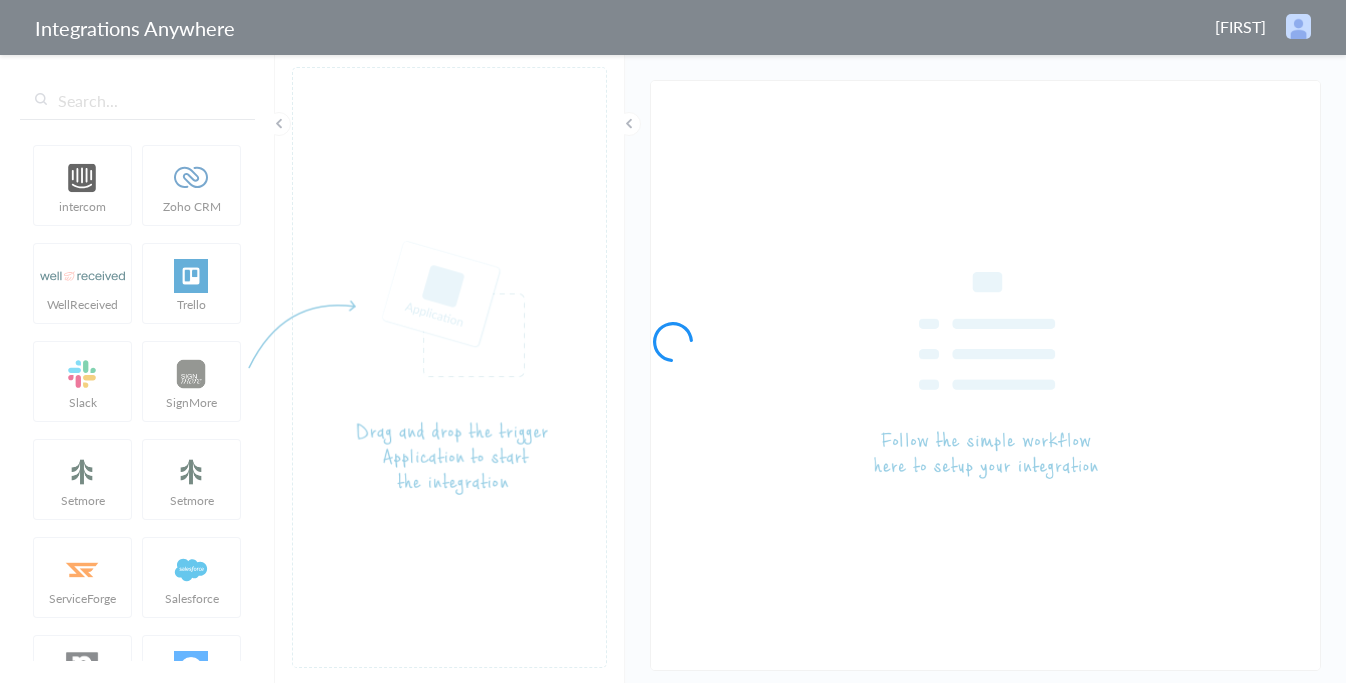 type on "LEX Reception - PracticePanther" 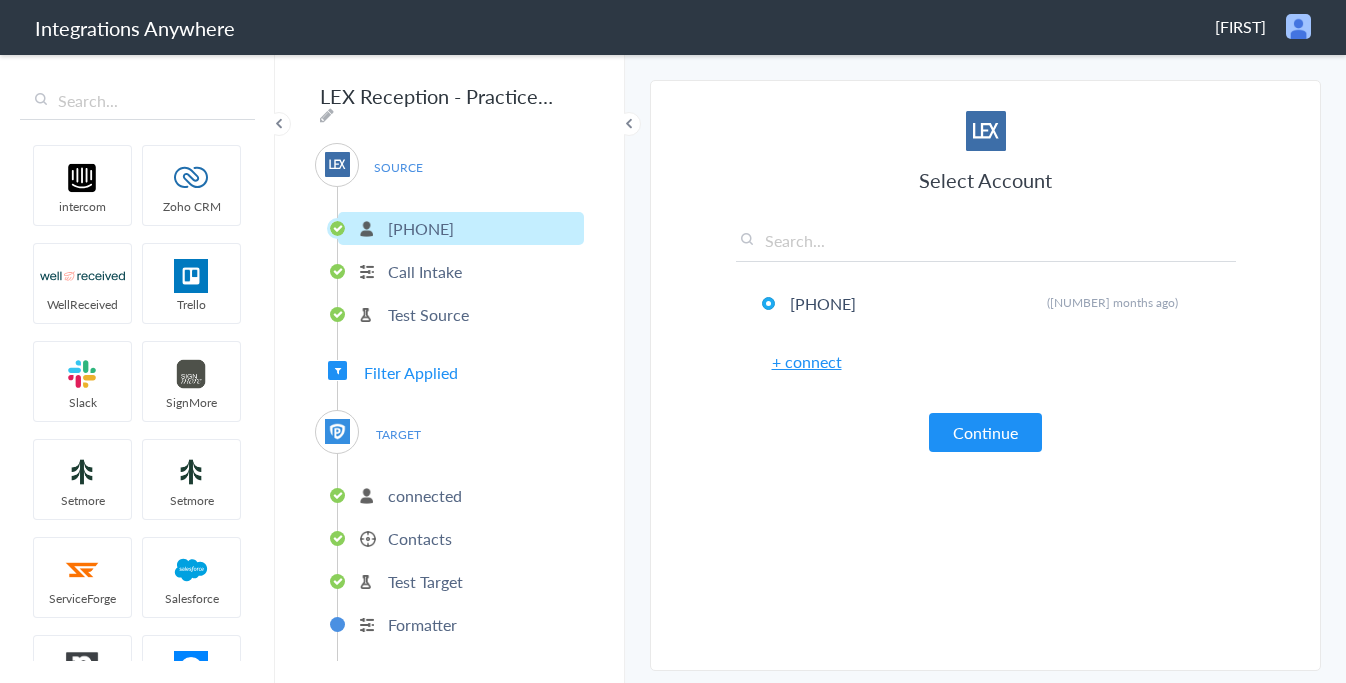 click on "Contacts" at bounding box center [420, 538] 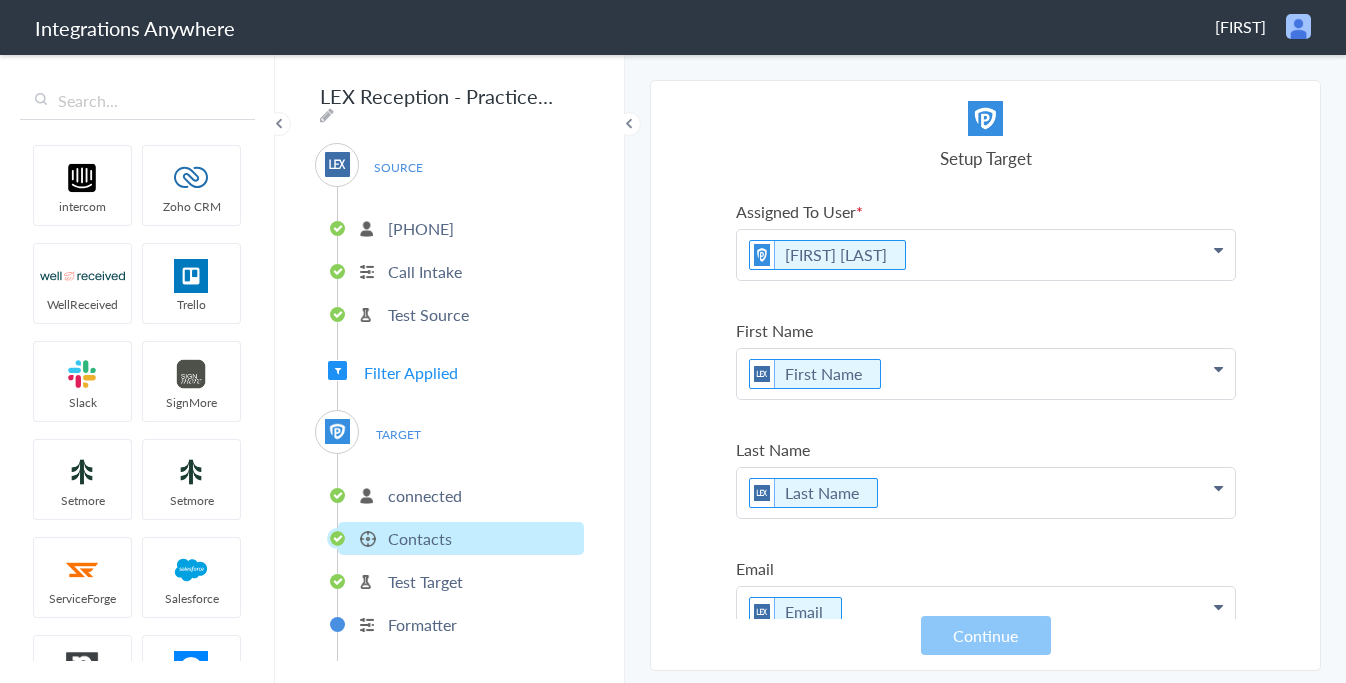 click on "connected" at bounding box center [425, 495] 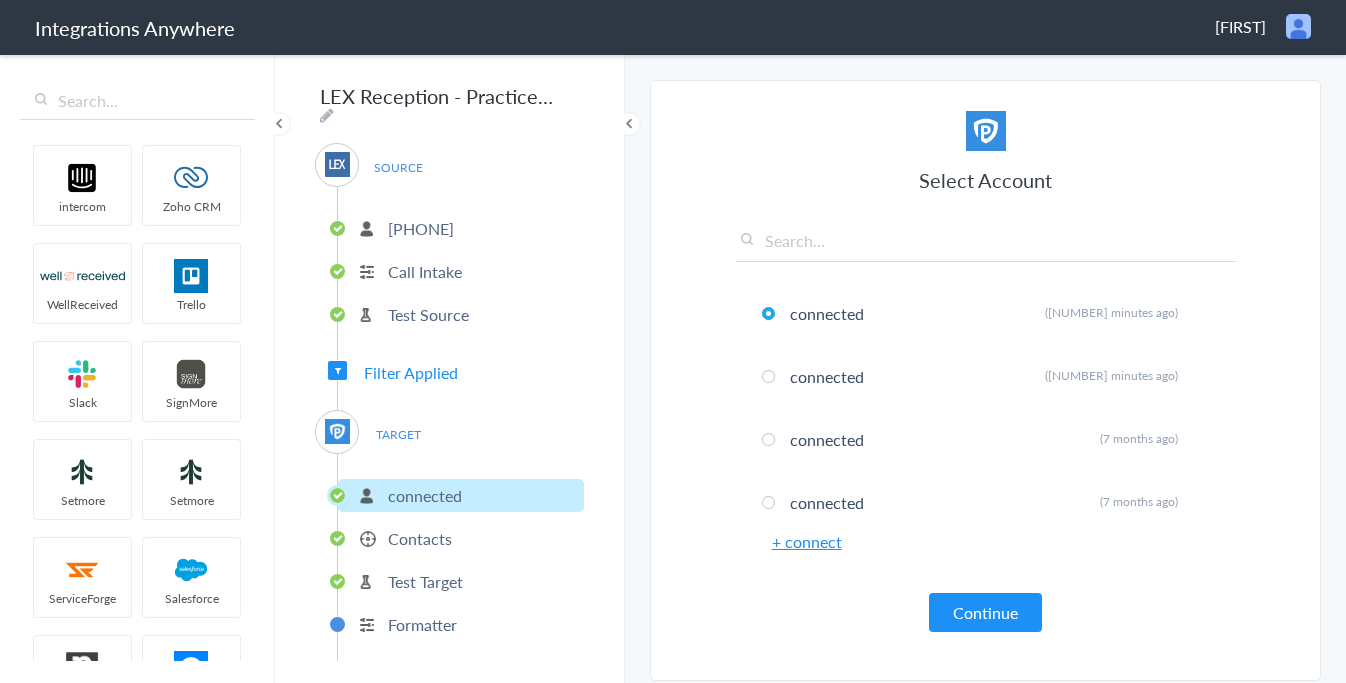 click on "Contacts" at bounding box center (420, 538) 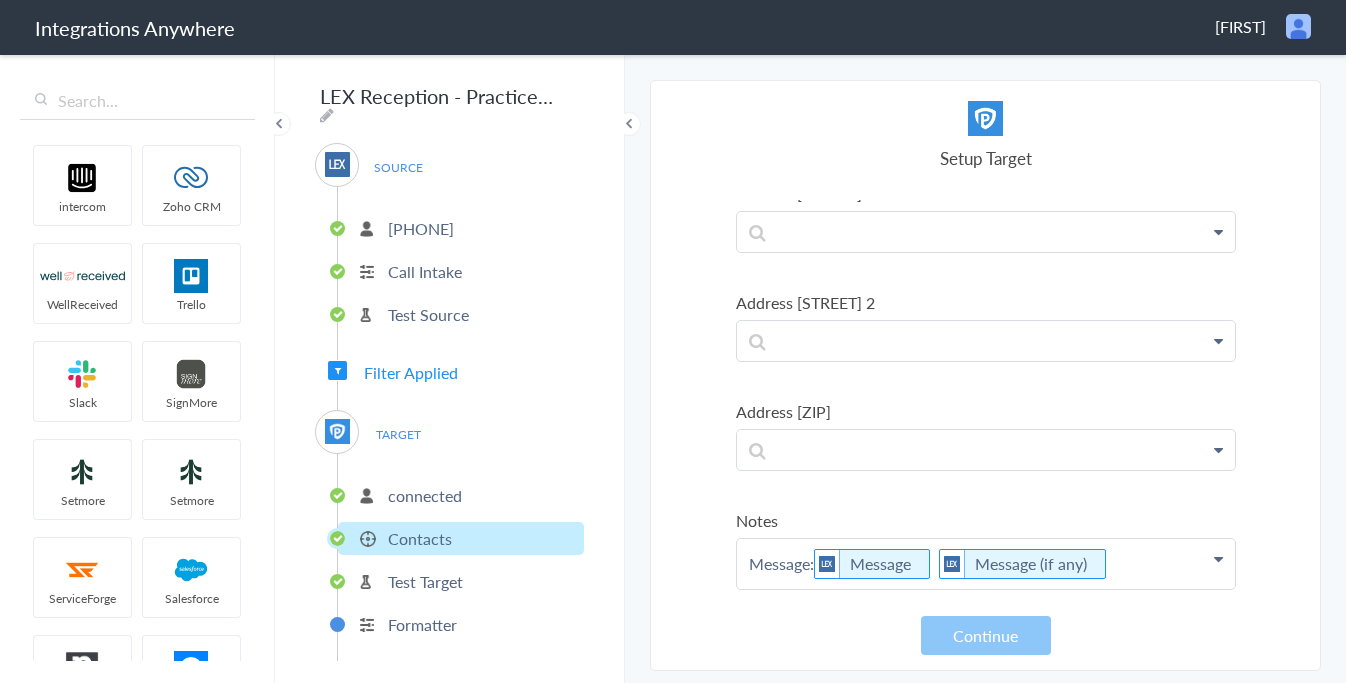 scroll, scrollTop: 1385, scrollLeft: 0, axis: vertical 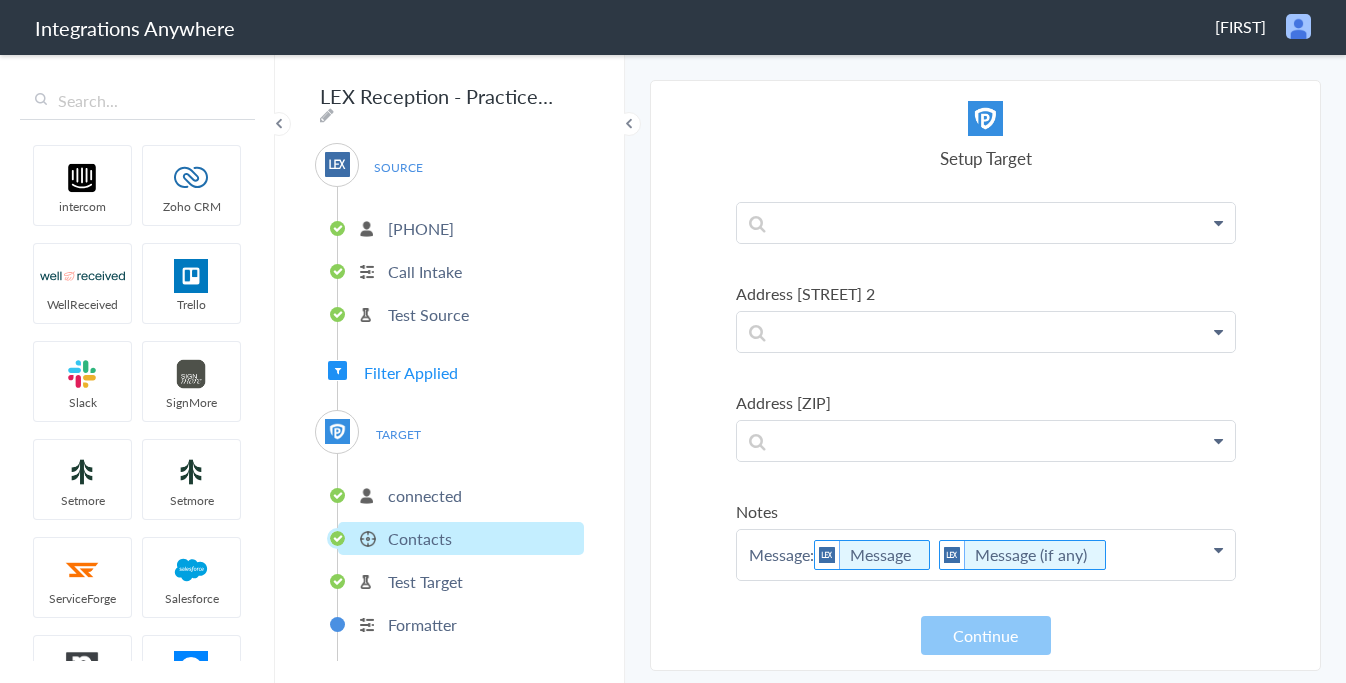 click on "Test Target" at bounding box center [425, 581] 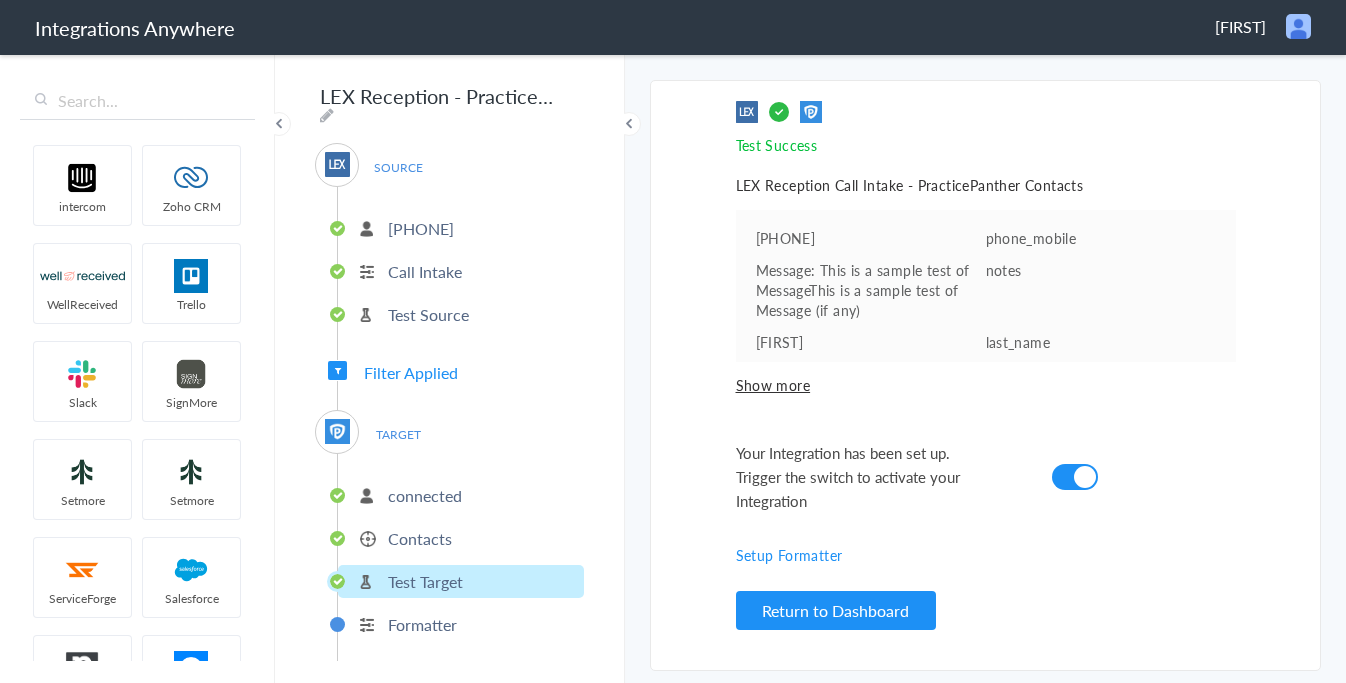 click on "Formatter" at bounding box center (422, 624) 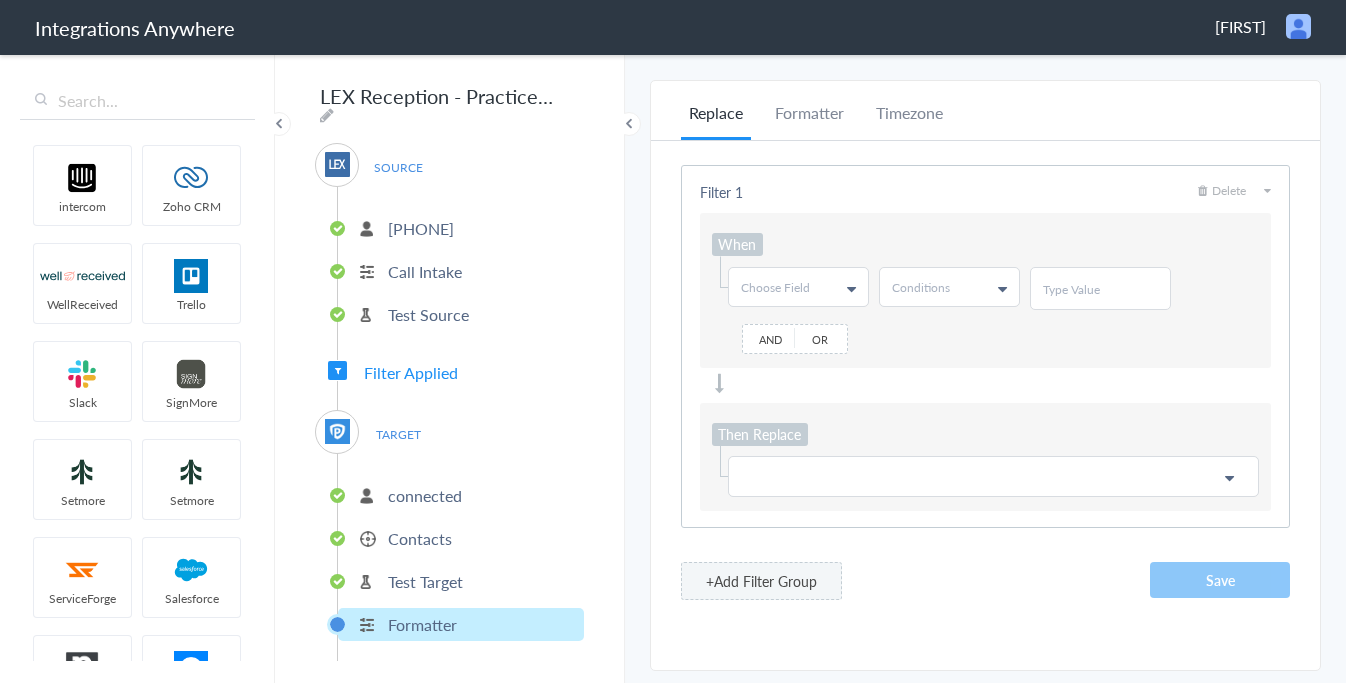 click on "Test Target" at bounding box center [425, 581] 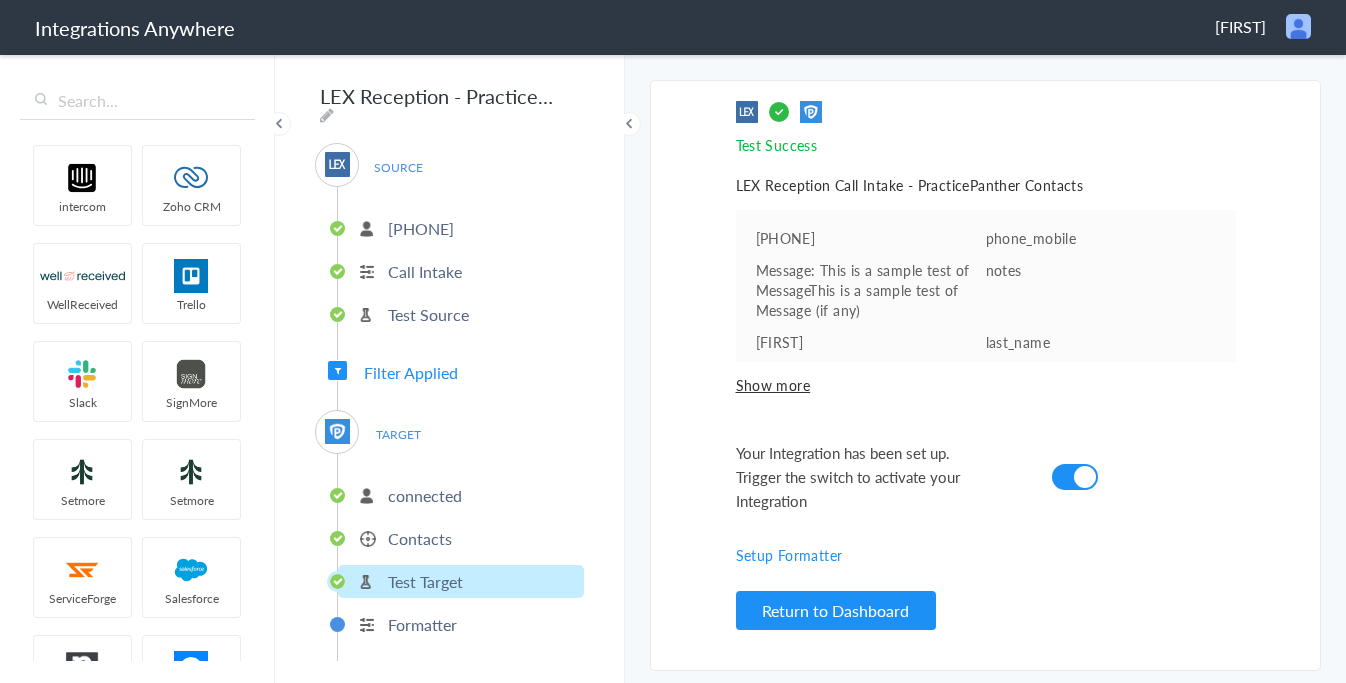 click on "Contacts" at bounding box center [420, 538] 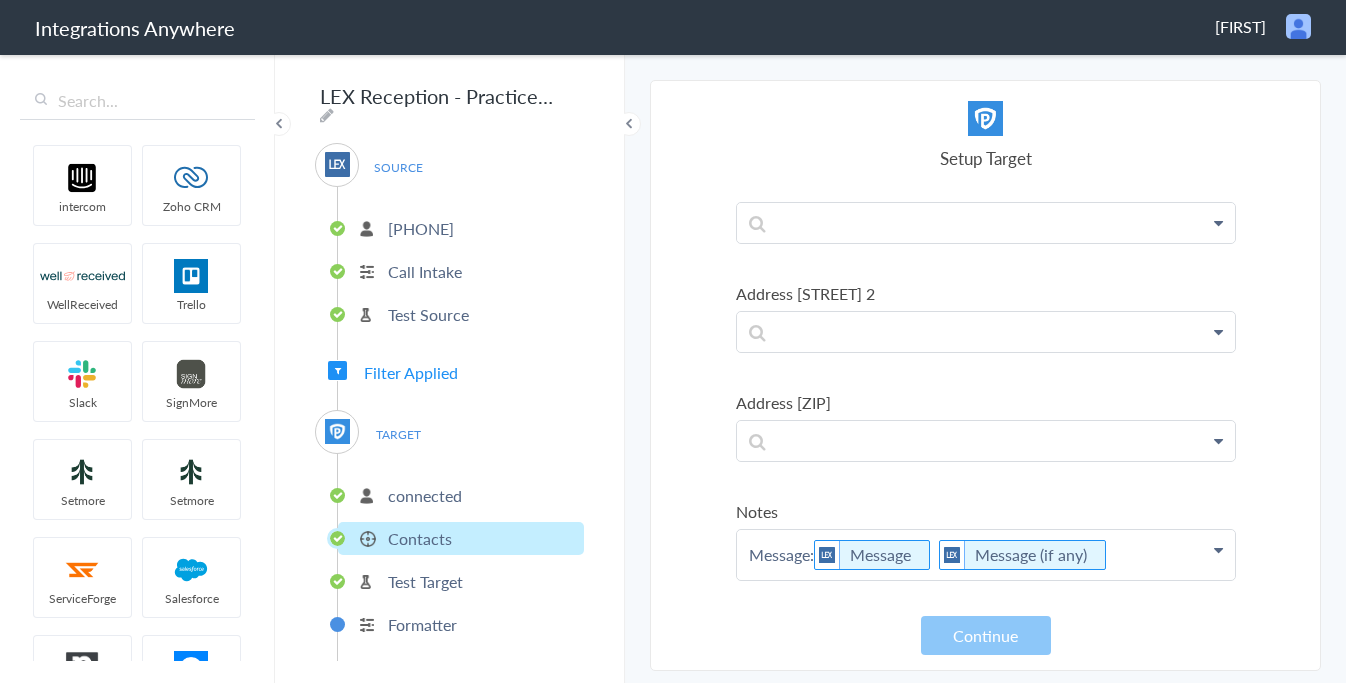 click on "connected Contacts Test Target Formatter" at bounding box center (460, 557) 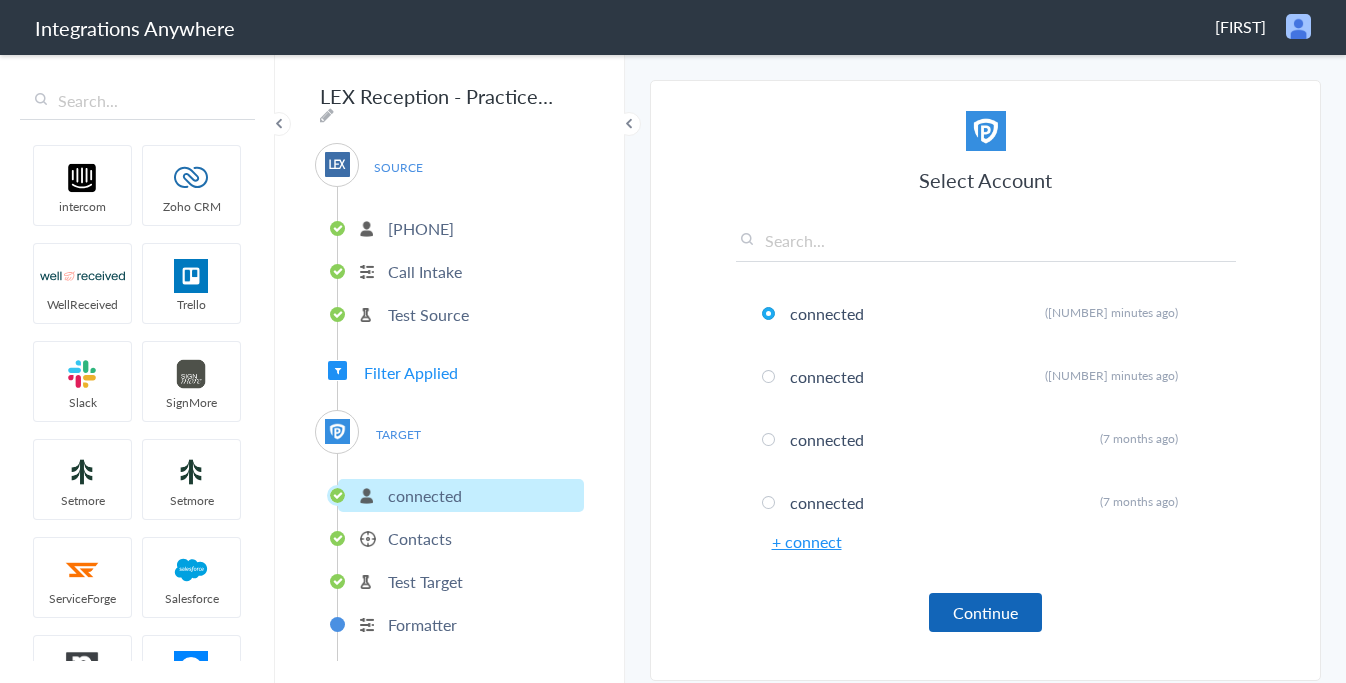 click on "Continue" at bounding box center (985, 612) 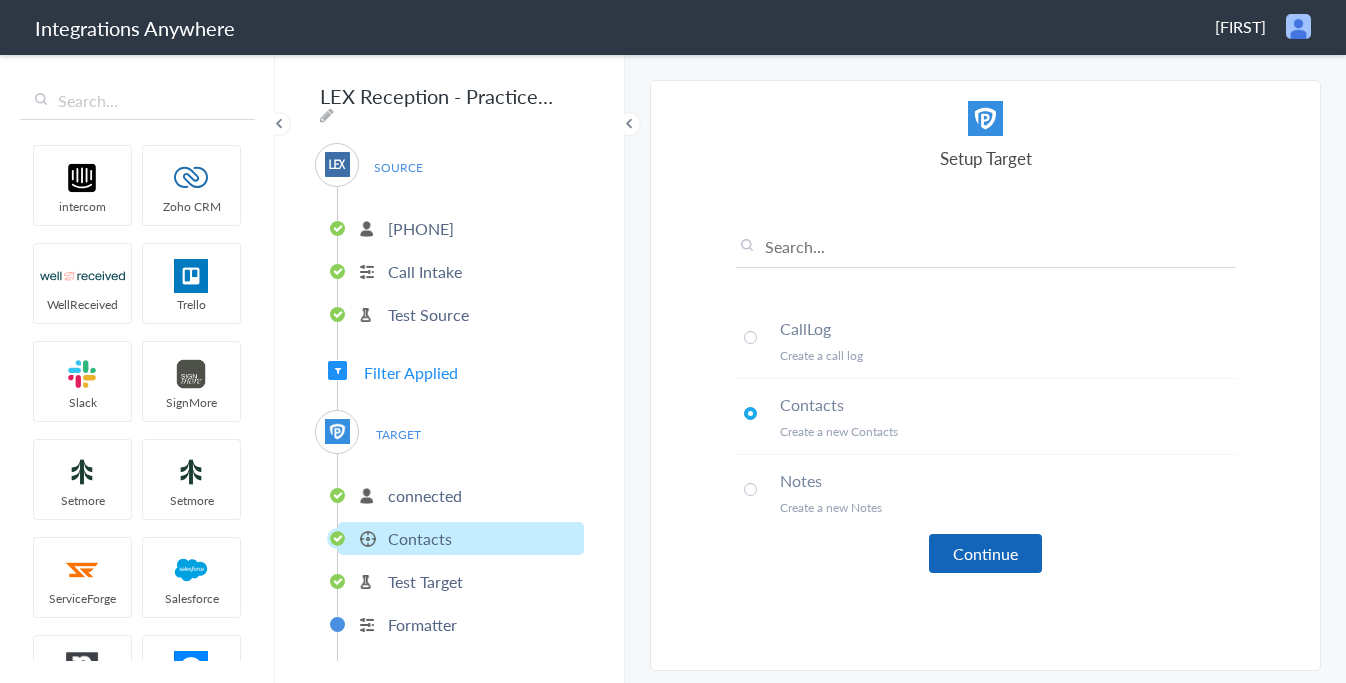 click on "Continue" at bounding box center [985, 553] 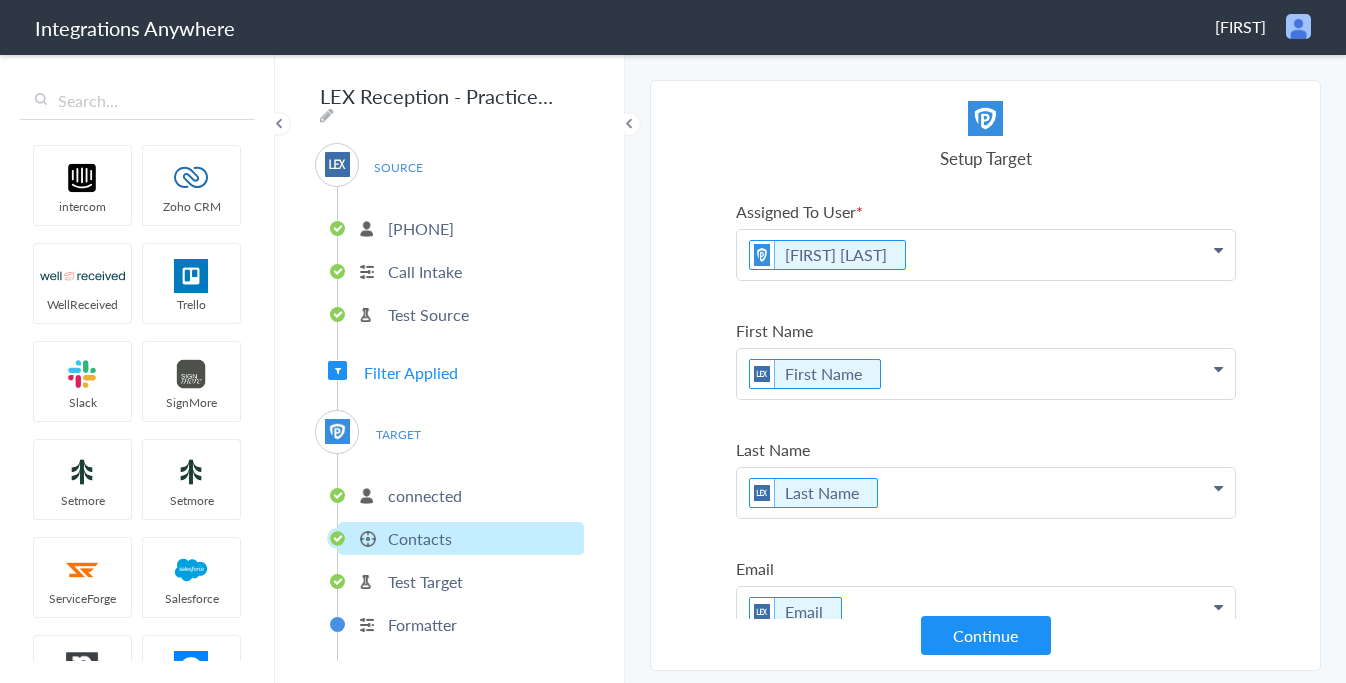 scroll, scrollTop: 1010, scrollLeft: 0, axis: vertical 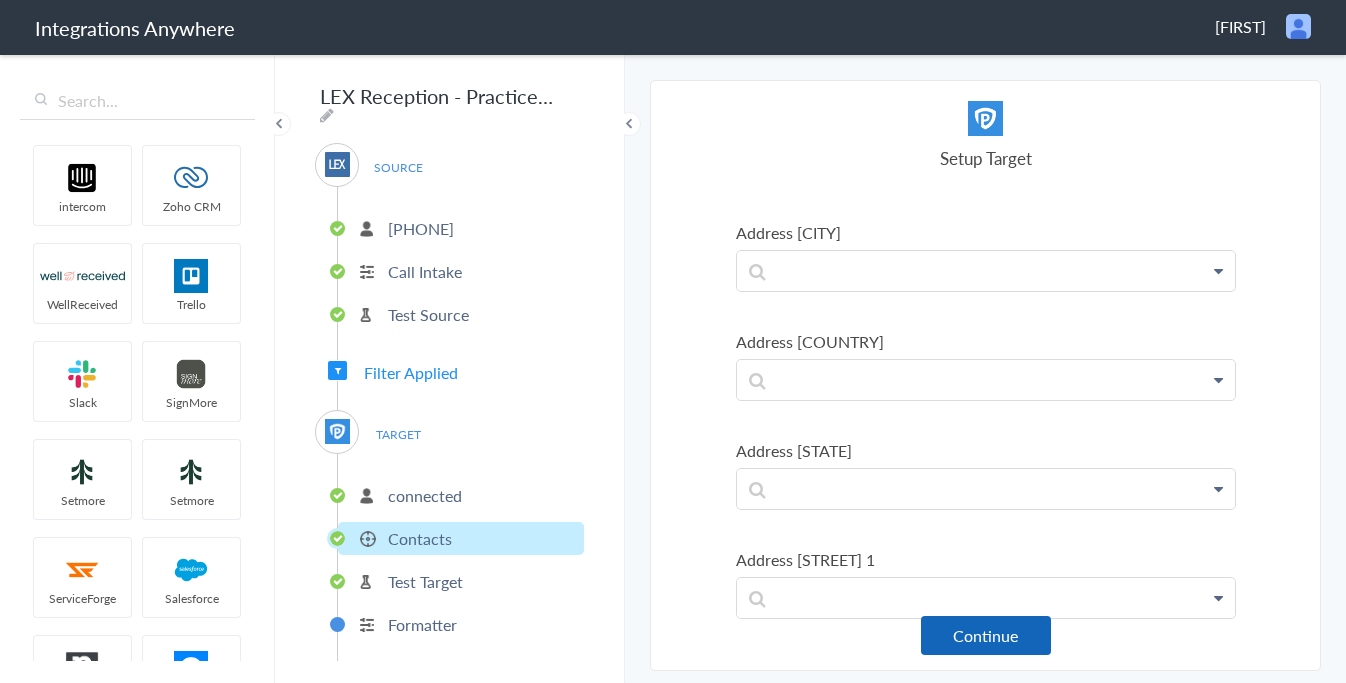 click on "Continue" at bounding box center [986, 635] 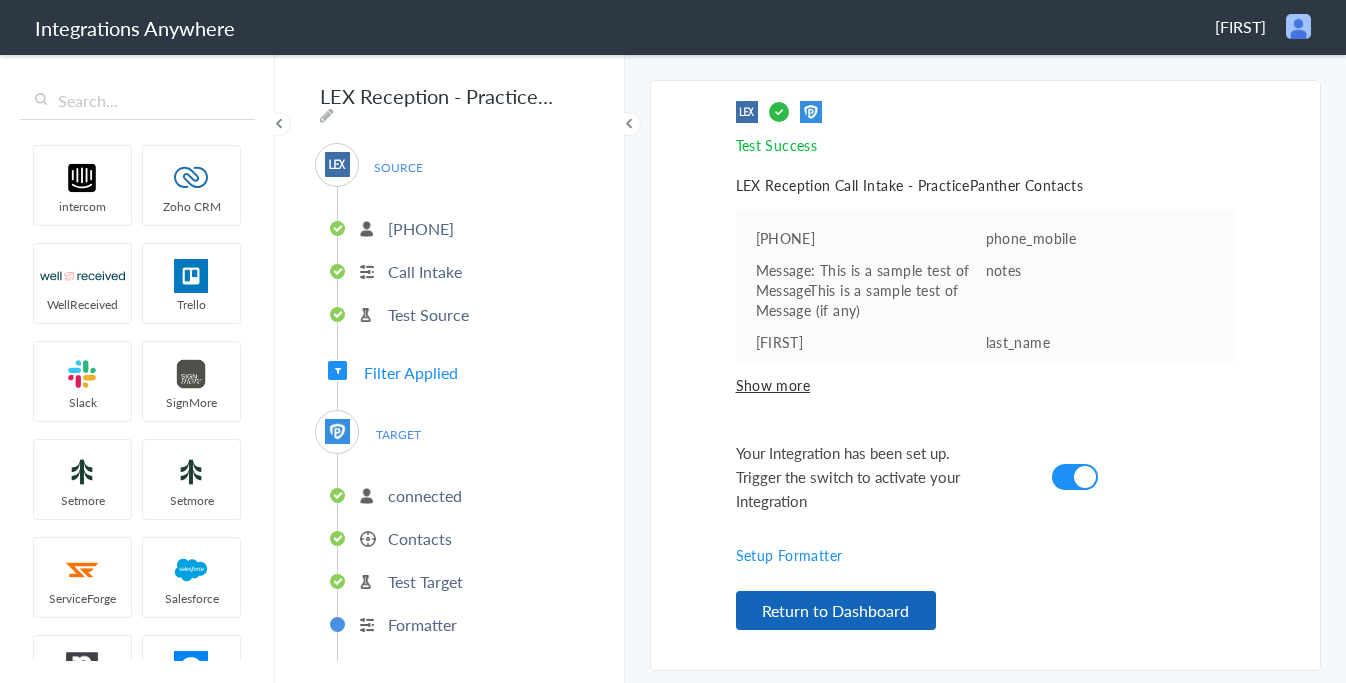 click on "Return to Dashboard" at bounding box center (836, 610) 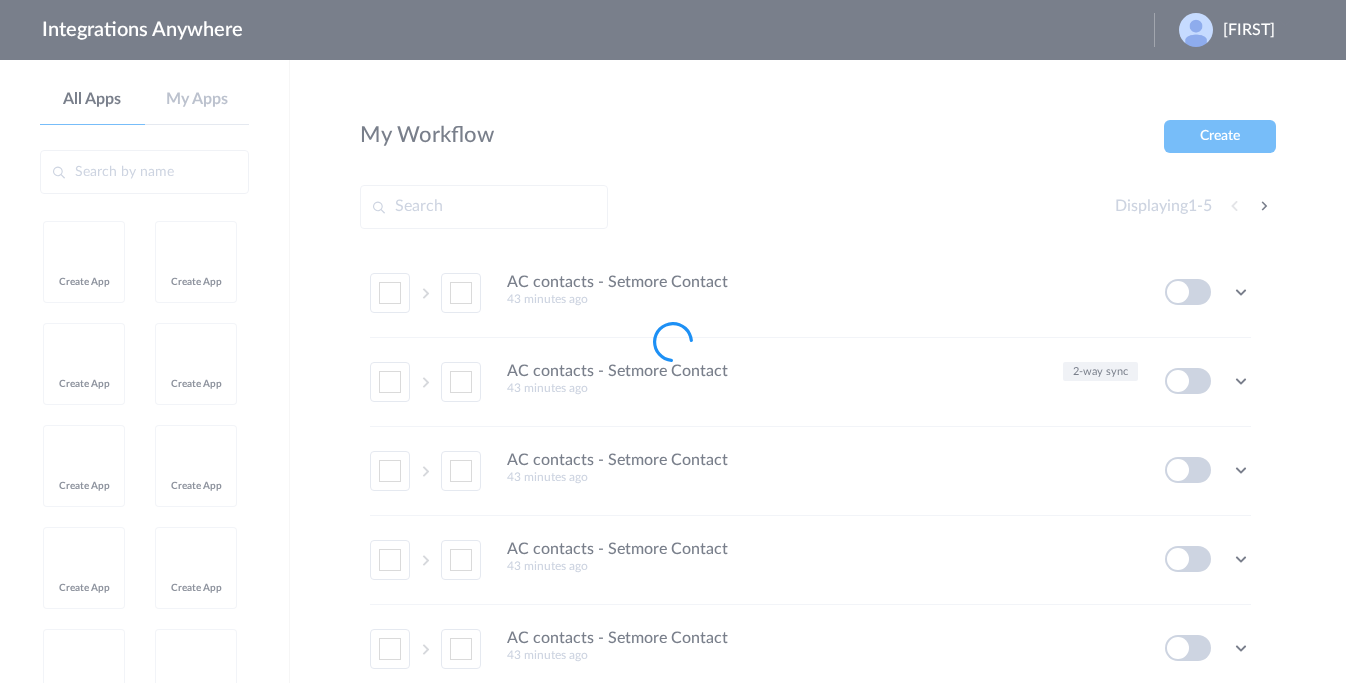 scroll, scrollTop: 0, scrollLeft: 0, axis: both 